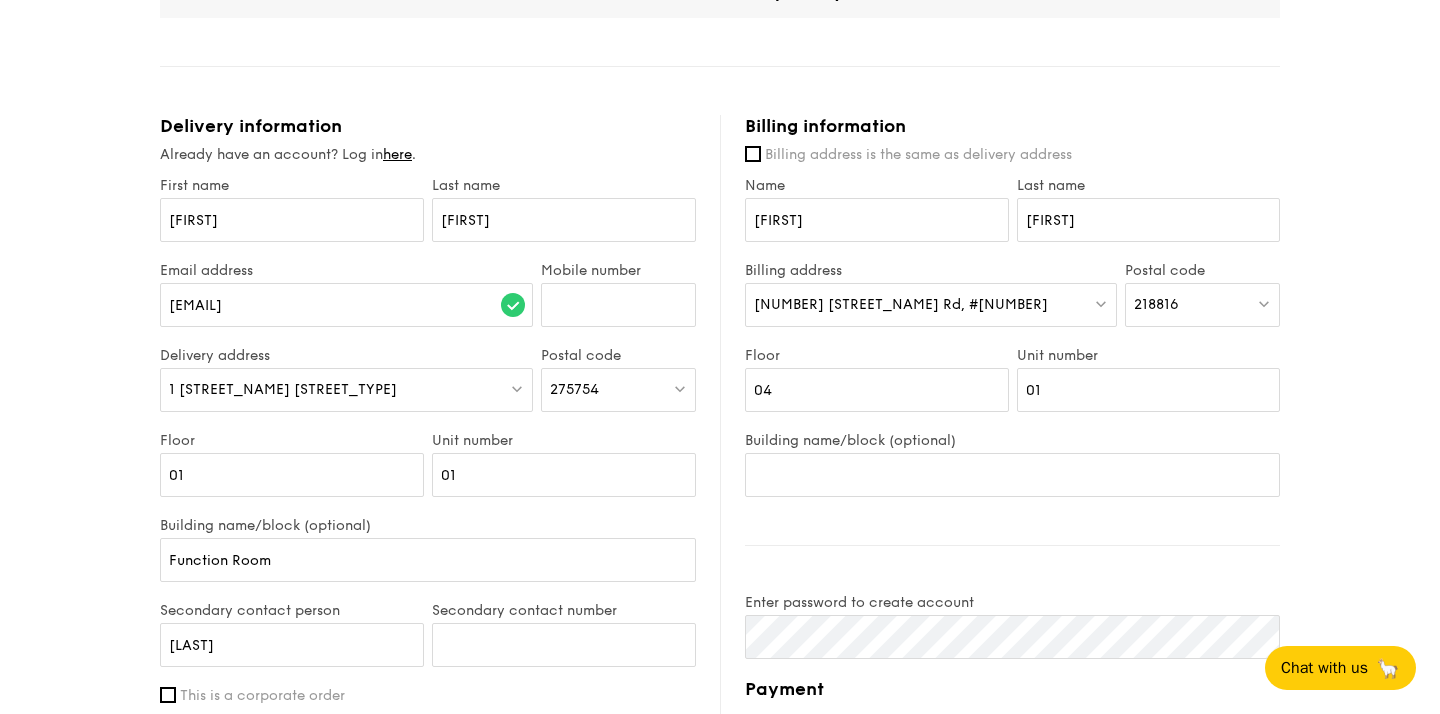 scroll, scrollTop: 0, scrollLeft: 0, axis: both 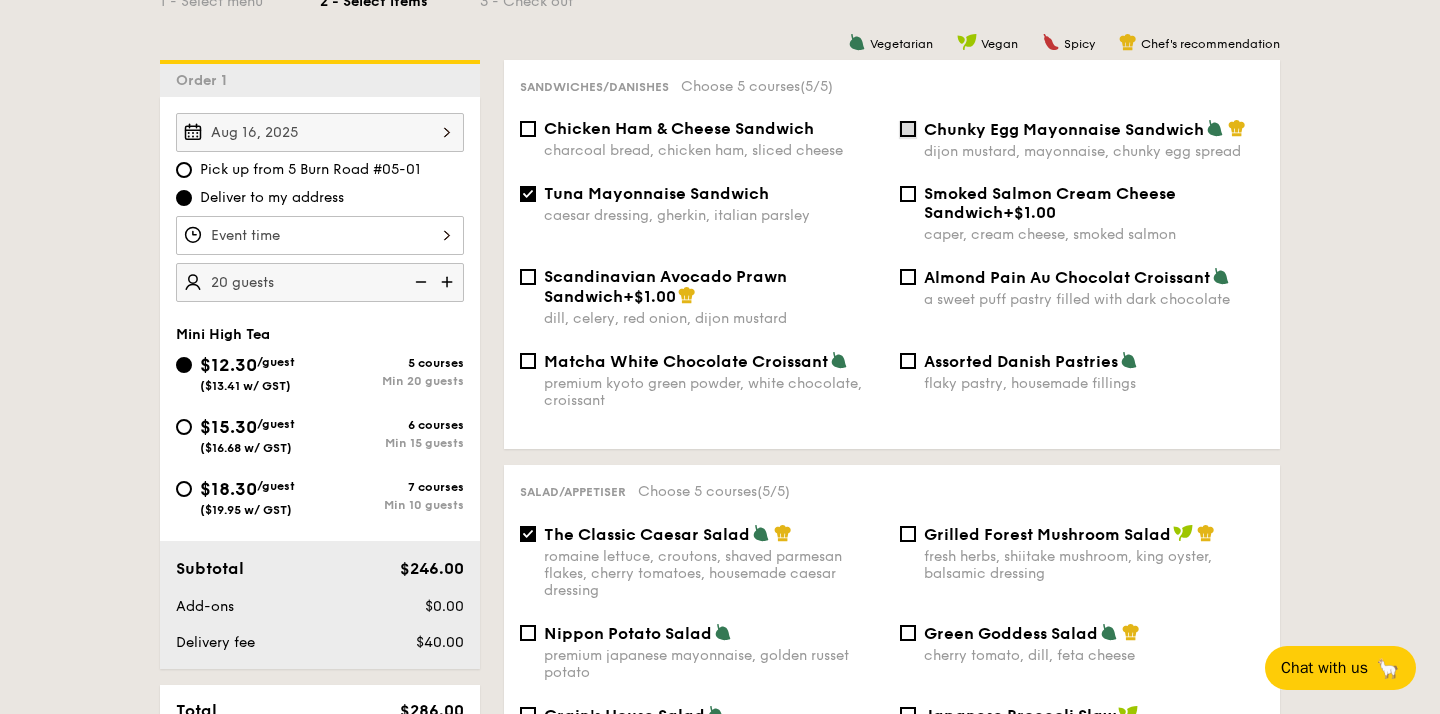 click on "Chunky Egg Mayonnaise Sandwich dijon mustard, mayonnaise, chunky egg spread" at bounding box center [908, 129] 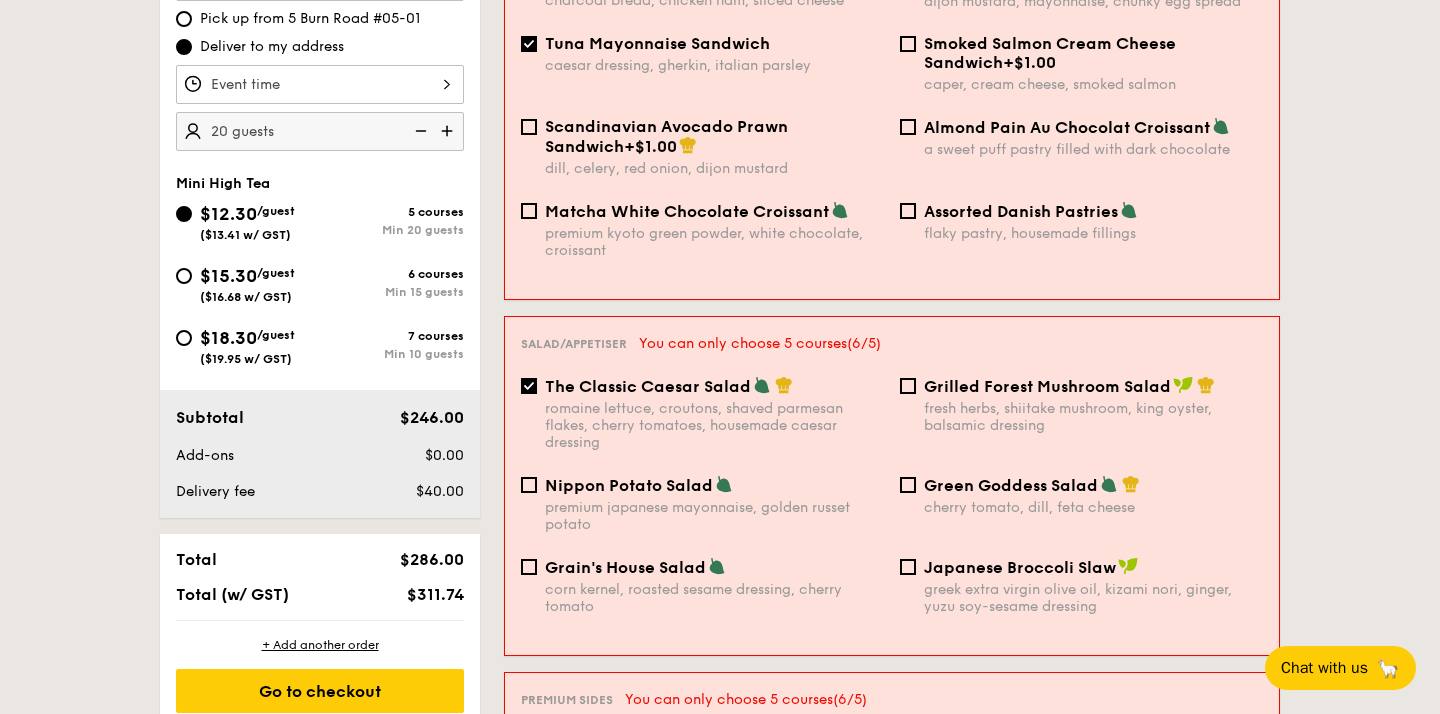 scroll, scrollTop: 679, scrollLeft: 0, axis: vertical 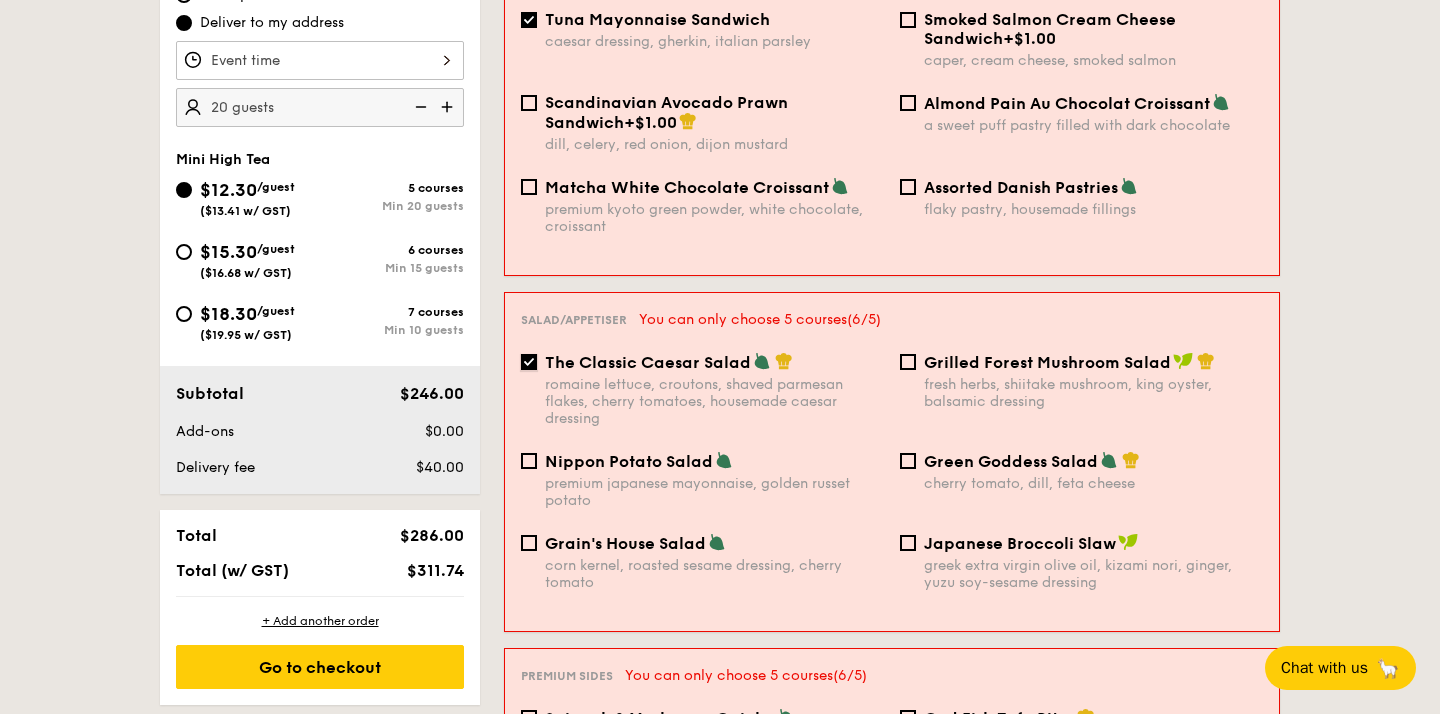 click on "The Classic Caesar Salad romaine lettuce, croutons, shaved parmesan flakes, cherry tomatoes, housemade caesar dressing" at bounding box center (529, 362) 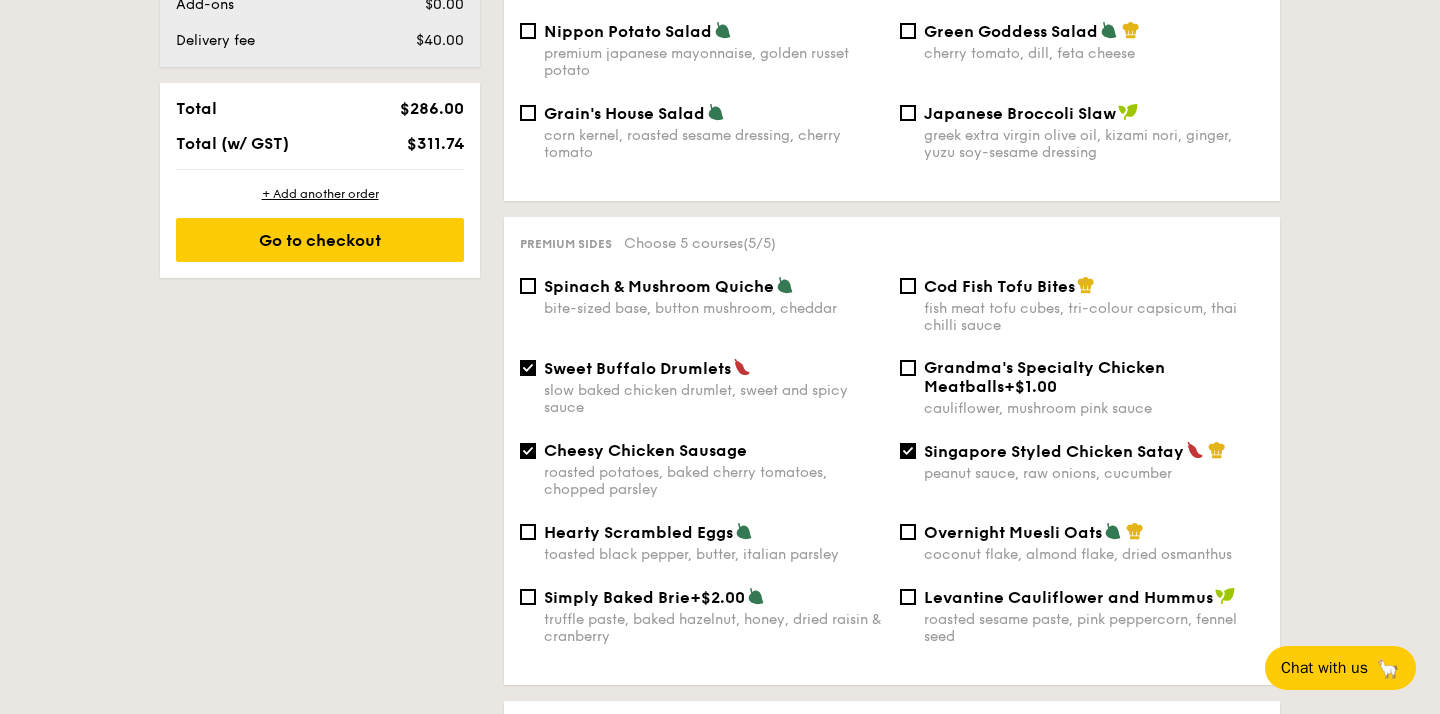 scroll, scrollTop: 1115, scrollLeft: 0, axis: vertical 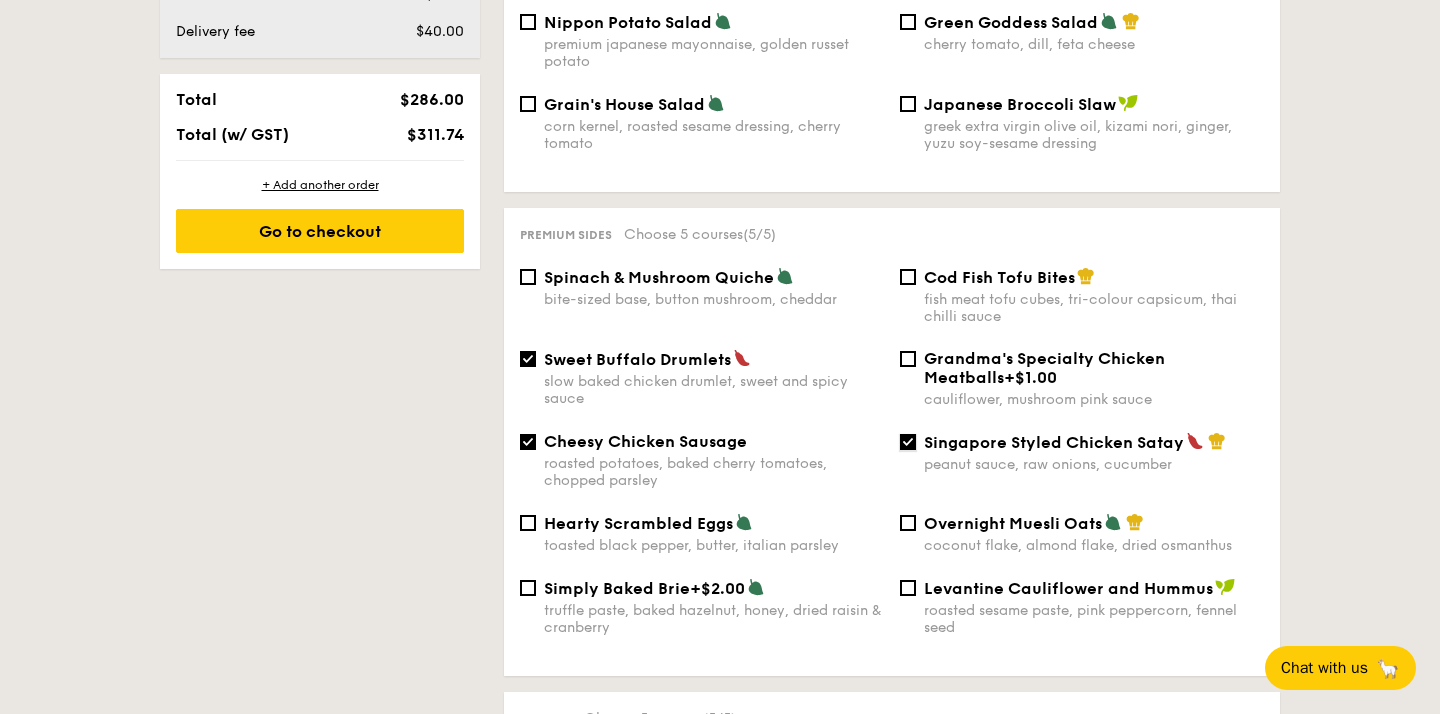 click on "Singapore Styled Chicken Satay peanut sauce, raw onions, cucumber" at bounding box center (908, 442) 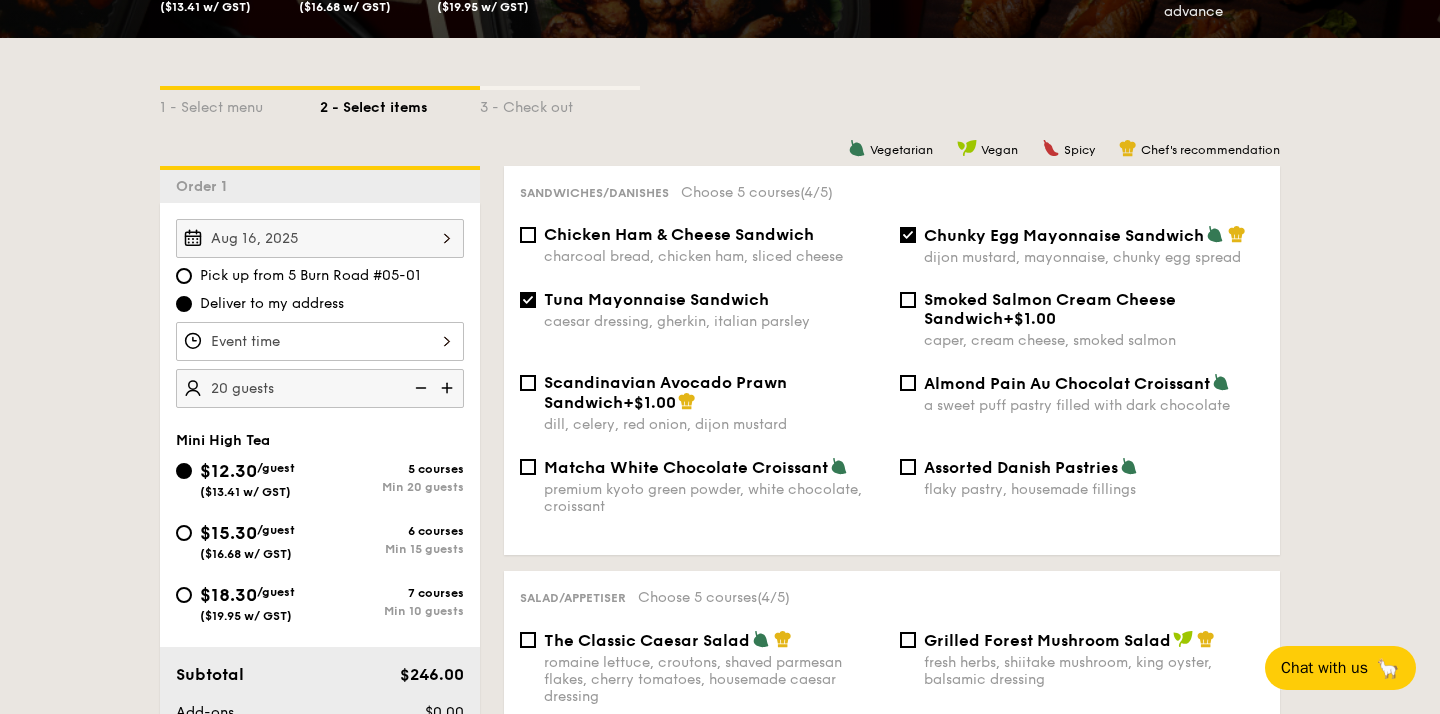 scroll, scrollTop: 314, scrollLeft: 0, axis: vertical 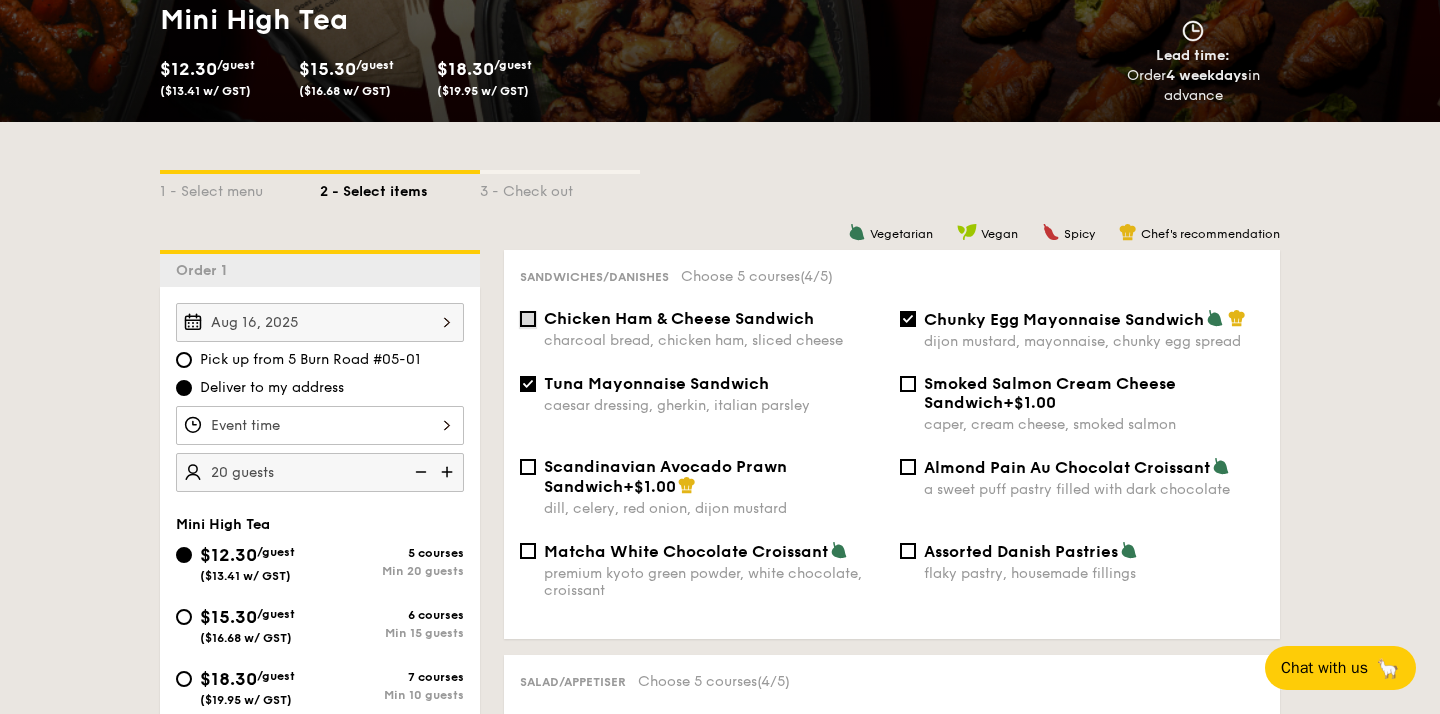 click on "Chicken Ham & Cheese Sandwich charcoal bread, chicken ham, sliced cheese" at bounding box center [528, 319] 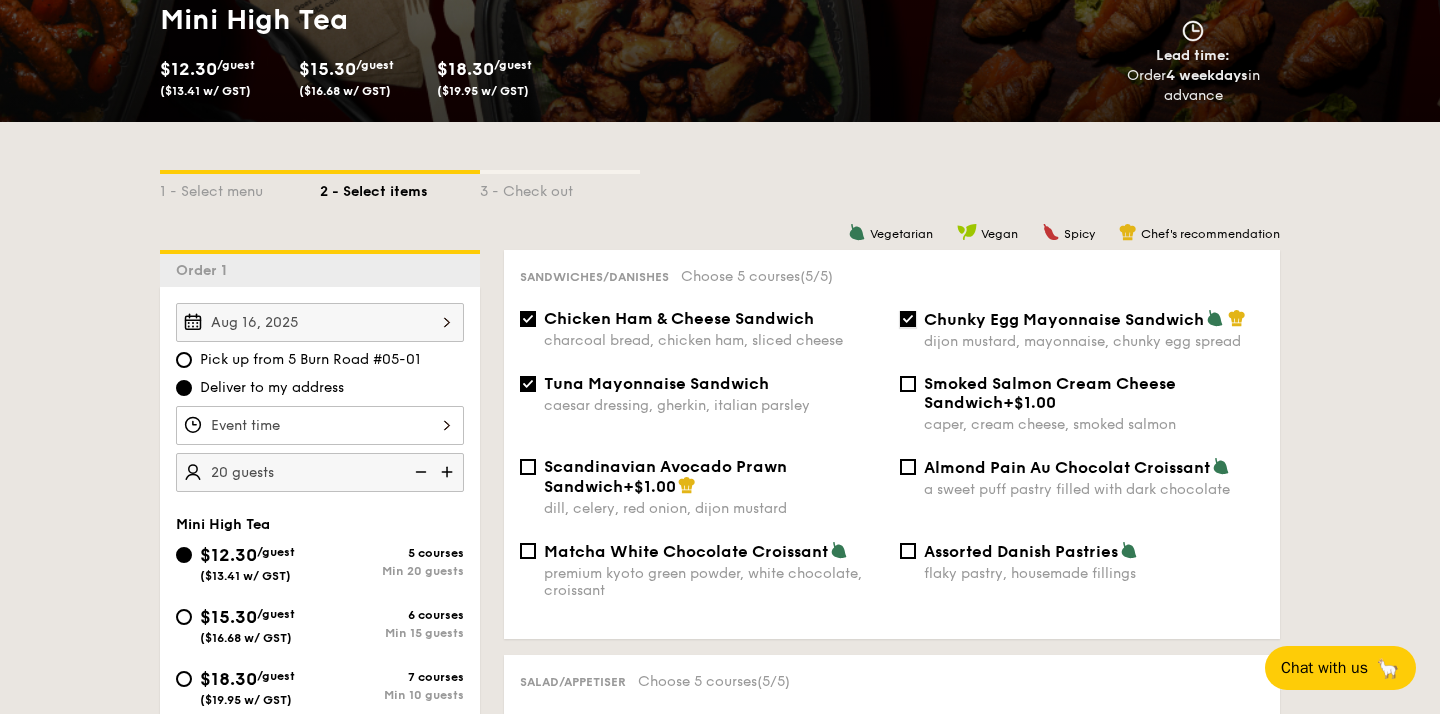 click on "Chunky Egg Mayonnaise Sandwich dijon mustard, mayonnaise, chunky egg spread" at bounding box center (908, 319) 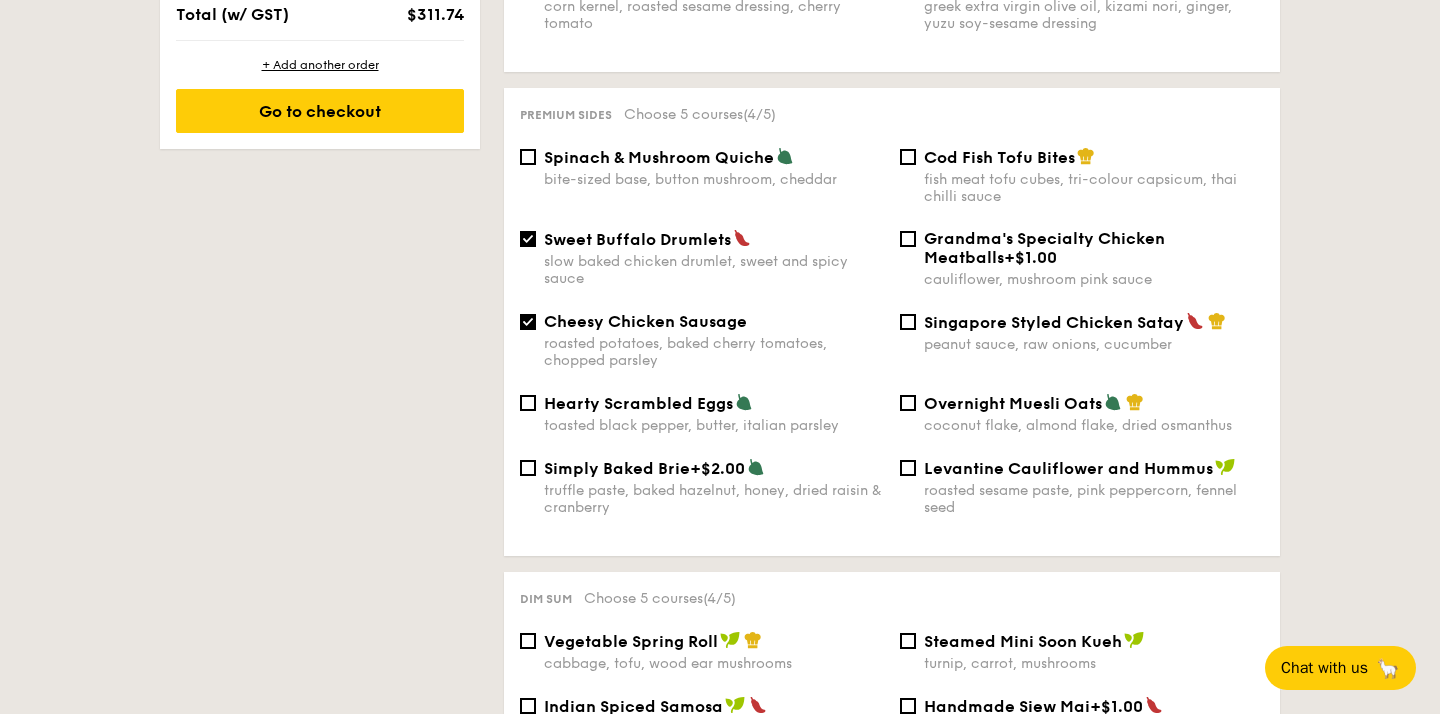 scroll, scrollTop: 1245, scrollLeft: 0, axis: vertical 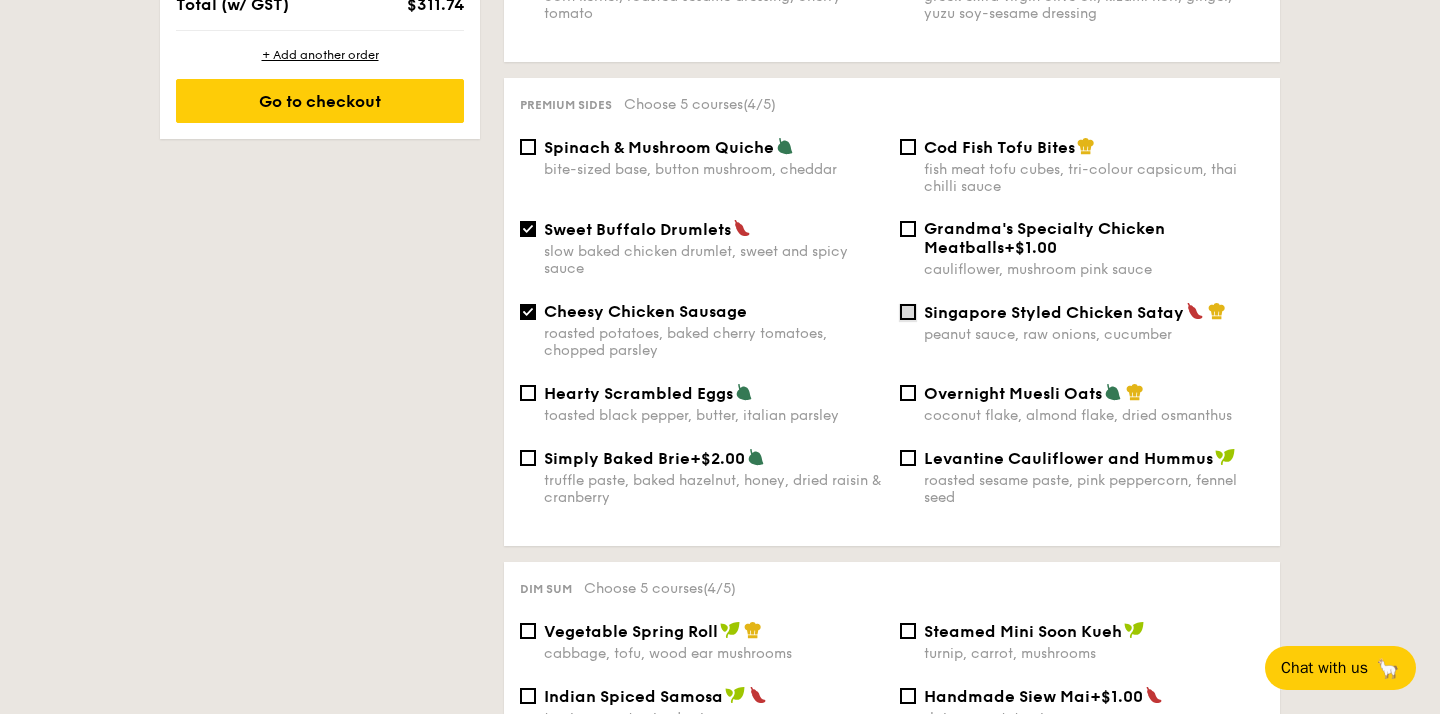 click on "Singapore Styled Chicken Satay peanut sauce, raw onions, cucumber" at bounding box center [908, 312] 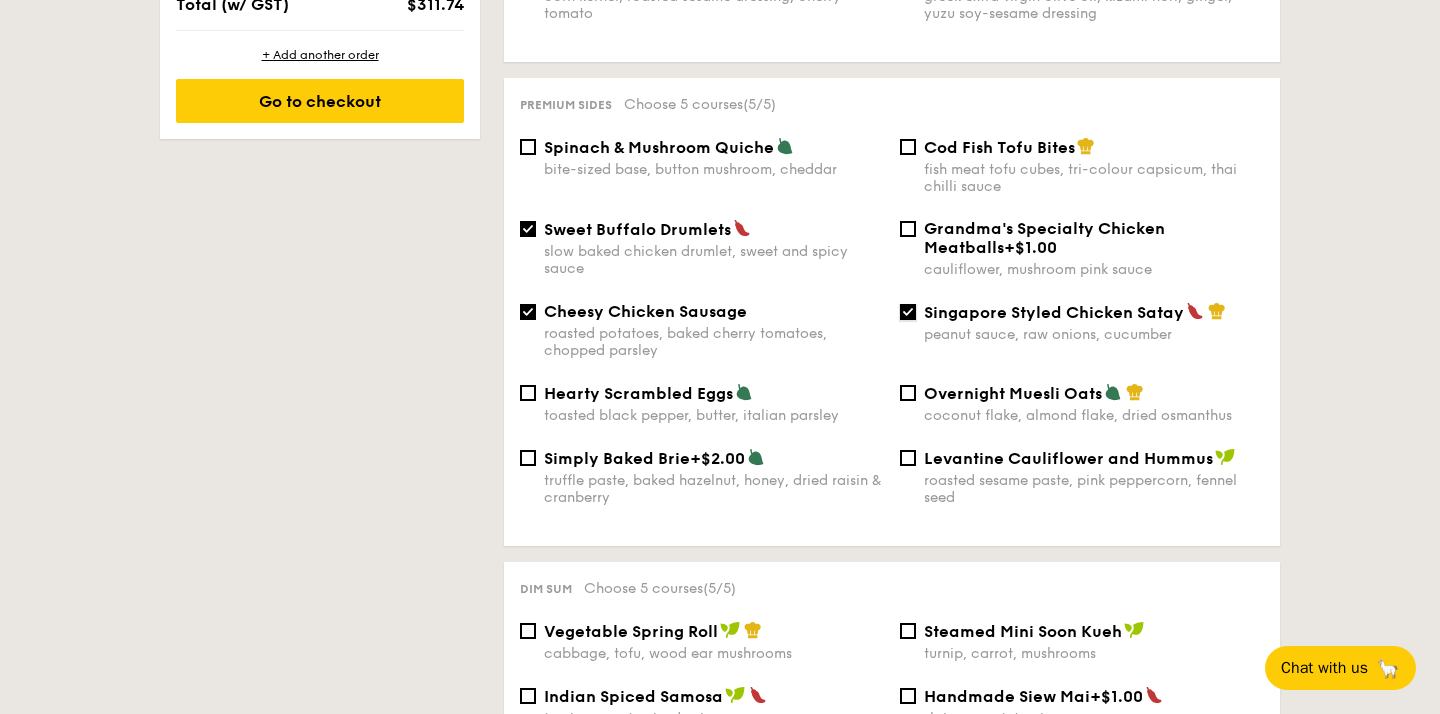 click on "Singapore Styled Chicken Satay peanut sauce, raw onions, cucumber" at bounding box center (908, 312) 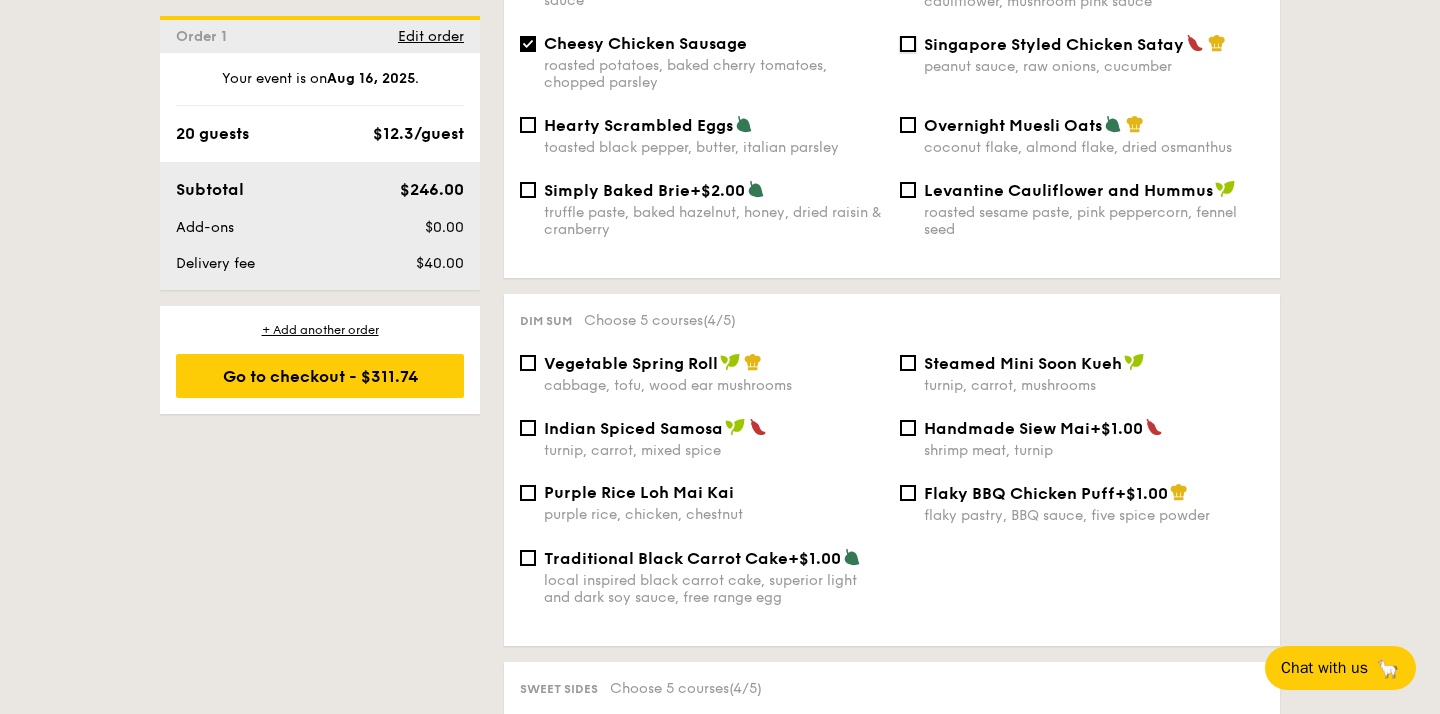 scroll, scrollTop: 1516, scrollLeft: 0, axis: vertical 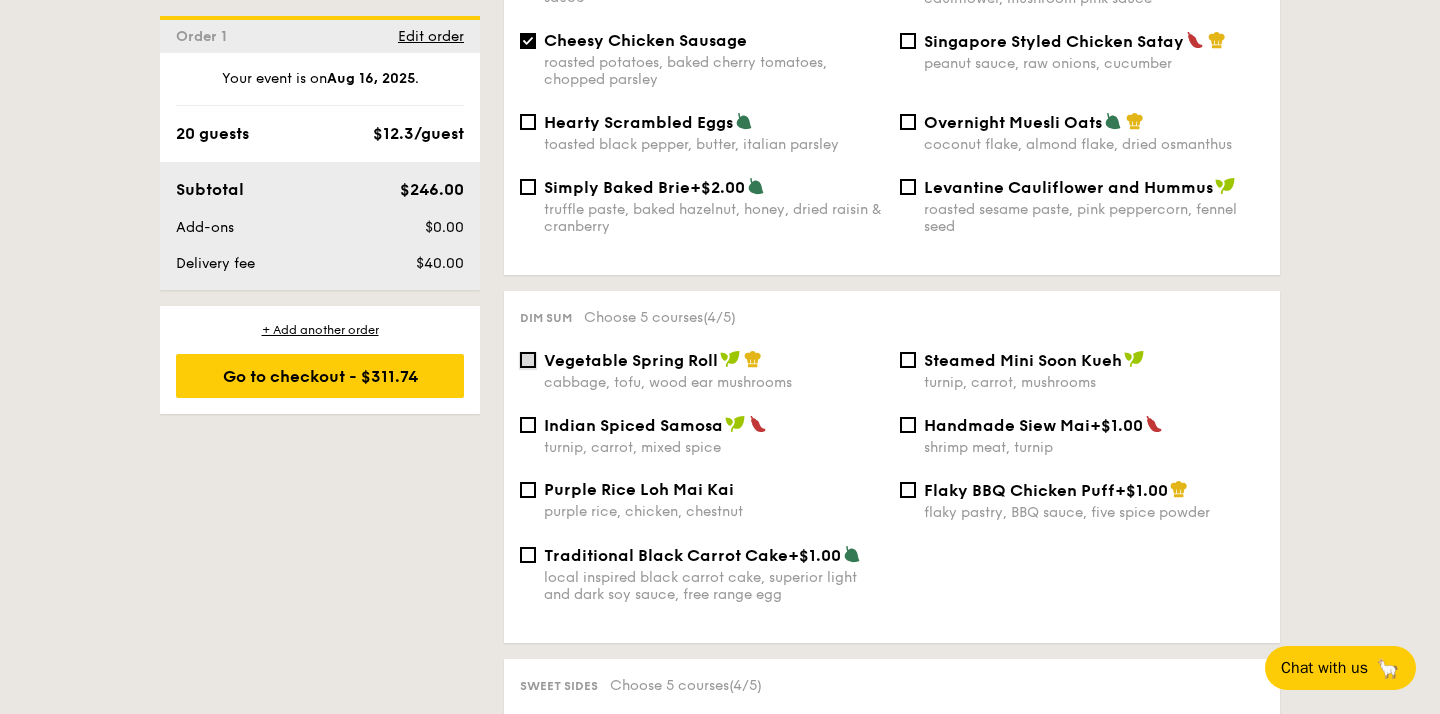 click on "Vegetable Spring Roll cabbage, tofu, wood ear mushrooms" at bounding box center (528, 360) 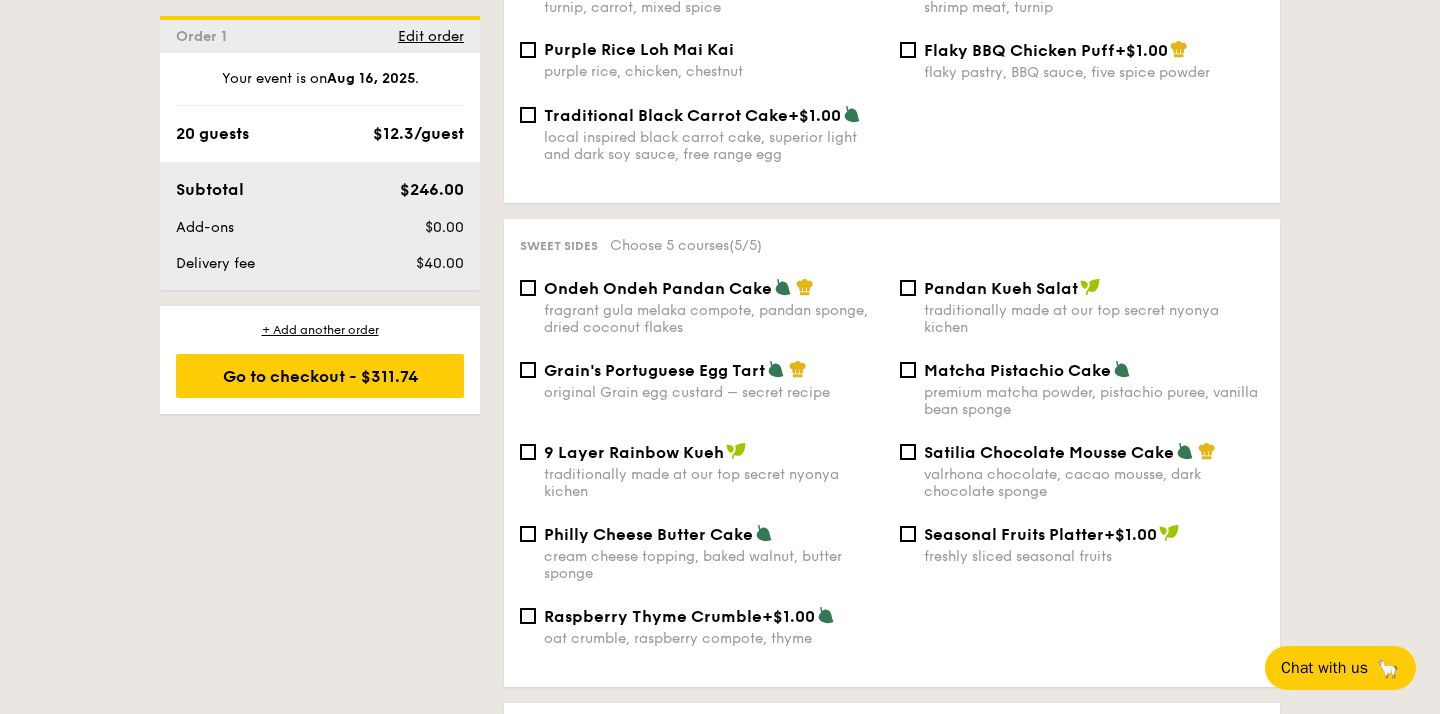 scroll, scrollTop: 1960, scrollLeft: 0, axis: vertical 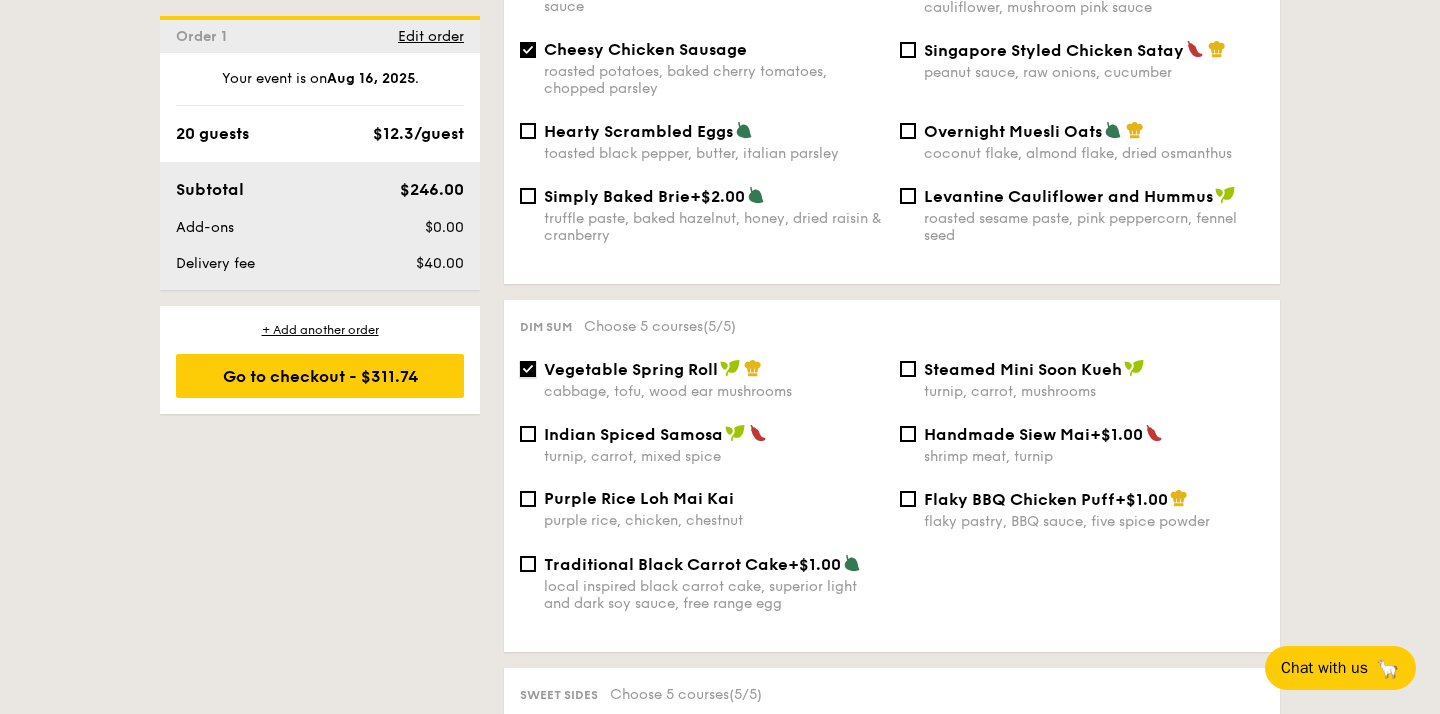 click on "Vegetable Spring Roll cabbage, tofu, wood ear mushrooms" at bounding box center (528, 369) 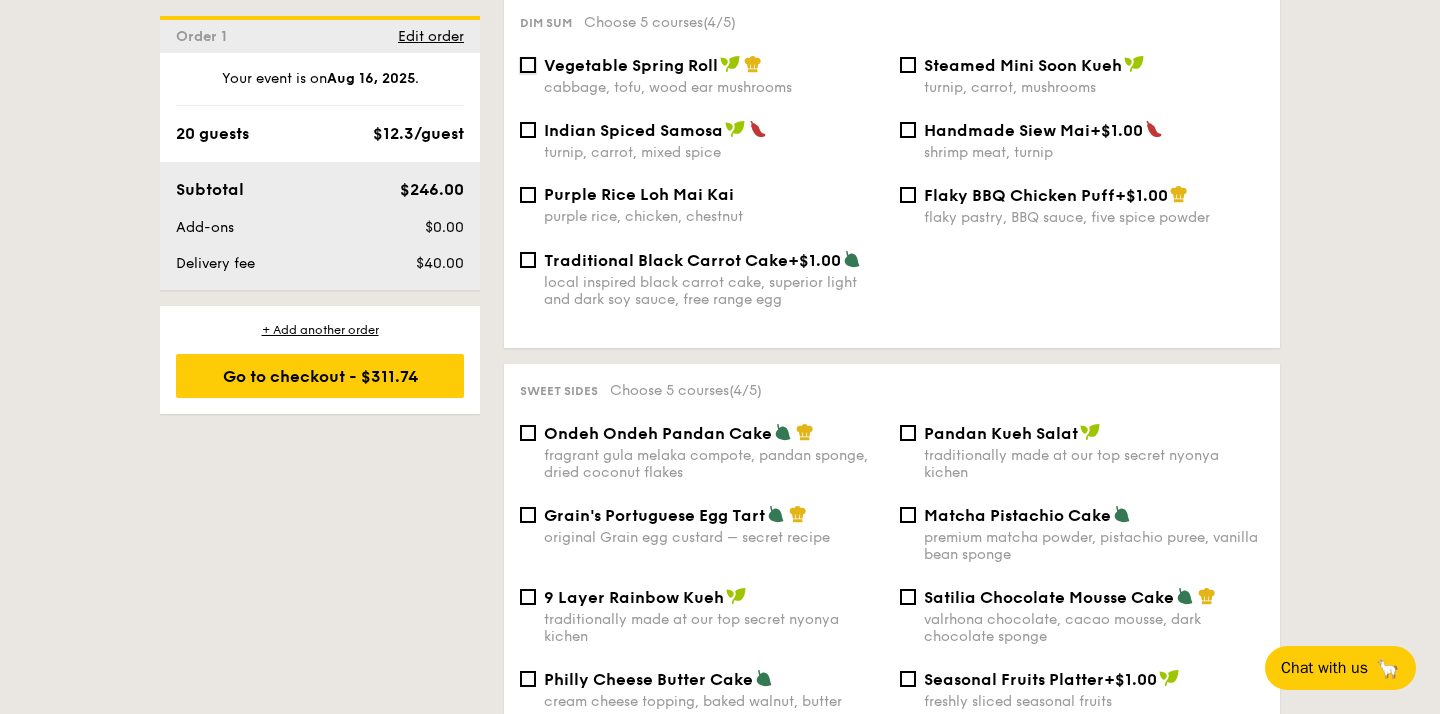 scroll, scrollTop: 1865, scrollLeft: 0, axis: vertical 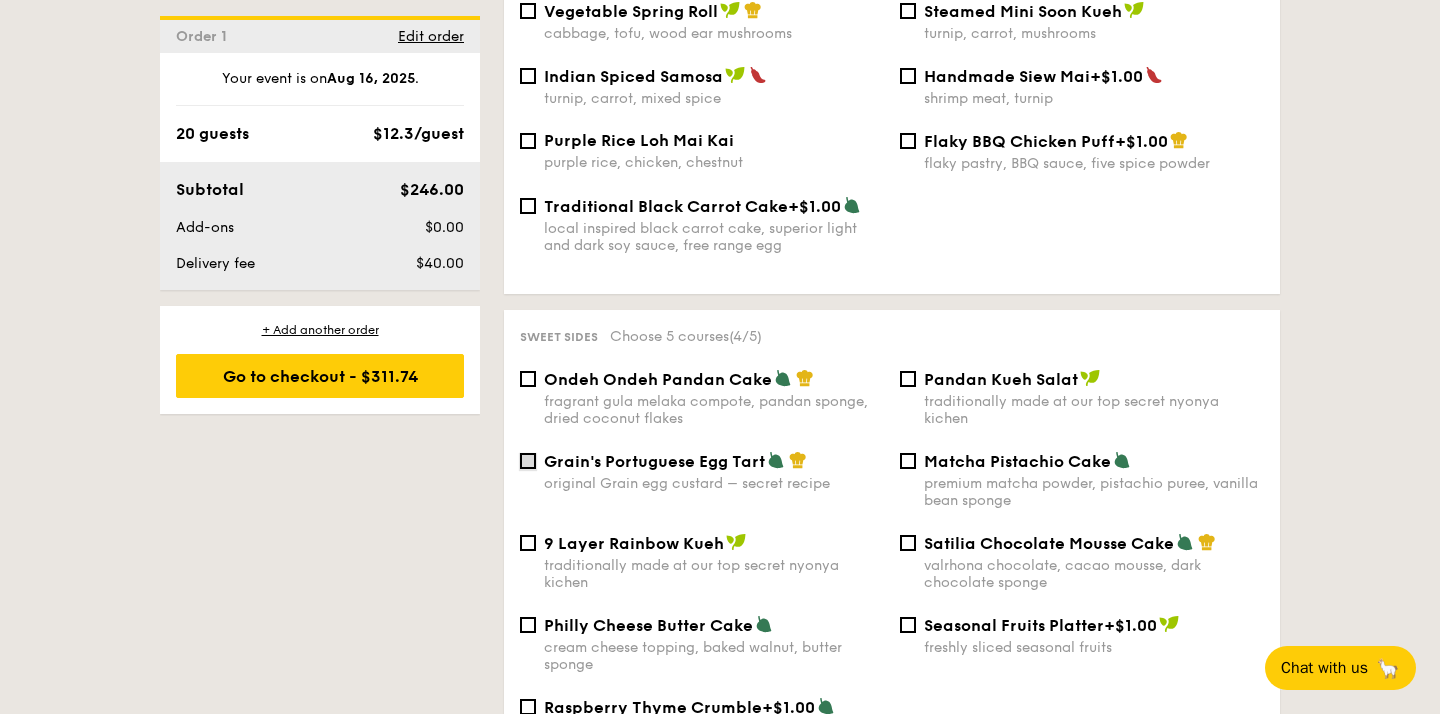 click on "Grain's Portuguese Egg Tart original Grain egg custard – secret recipe" at bounding box center (528, 461) 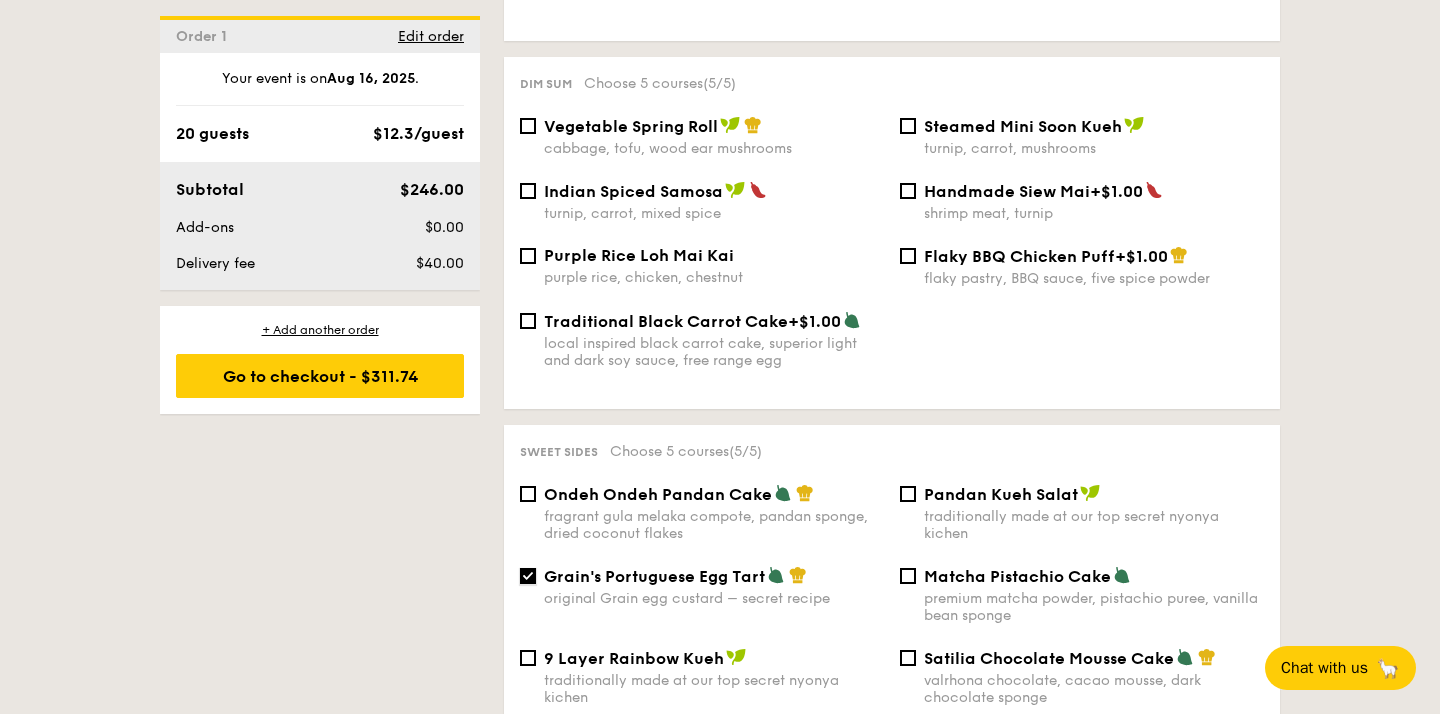 scroll, scrollTop: 1746, scrollLeft: 0, axis: vertical 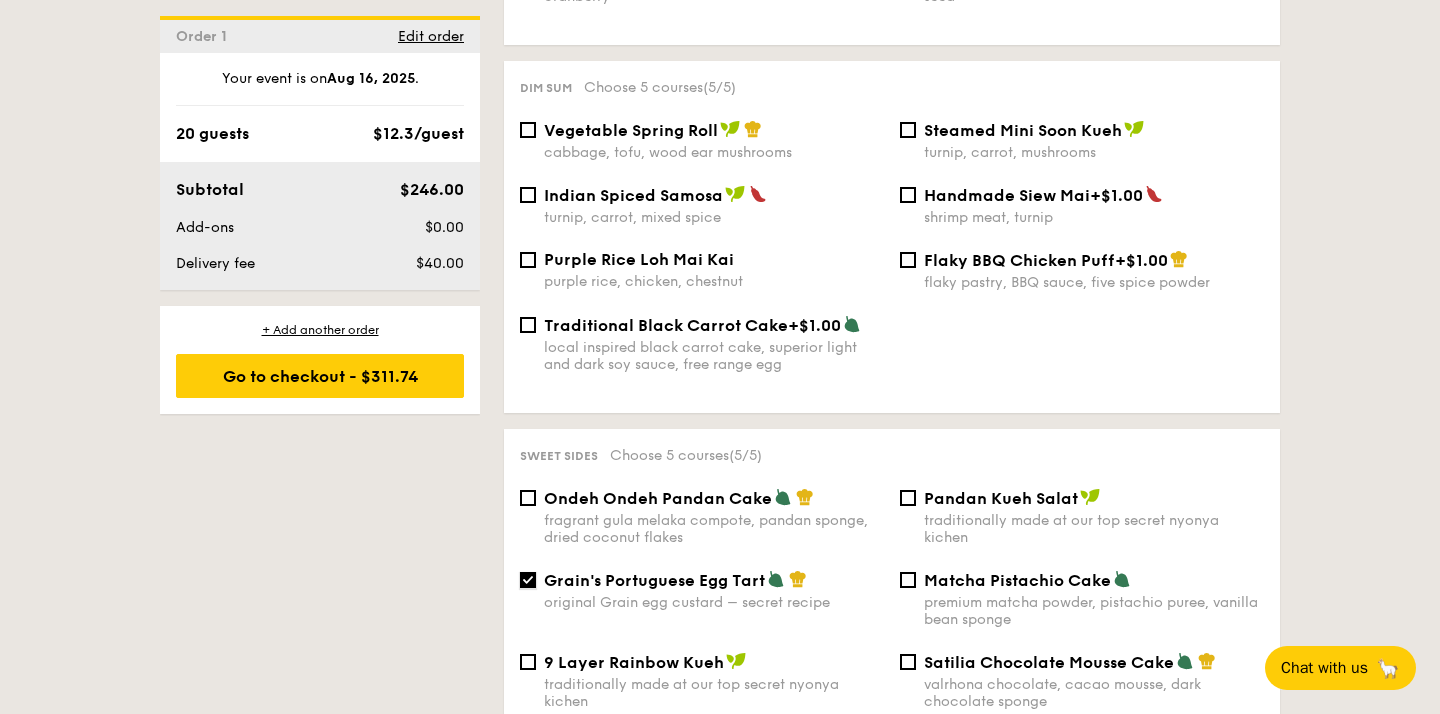 click on "Grain's Portuguese Egg Tart original Grain egg custard – secret recipe" at bounding box center [528, 580] 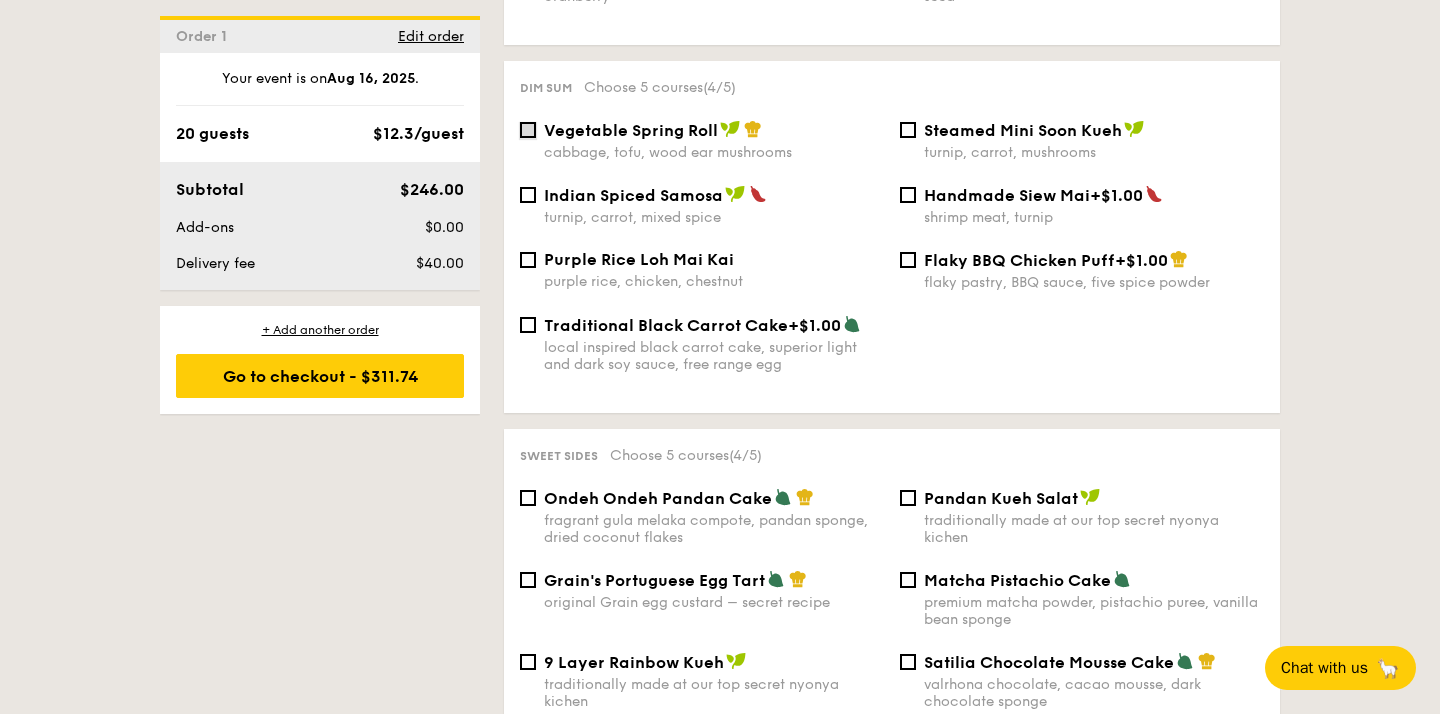 click on "Vegetable Spring Roll cabbage, tofu, wood ear mushrooms" at bounding box center (528, 130) 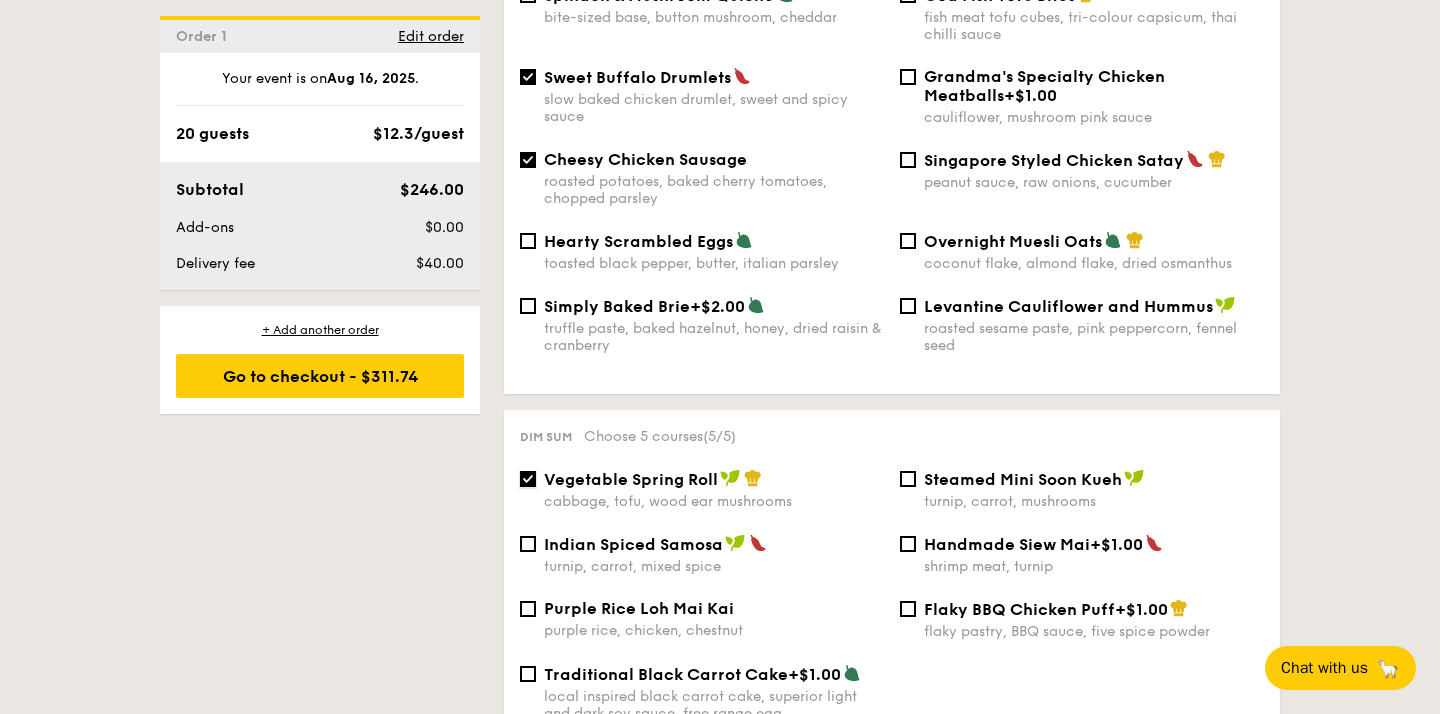 scroll, scrollTop: 1393, scrollLeft: 0, axis: vertical 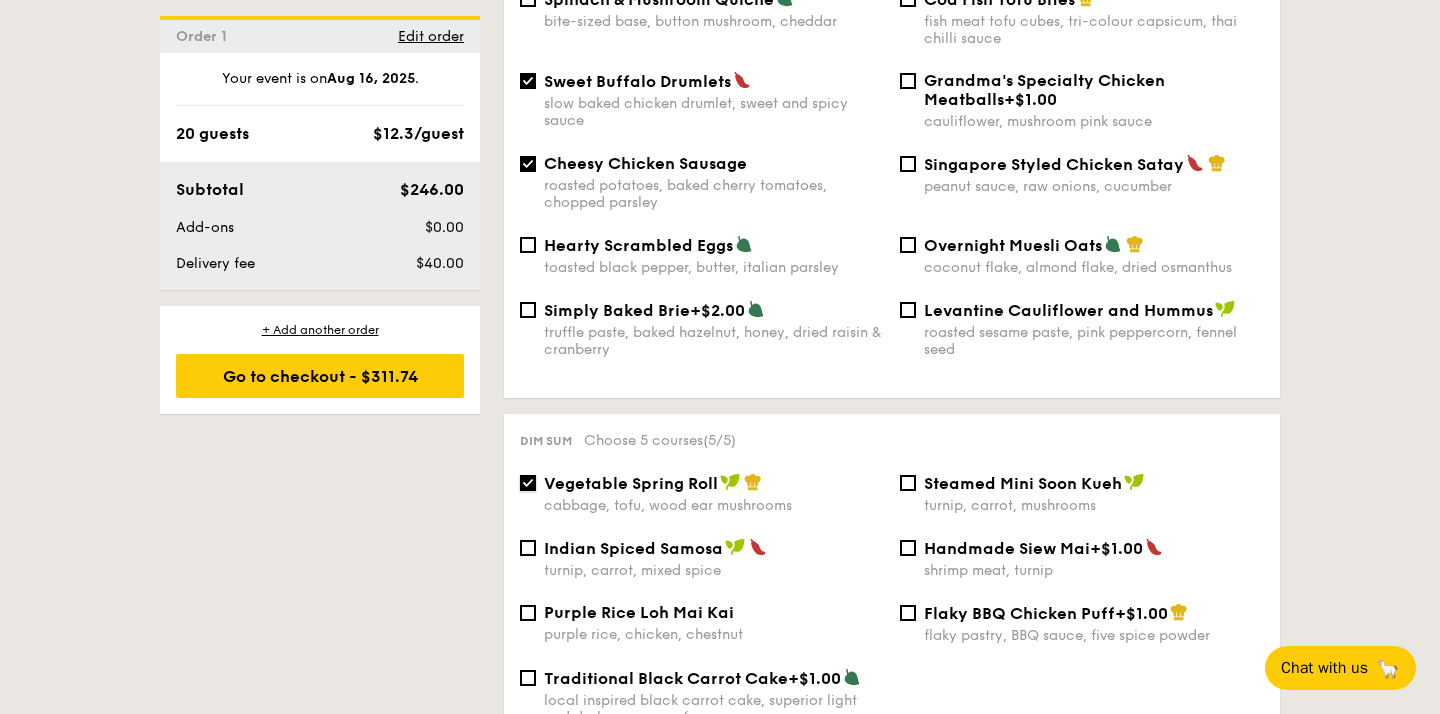click on "Vegetable Spring Roll cabbage, tofu, wood ear mushrooms" at bounding box center [528, 483] 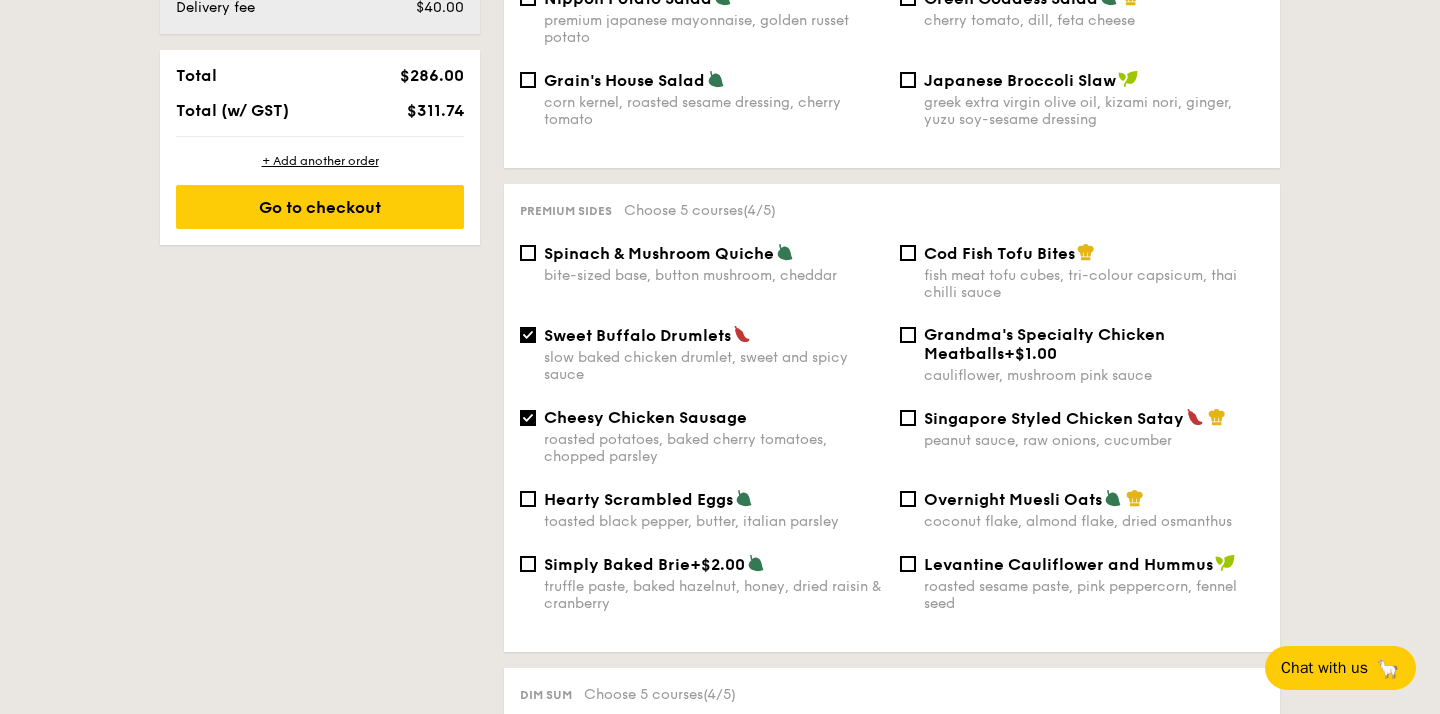 scroll, scrollTop: 1136, scrollLeft: 0, axis: vertical 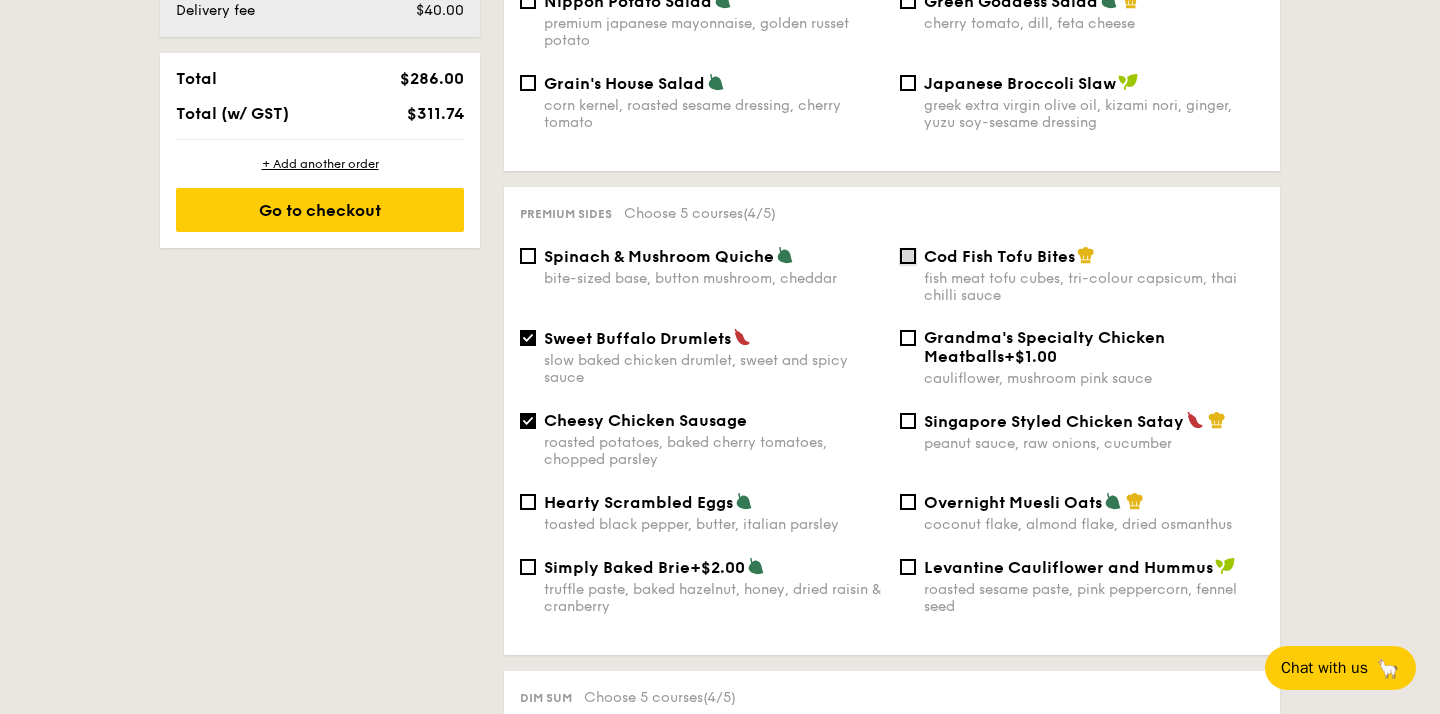 click on "Cod Fish Tofu Bites fish meat tofu cubes, tri-colour capsicum, thai chilli sauce" at bounding box center [908, 256] 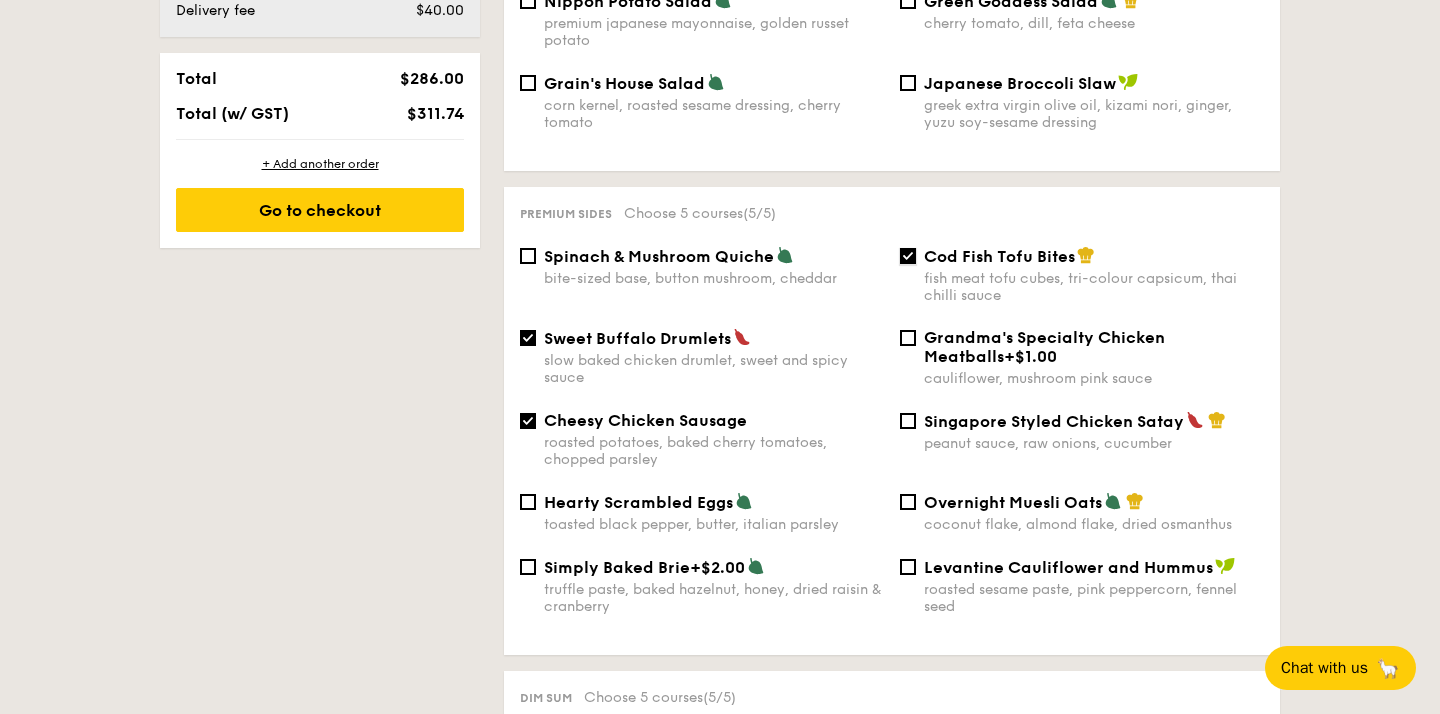 click on "Cod Fish Tofu Bites fish meat tofu cubes, tri-colour capsicum, thai chilli sauce" at bounding box center [908, 256] 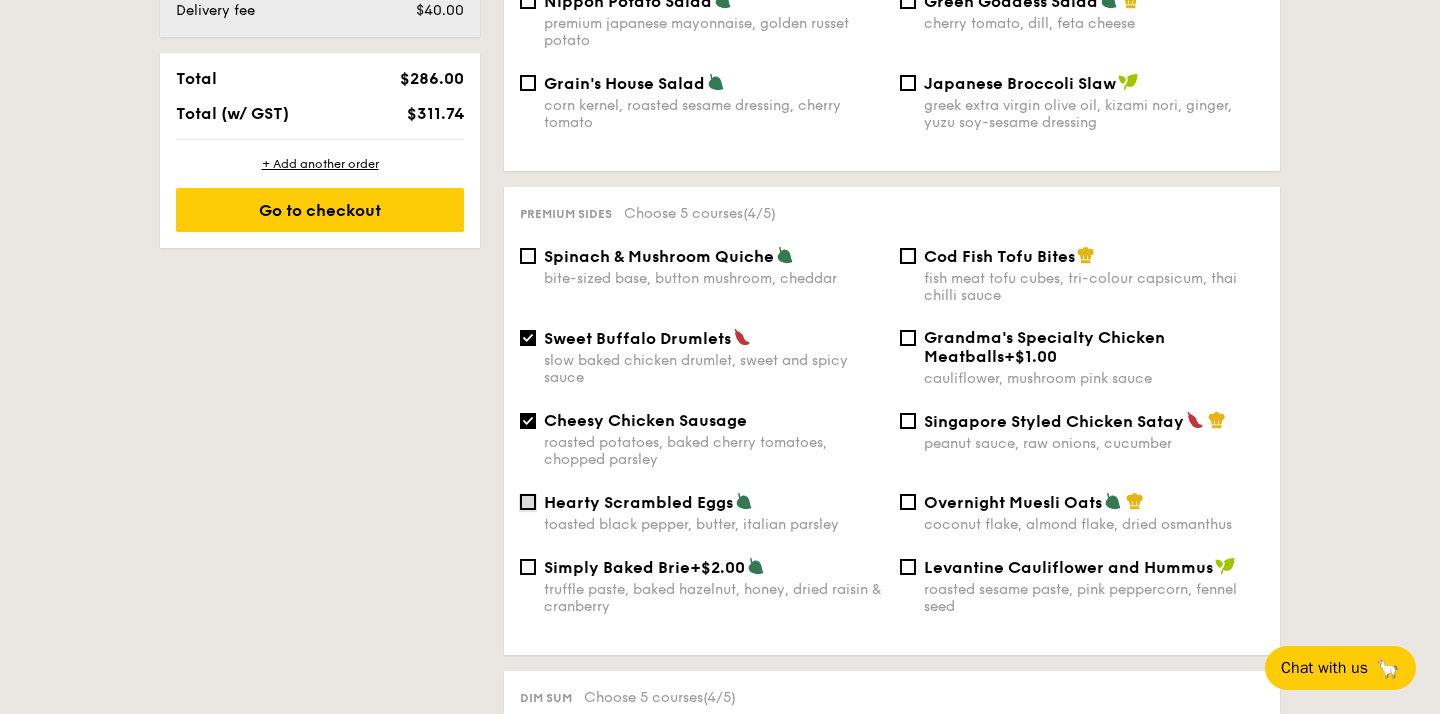 click on "Hearty Scrambled Eggs toasted black pepper, butter, italian parsley" at bounding box center (528, 502) 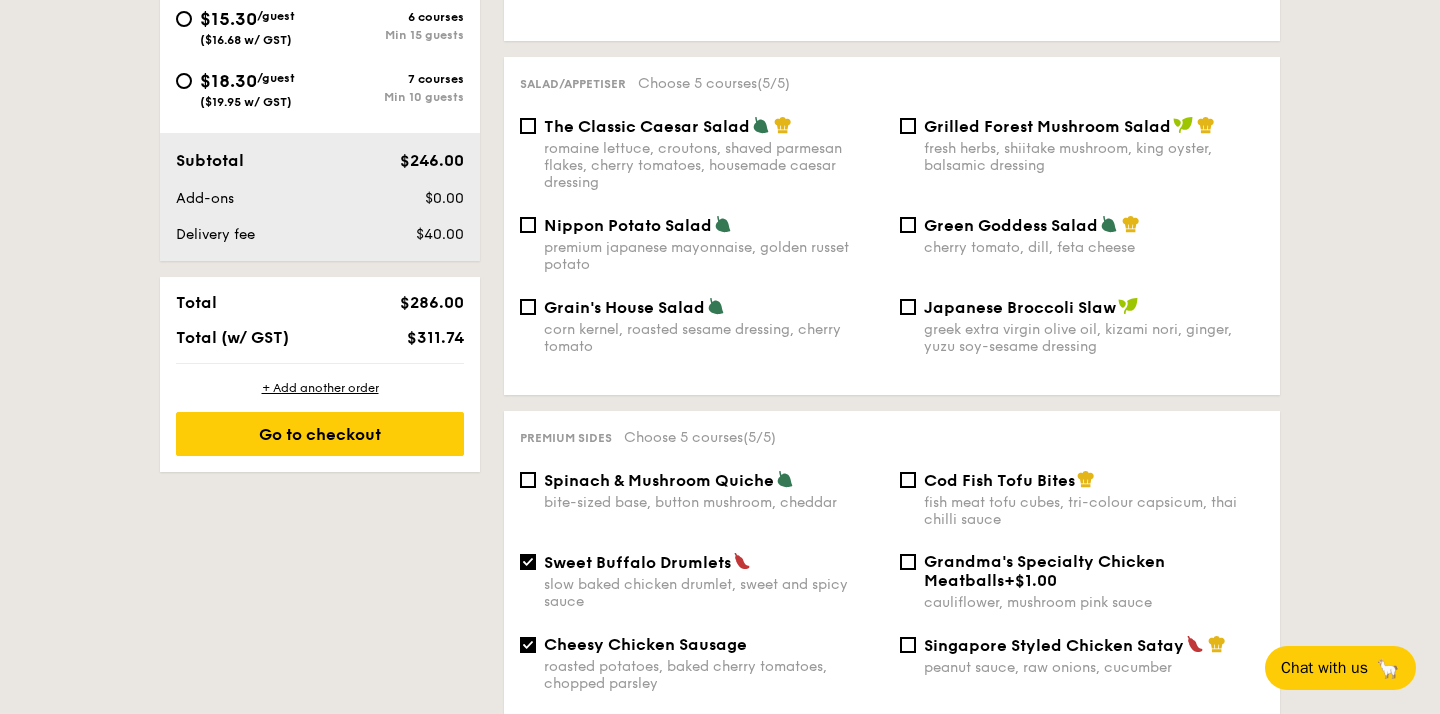 scroll, scrollTop: 946, scrollLeft: 0, axis: vertical 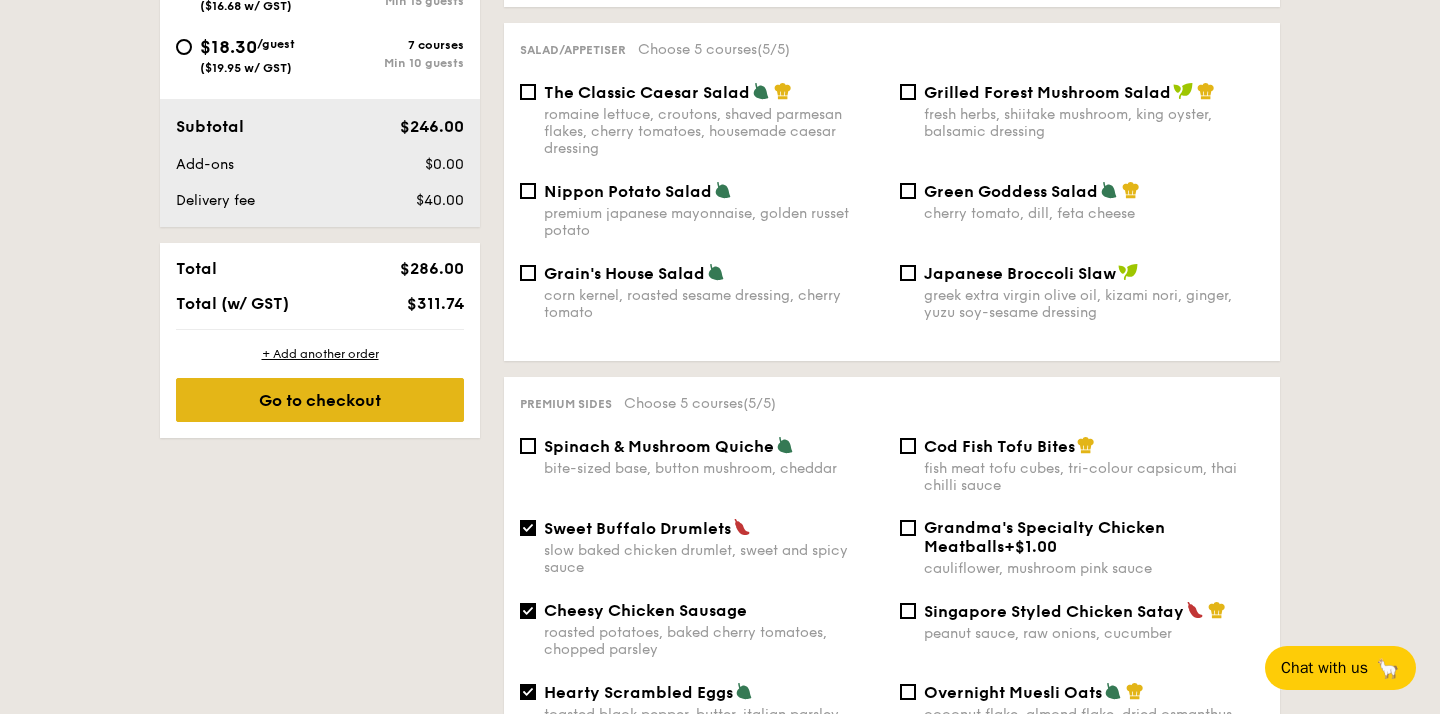 click on "Go to checkout" at bounding box center (320, 400) 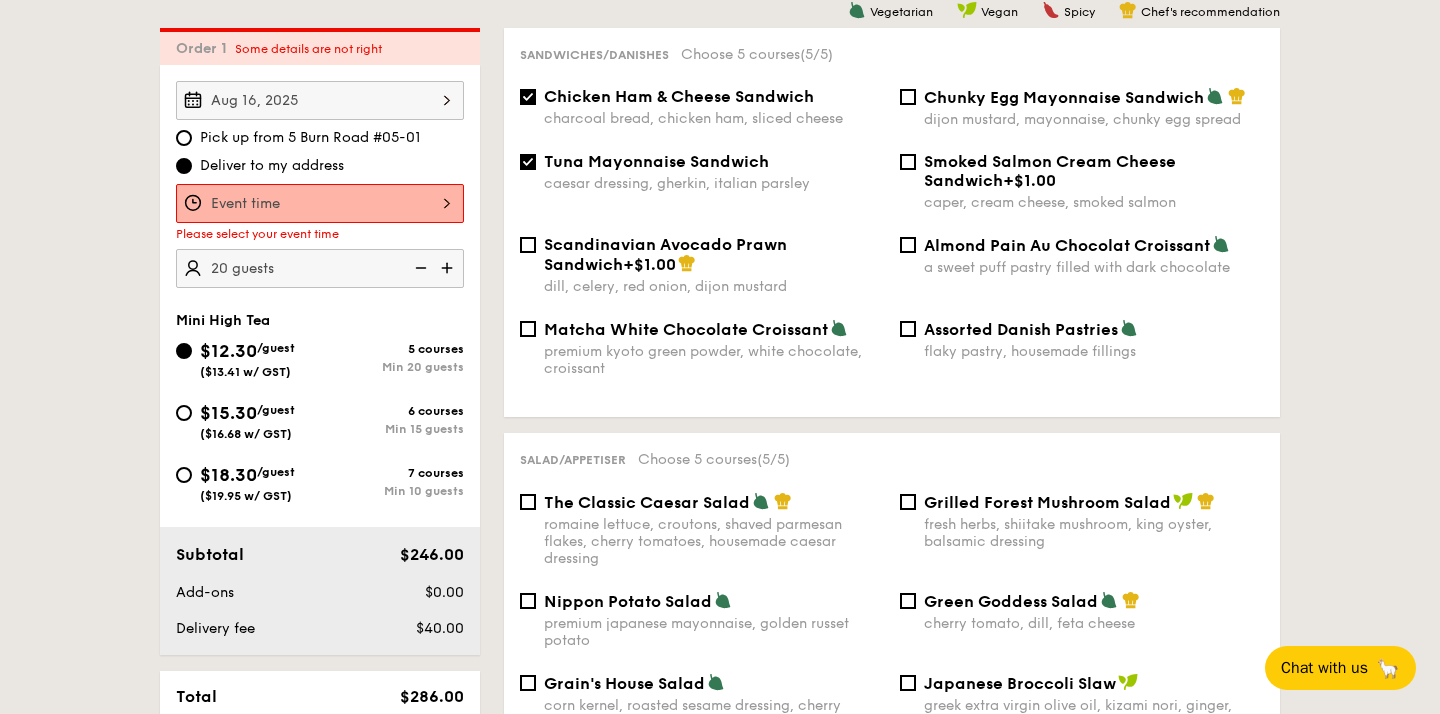 scroll, scrollTop: 534, scrollLeft: 0, axis: vertical 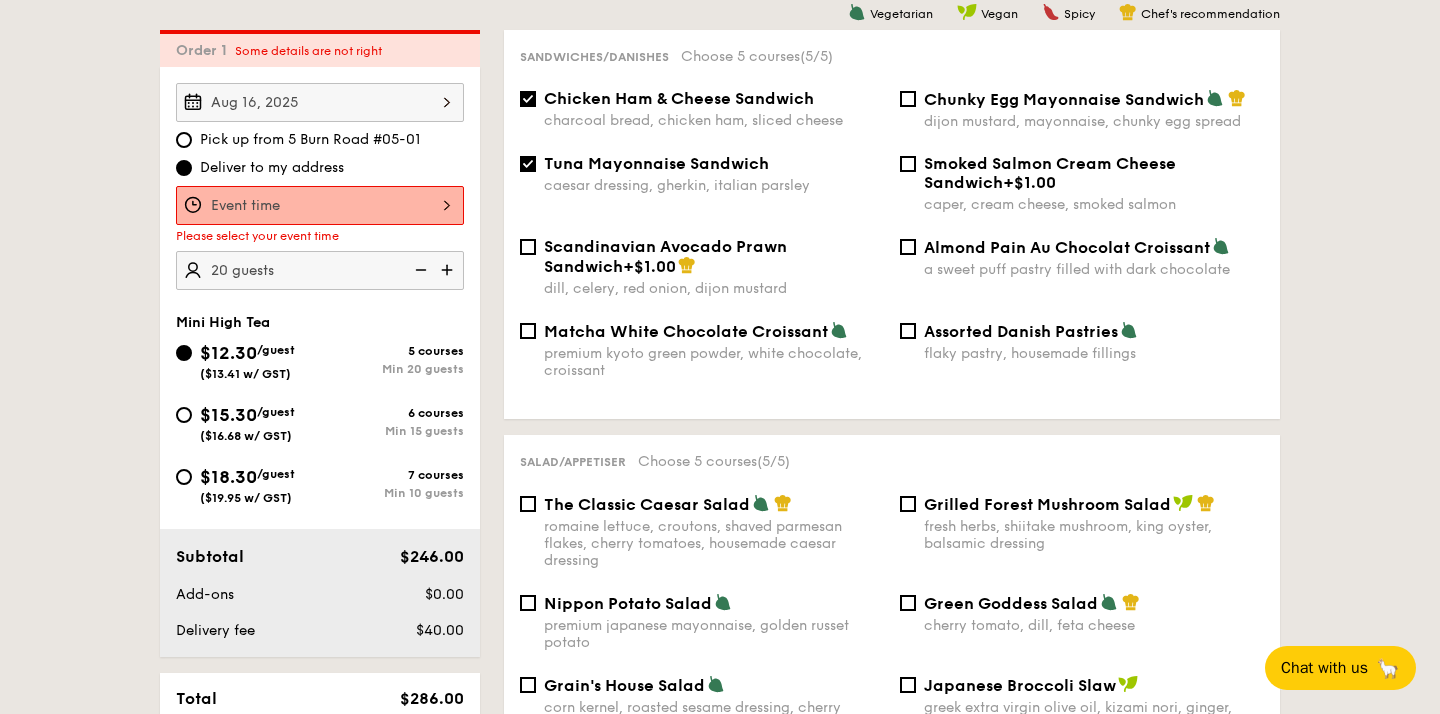 click at bounding box center (320, 205) 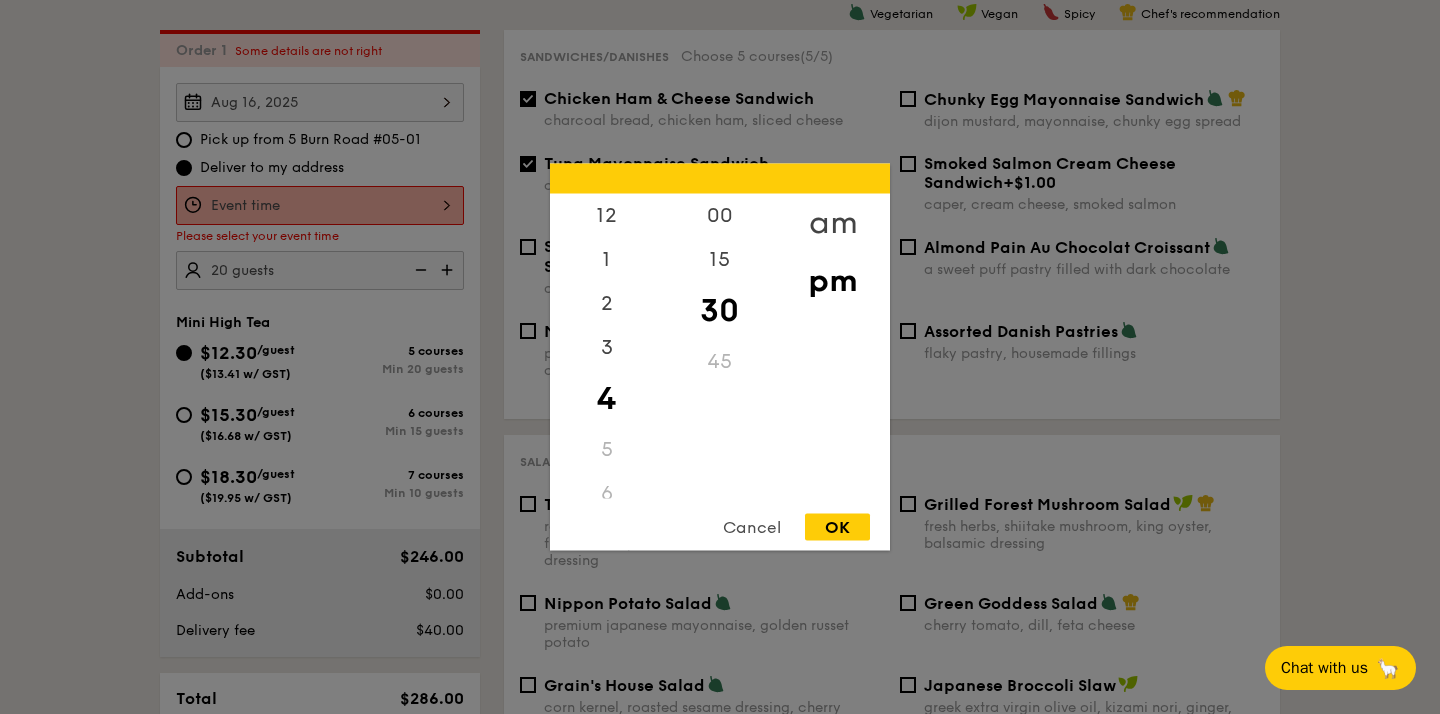 click on "am" at bounding box center (832, 223) 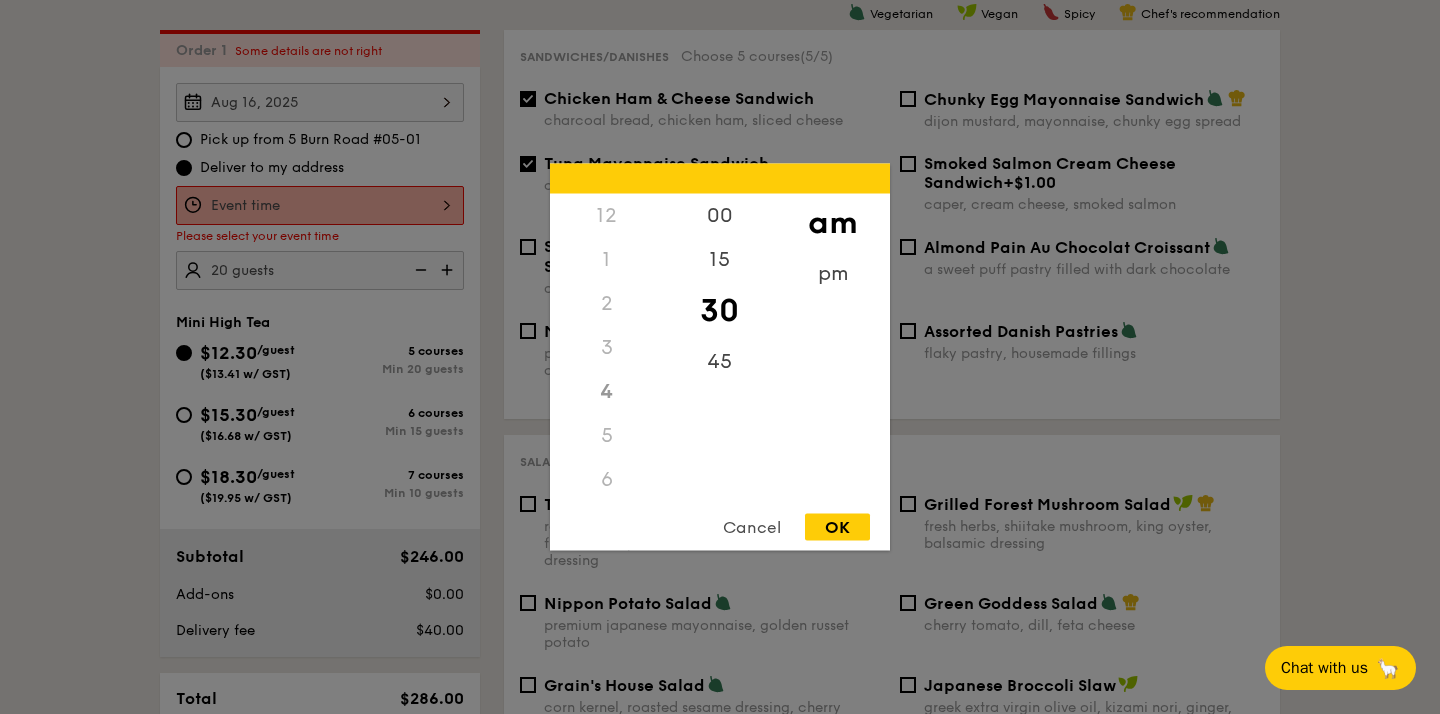 scroll, scrollTop: 223, scrollLeft: 0, axis: vertical 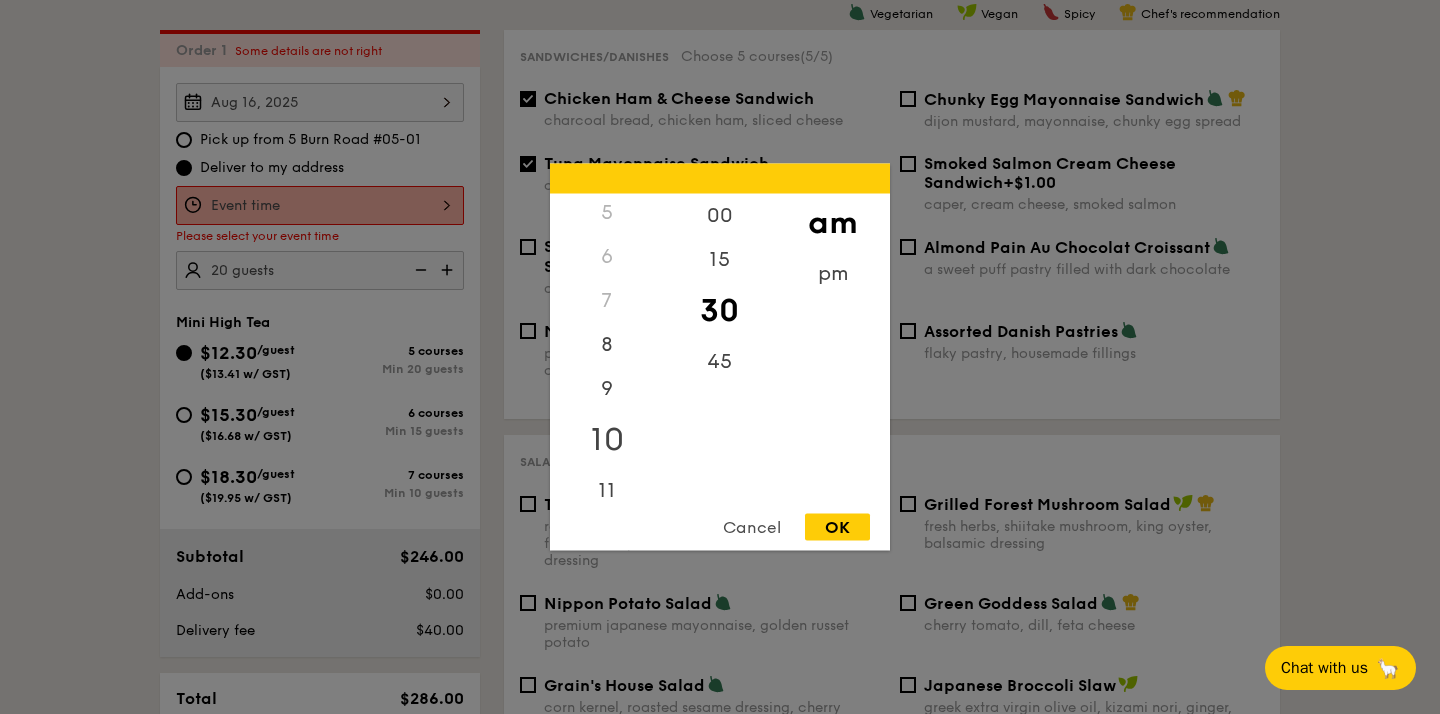 click on "10" at bounding box center (606, 440) 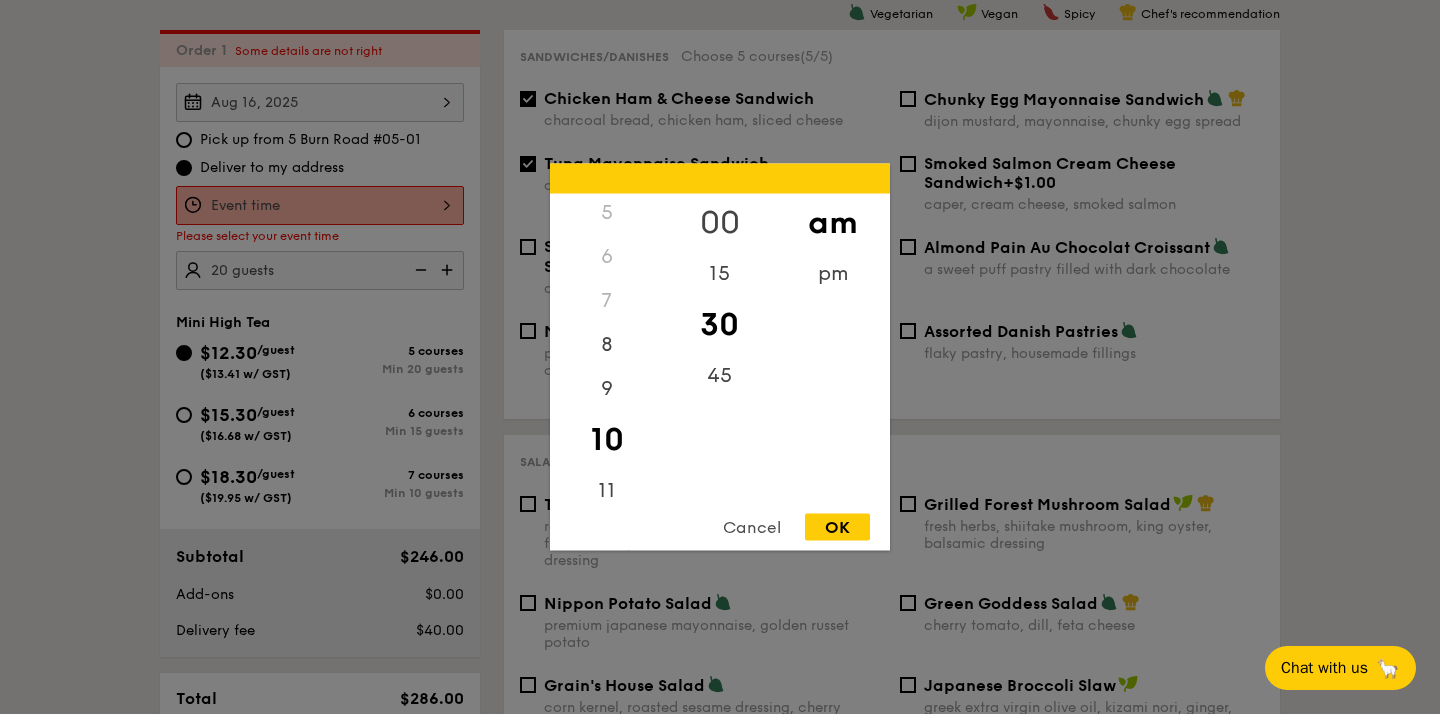 click on "00" at bounding box center (719, 223) 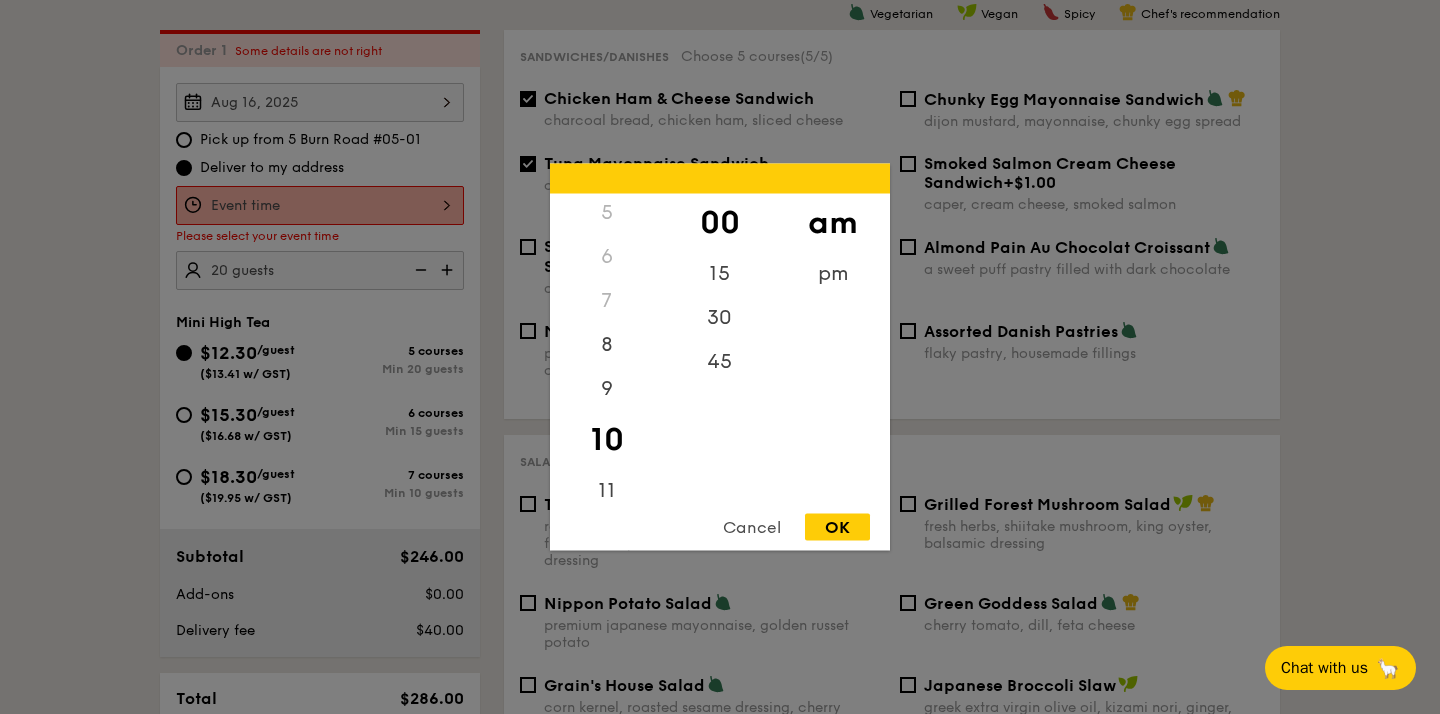 click on "OK" at bounding box center [837, 527] 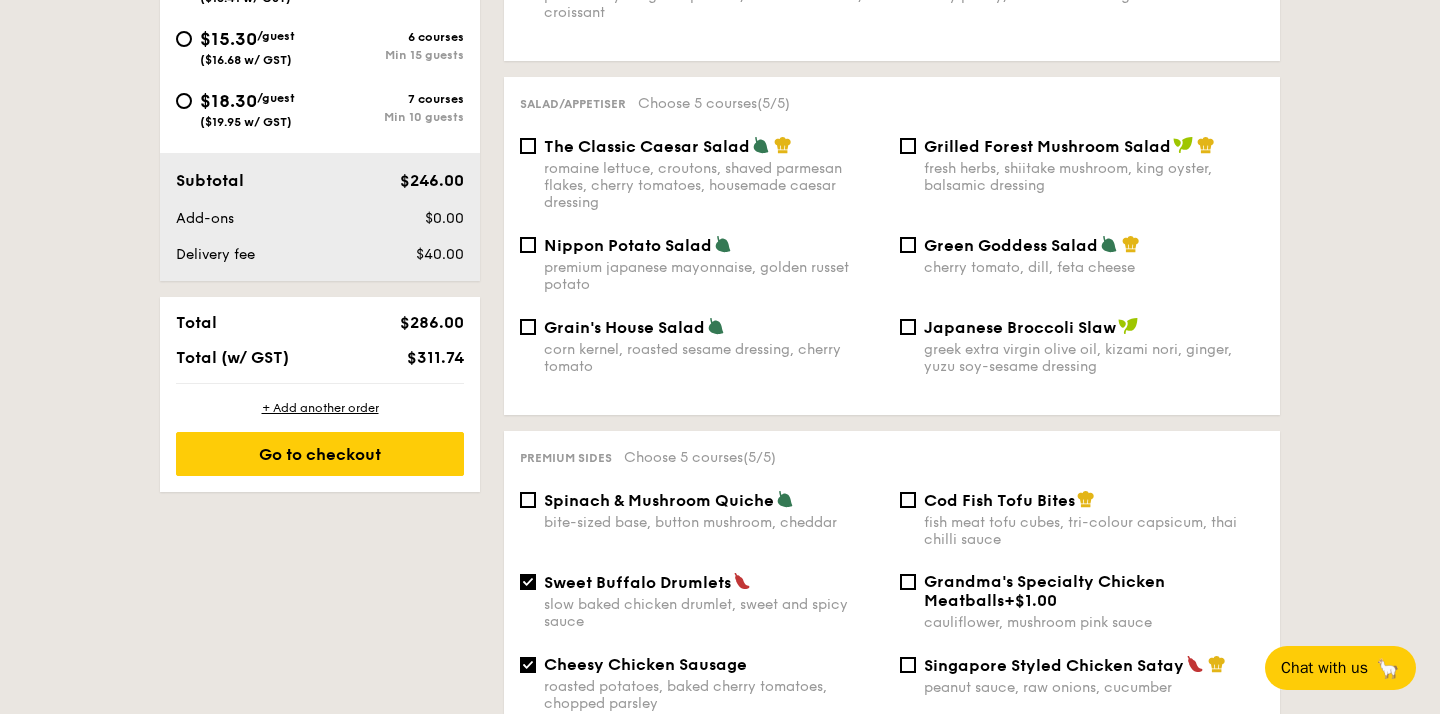 scroll, scrollTop: 910, scrollLeft: 0, axis: vertical 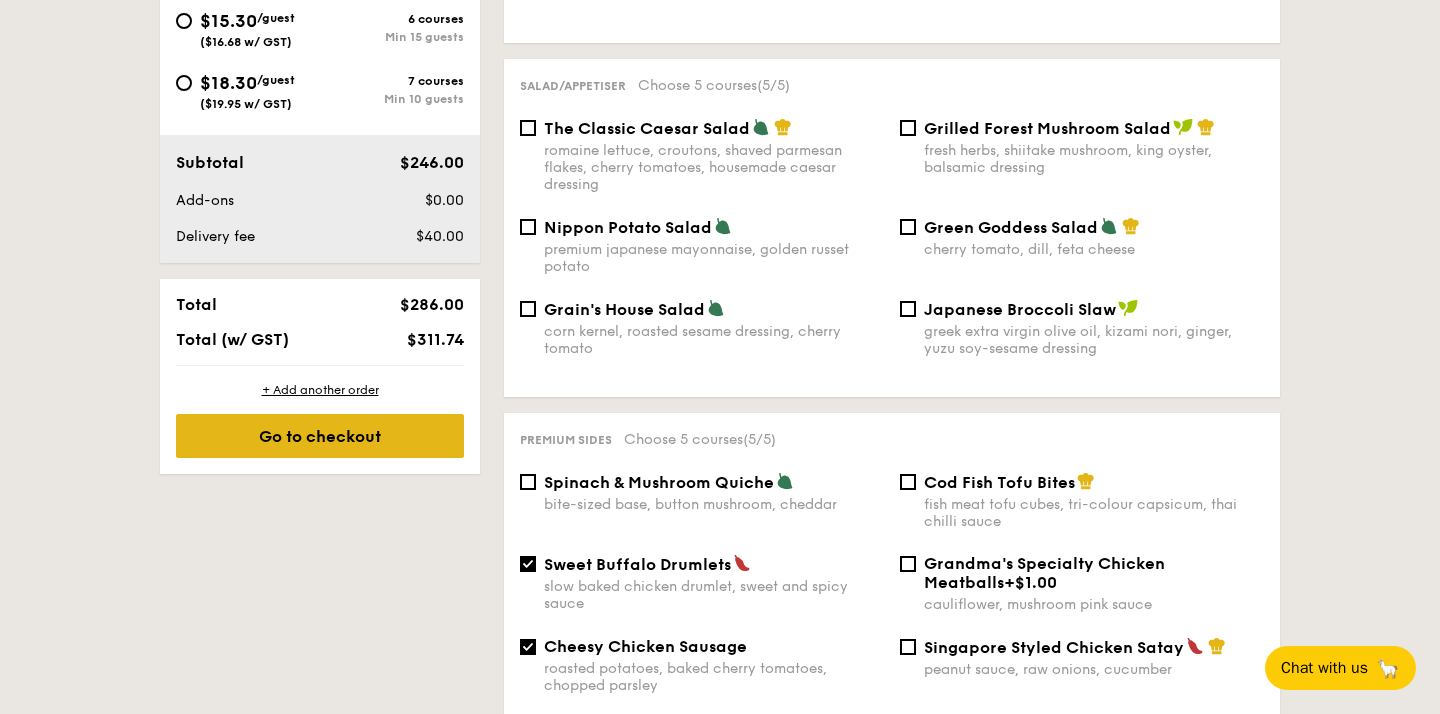 click on "Go to checkout" at bounding box center (320, 436) 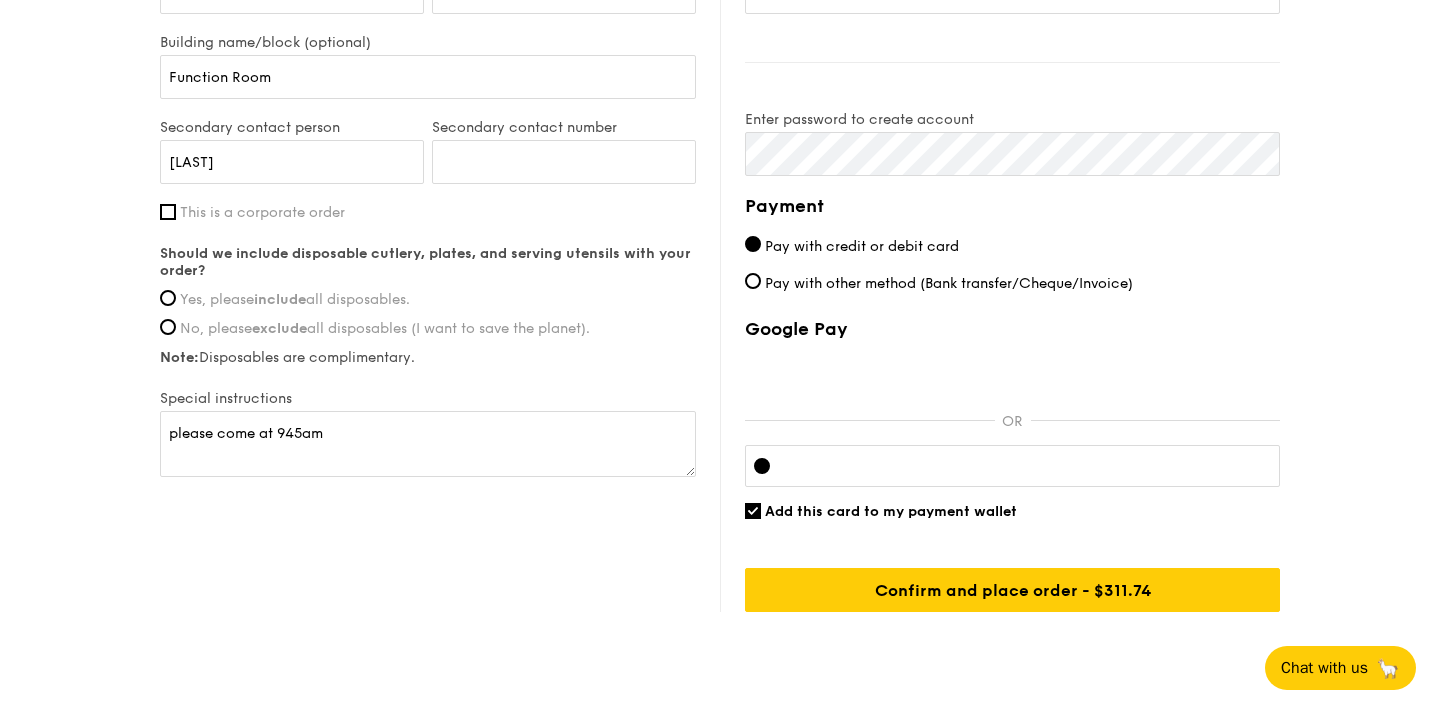 scroll, scrollTop: 1239, scrollLeft: 0, axis: vertical 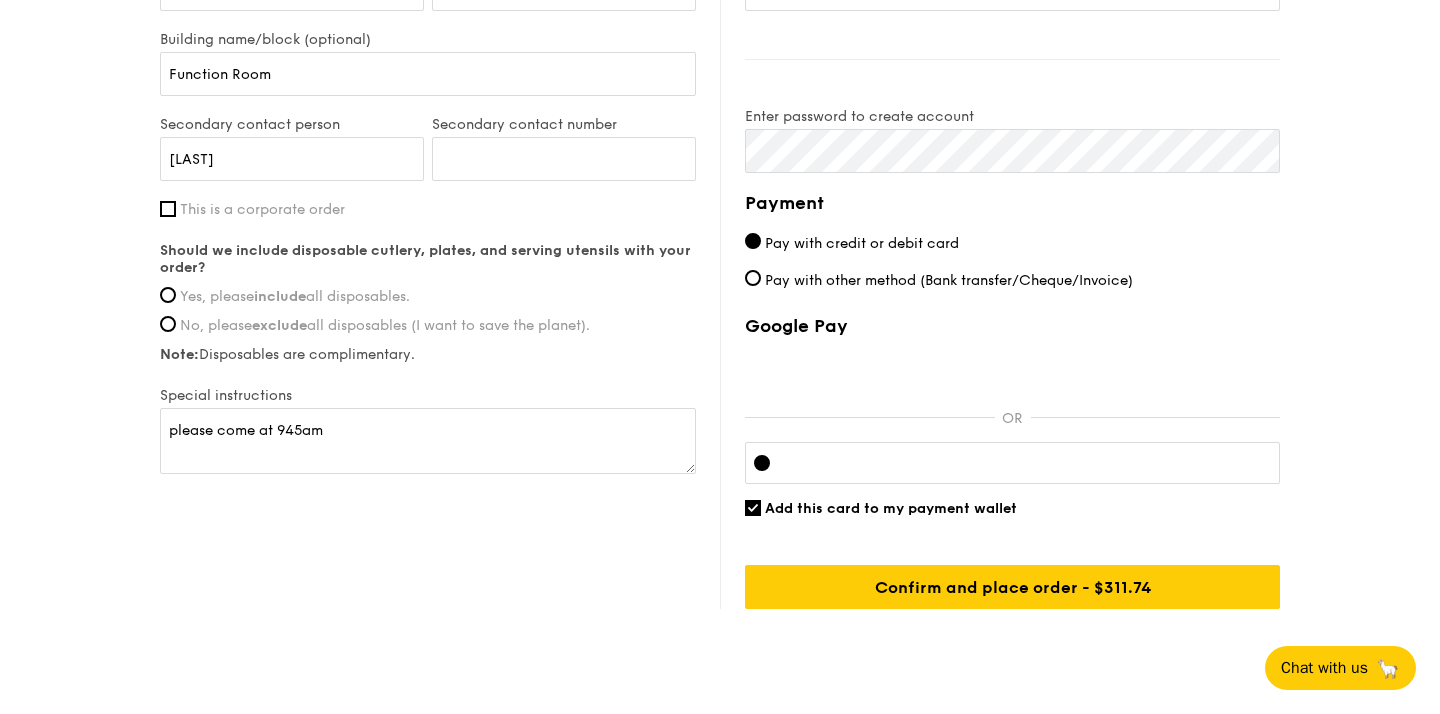 click on "Pay with other method (Bank transfer/Cheque/Invoice)" at bounding box center (949, 280) 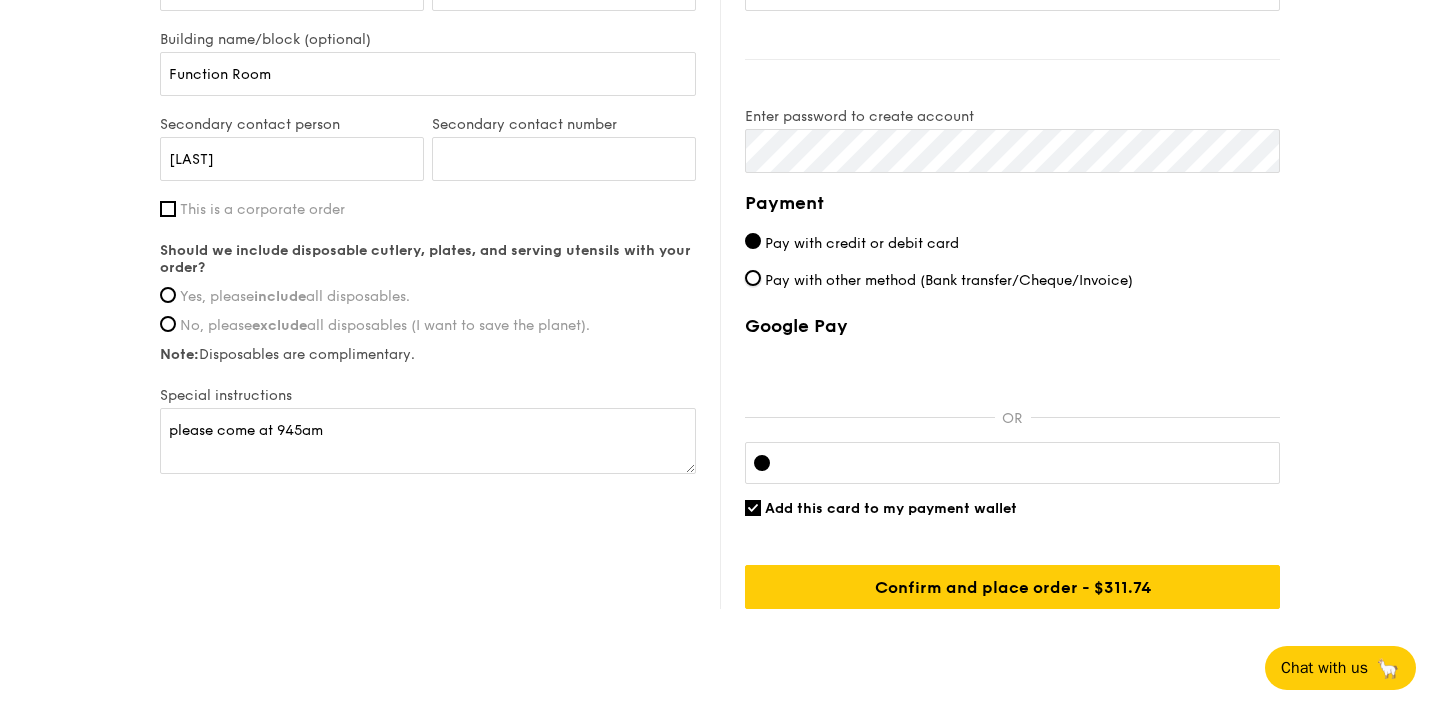 click on "Pay with other method (Bank transfer/Cheque/Invoice)" at bounding box center (753, 278) 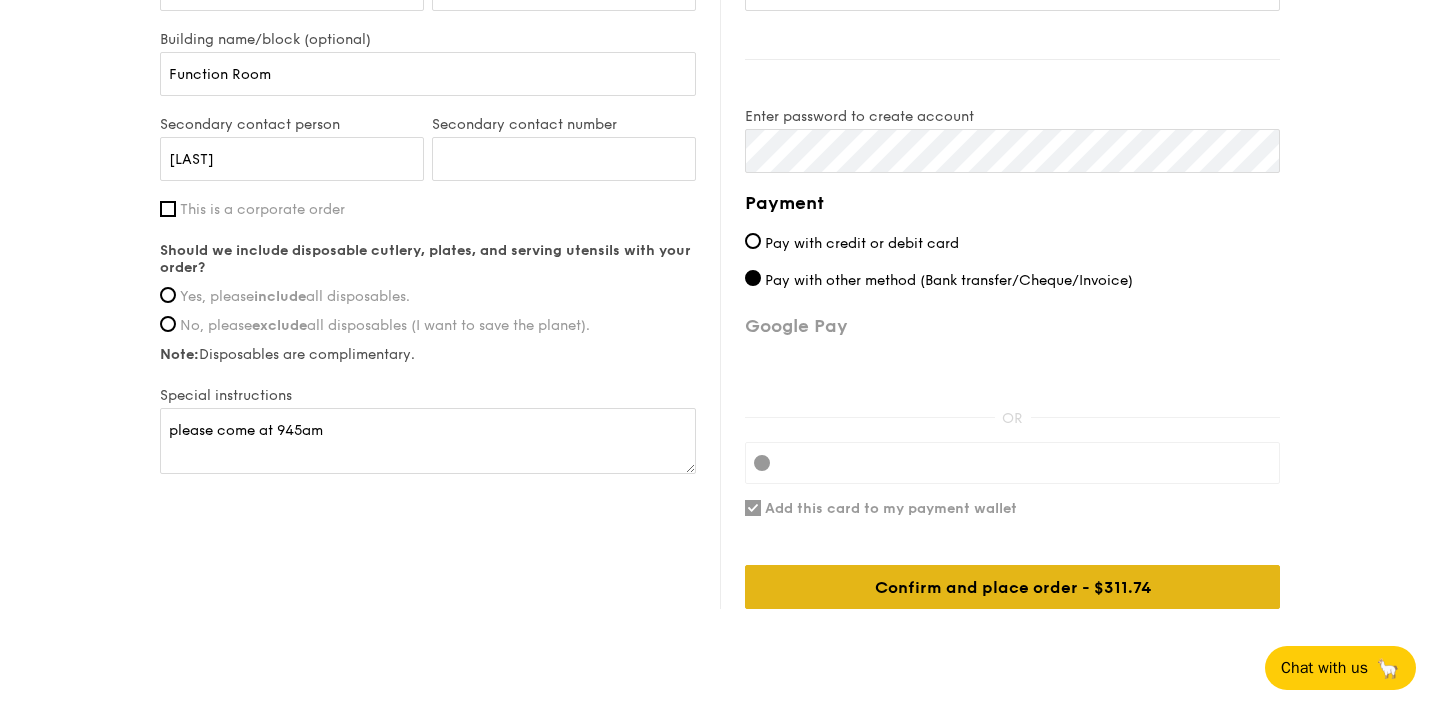 click on "Confirm and place order - $311.74" at bounding box center [1012, 587] 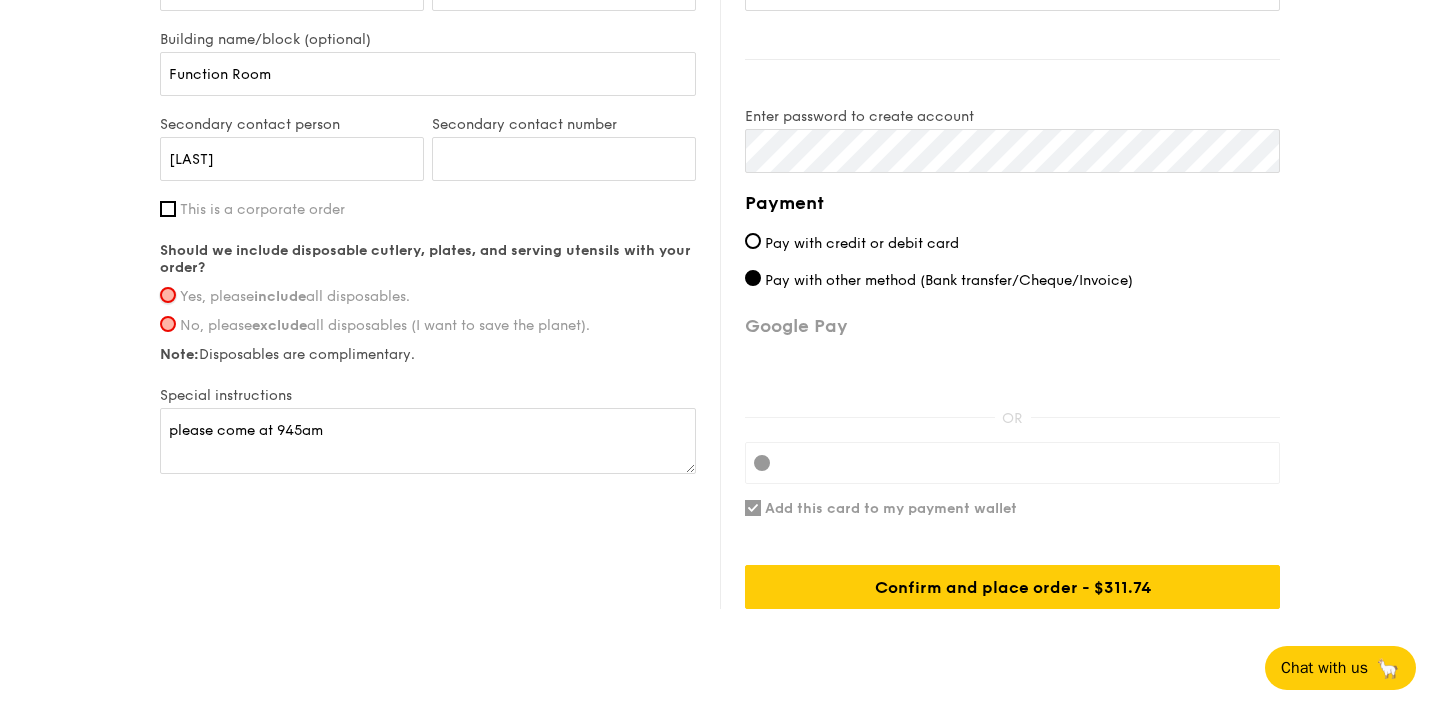 click on "Yes, please  include  all disposables." at bounding box center (168, 295) 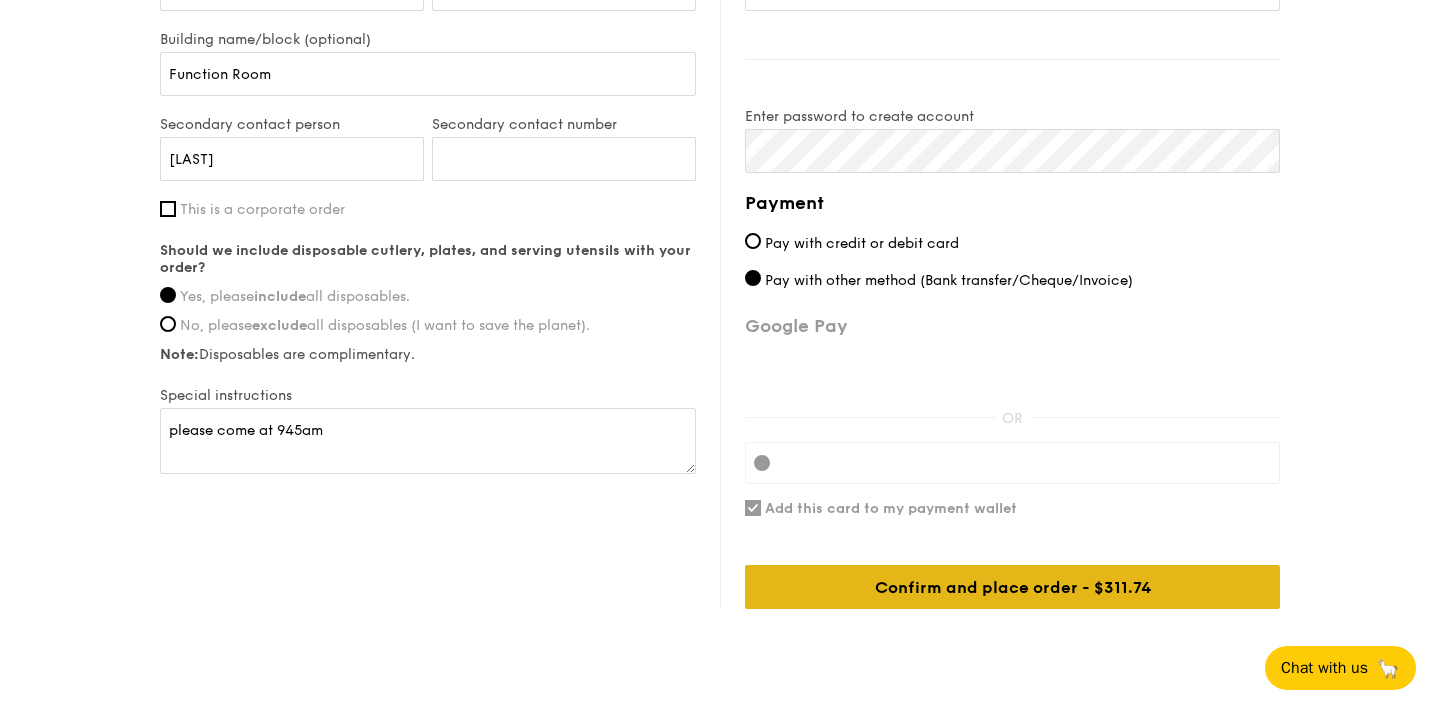 click on "Confirm and place order - $311.74" at bounding box center (1012, 587) 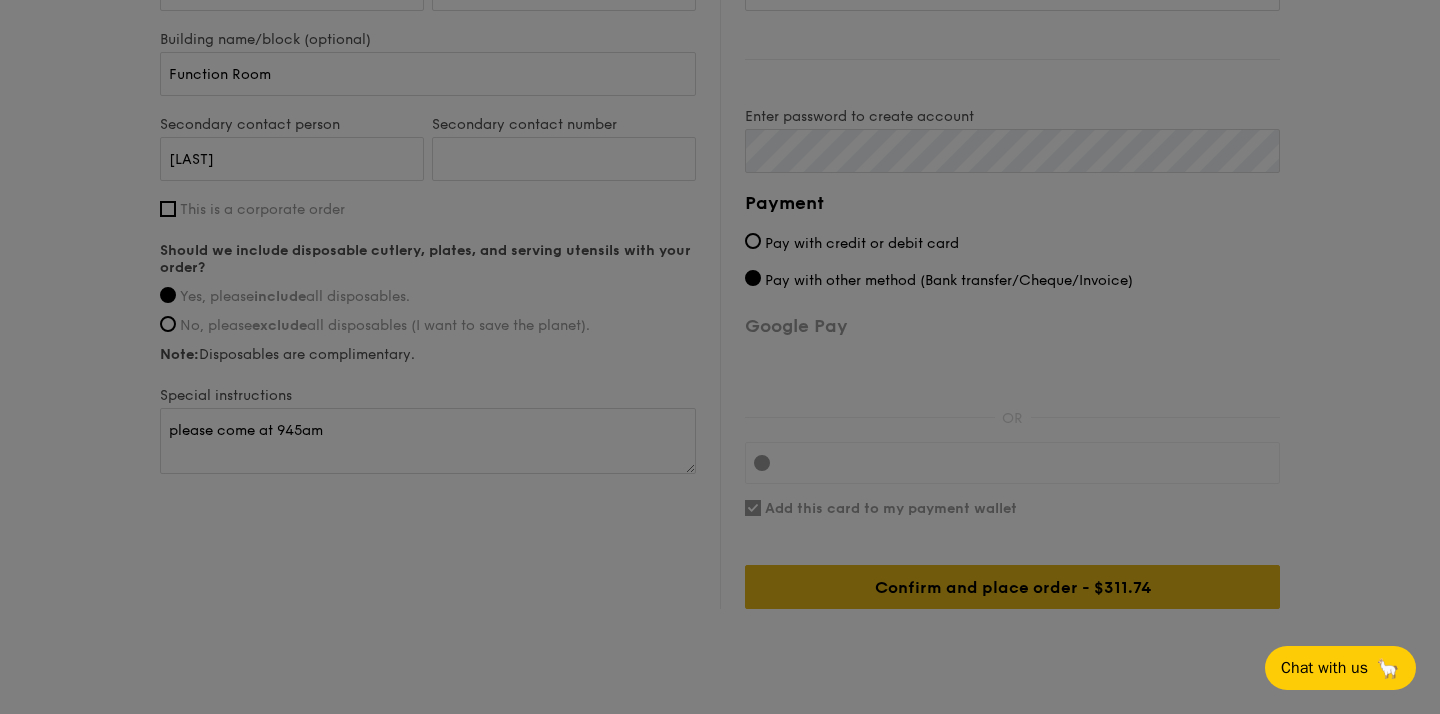 scroll, scrollTop: 0, scrollLeft: 0, axis: both 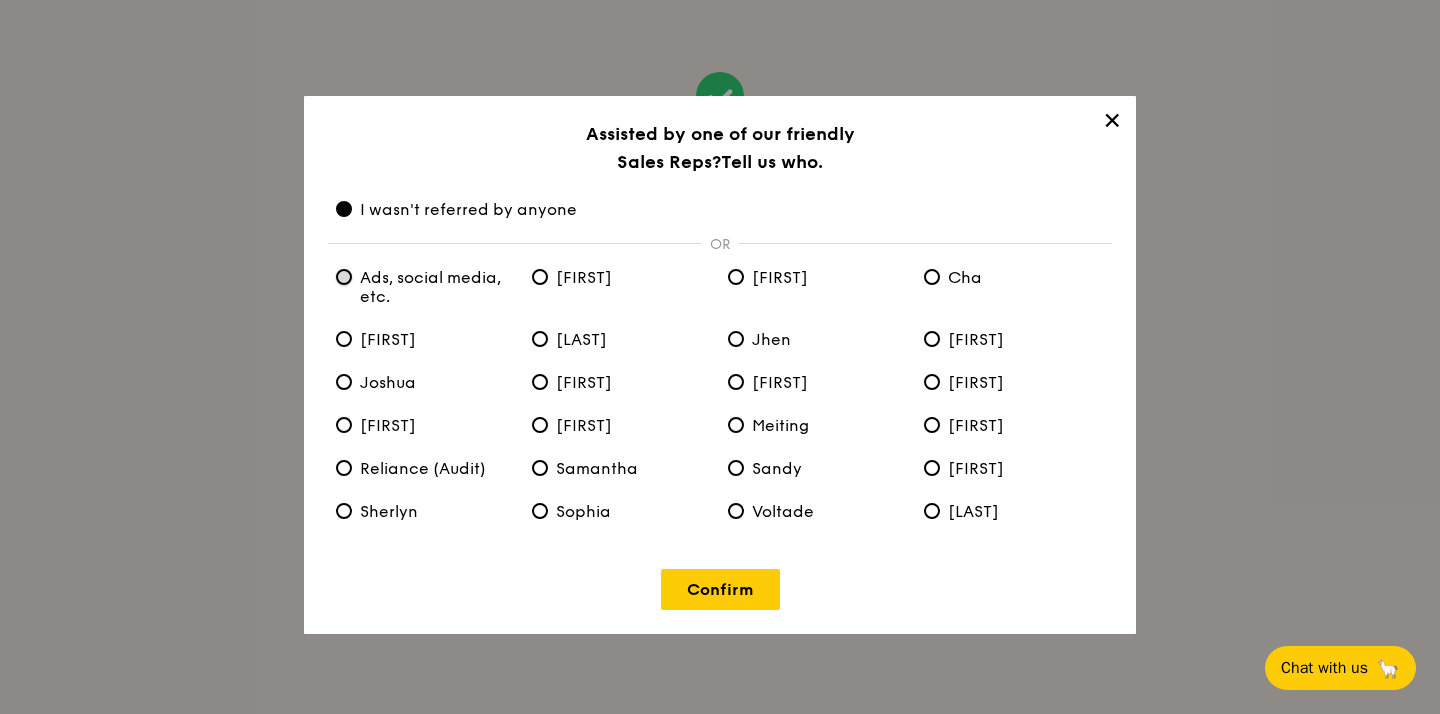 click on "Ads, social media, etc." at bounding box center [344, 277] 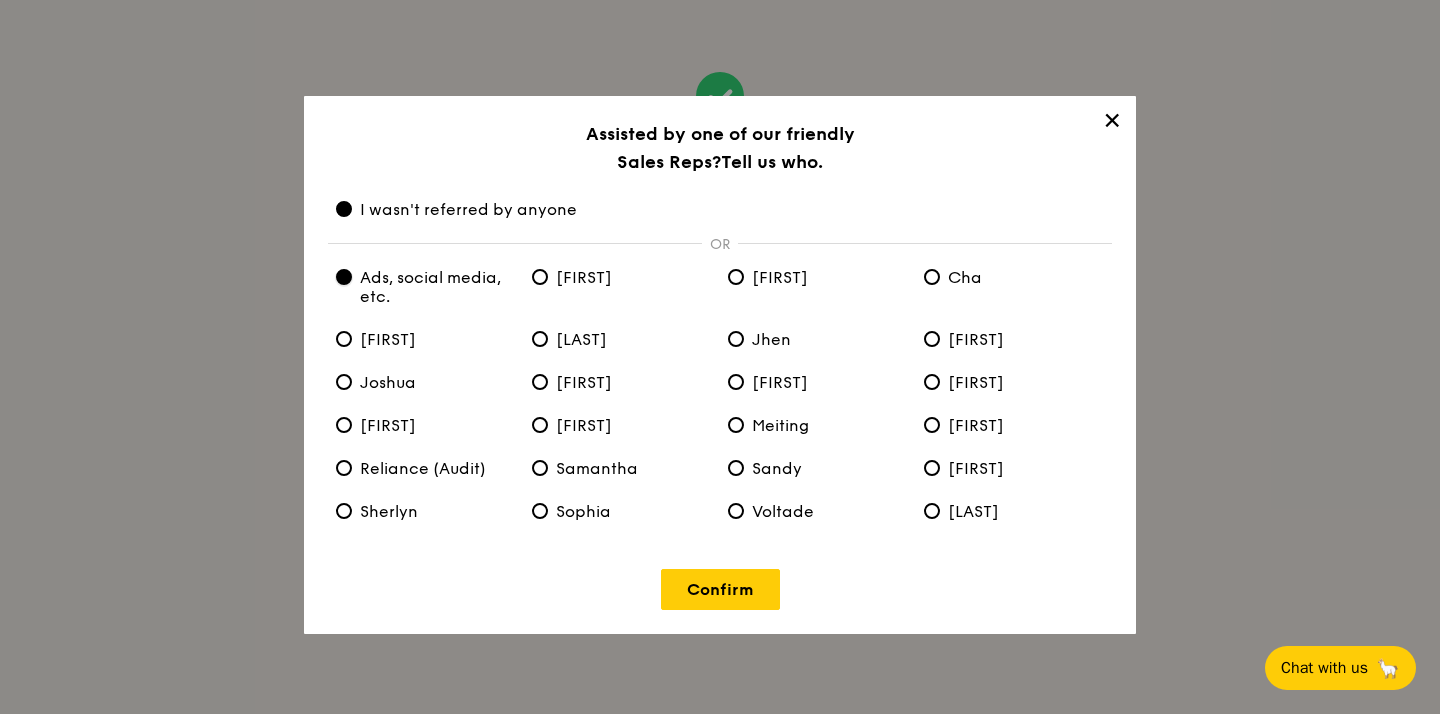 radio on "true" 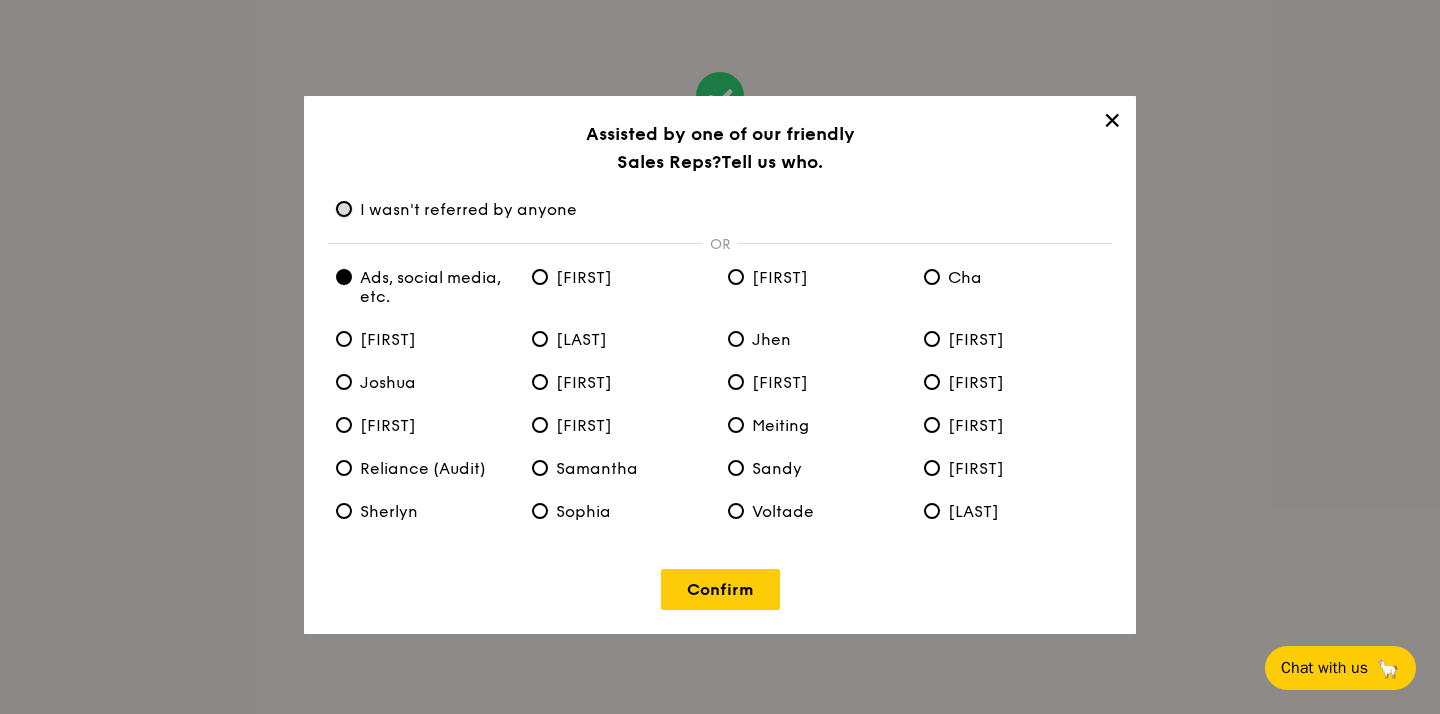 click on "I wasn't referred by anyone" at bounding box center (344, 209) 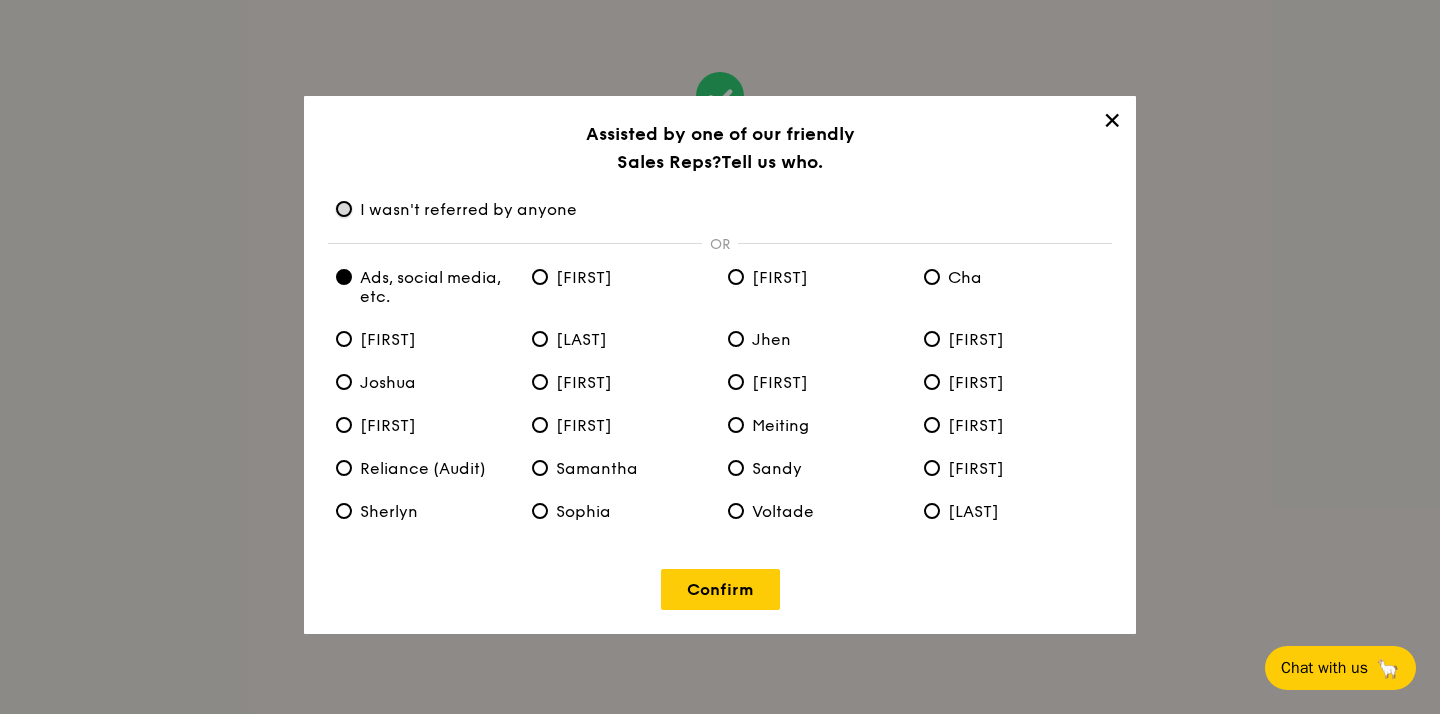 radio on "true" 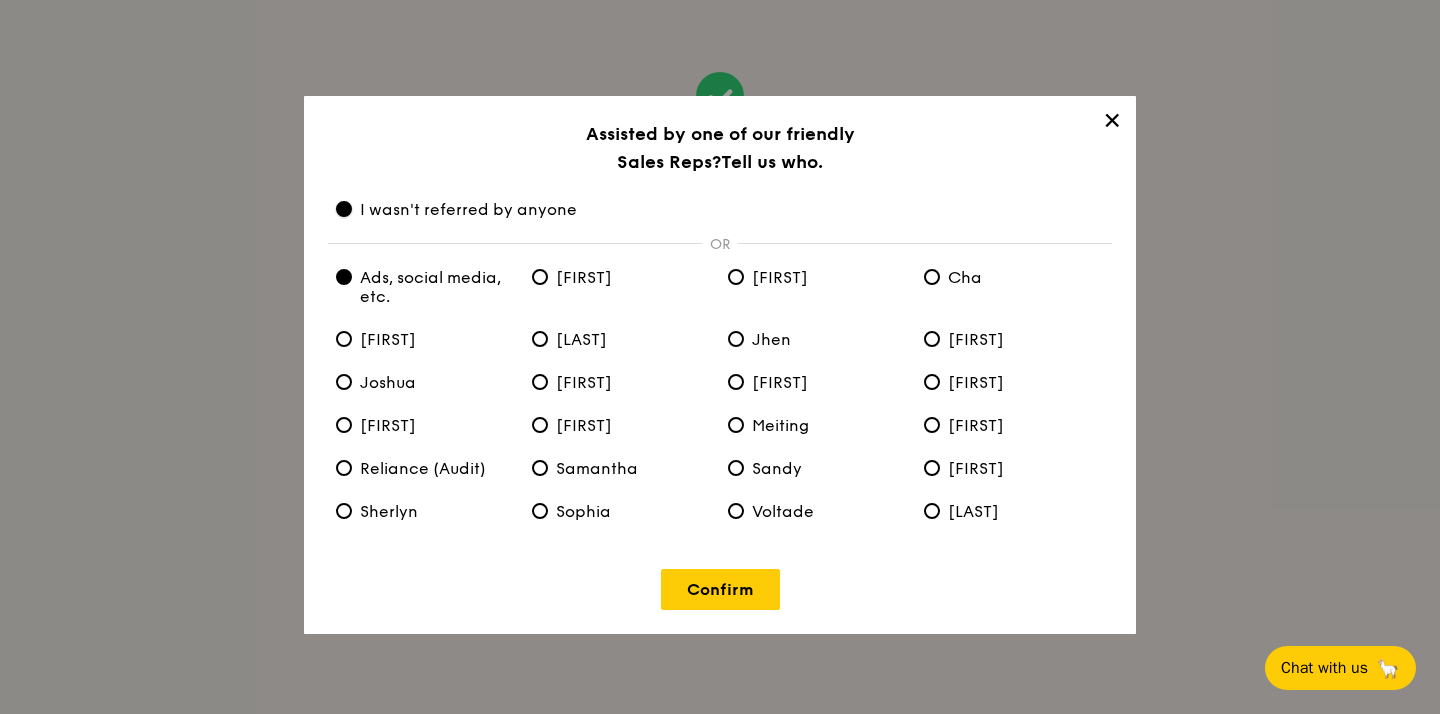 radio on "false" 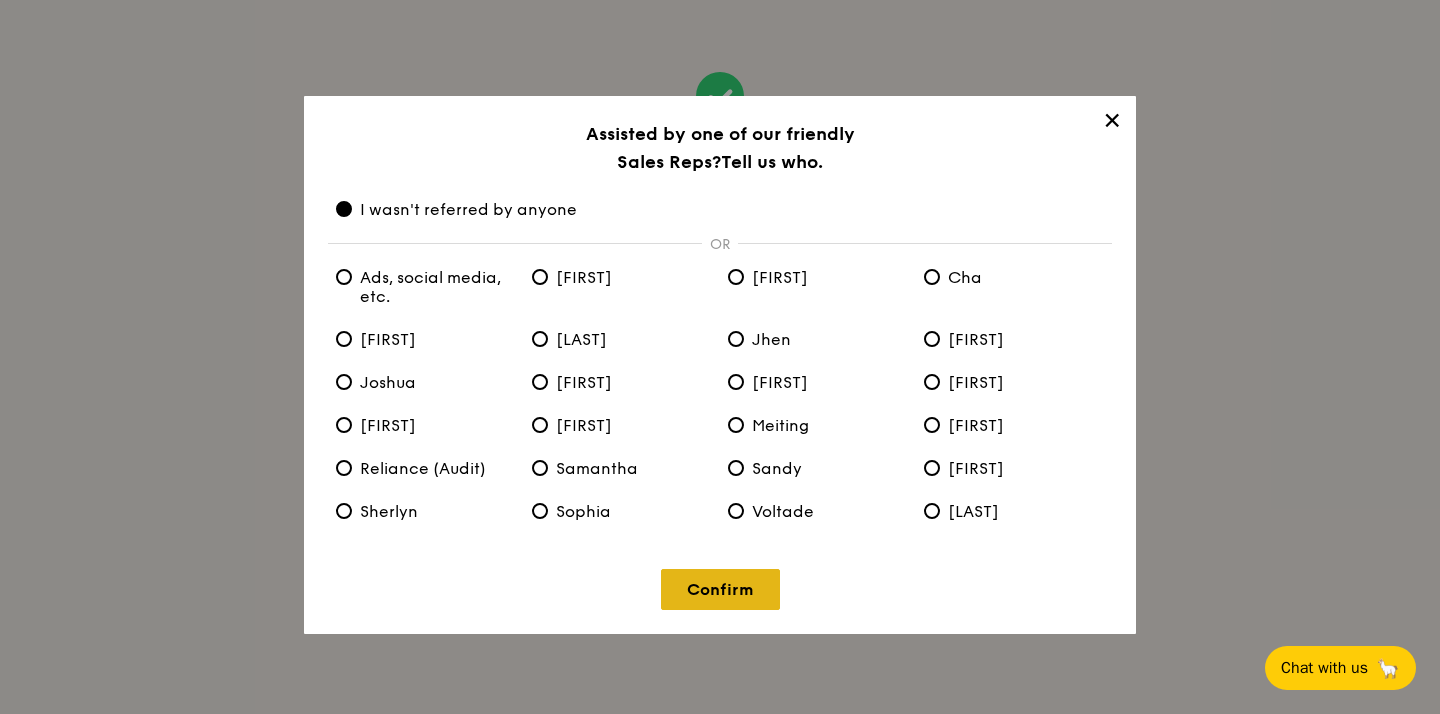 click on "Confirm" at bounding box center (720, 589) 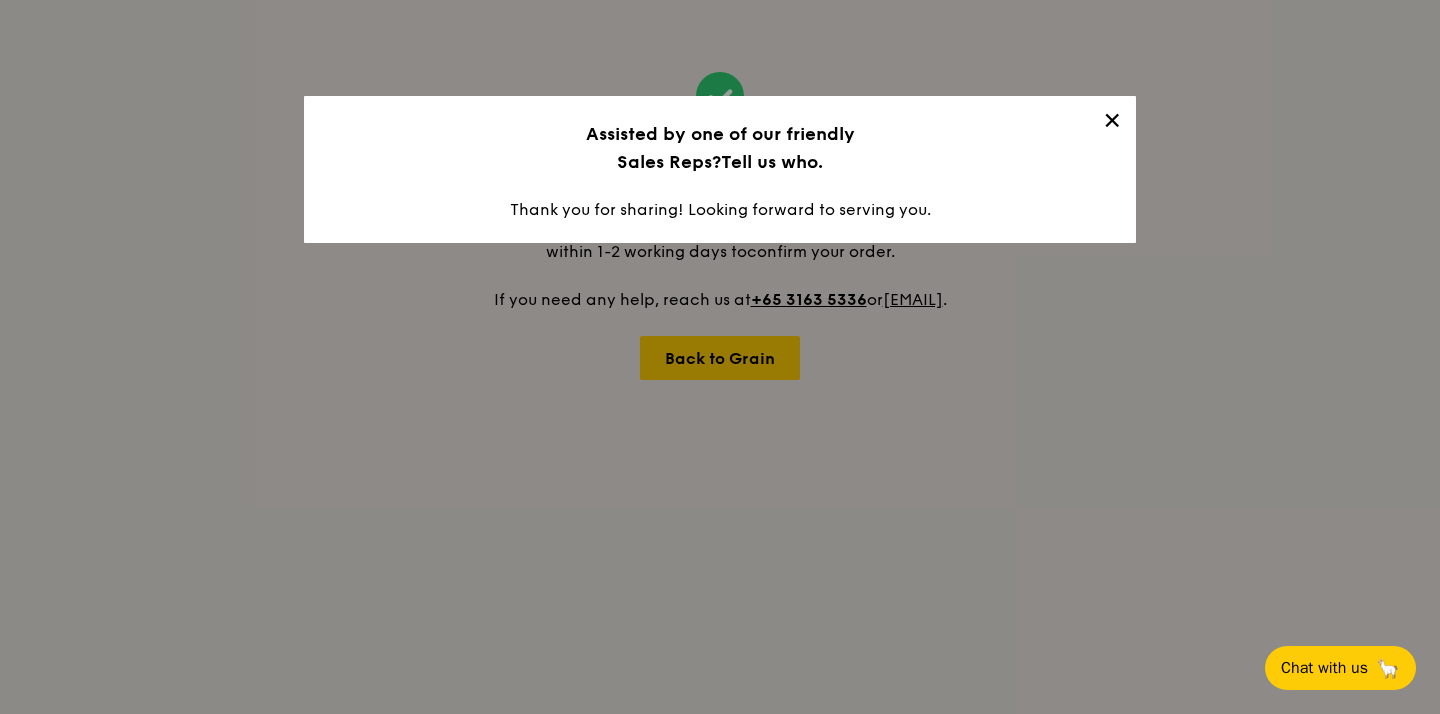 click on "✕" at bounding box center (1112, 124) 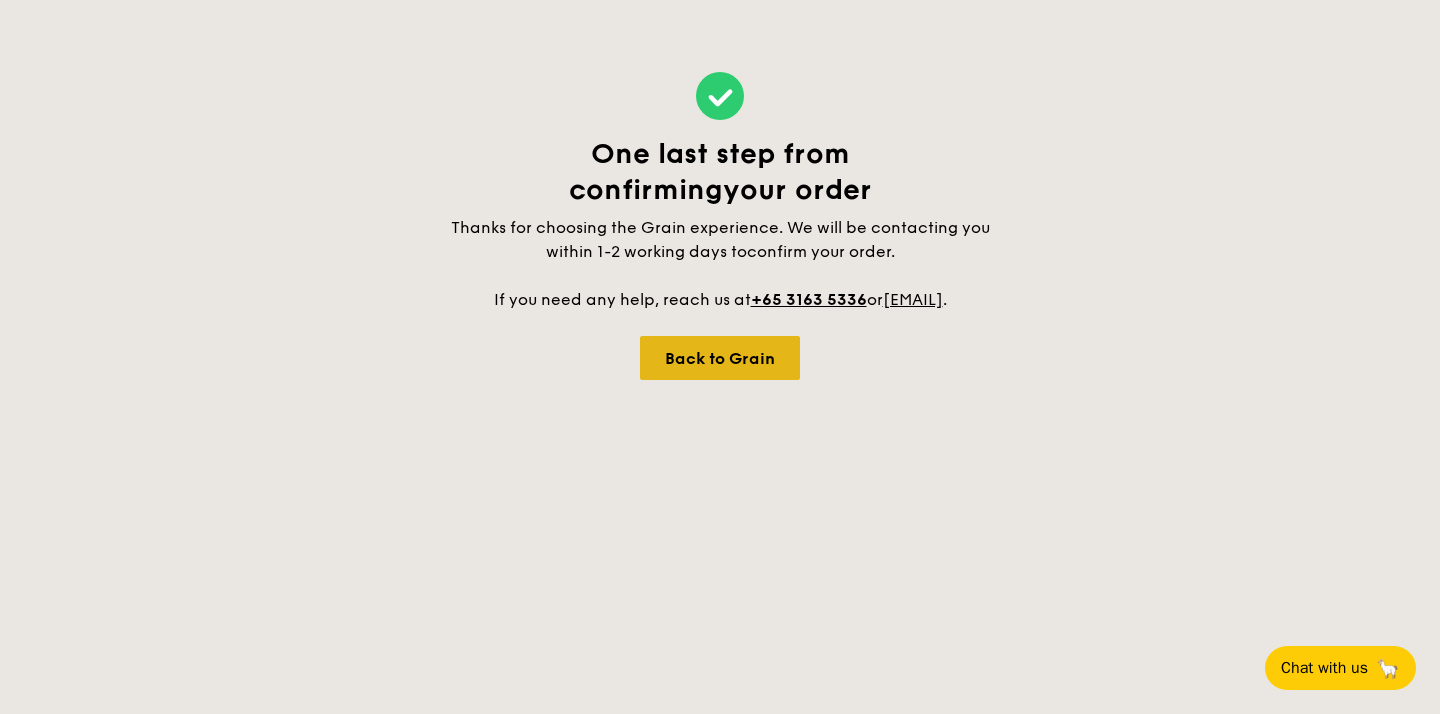 click on "Back to Grain" at bounding box center [720, 358] 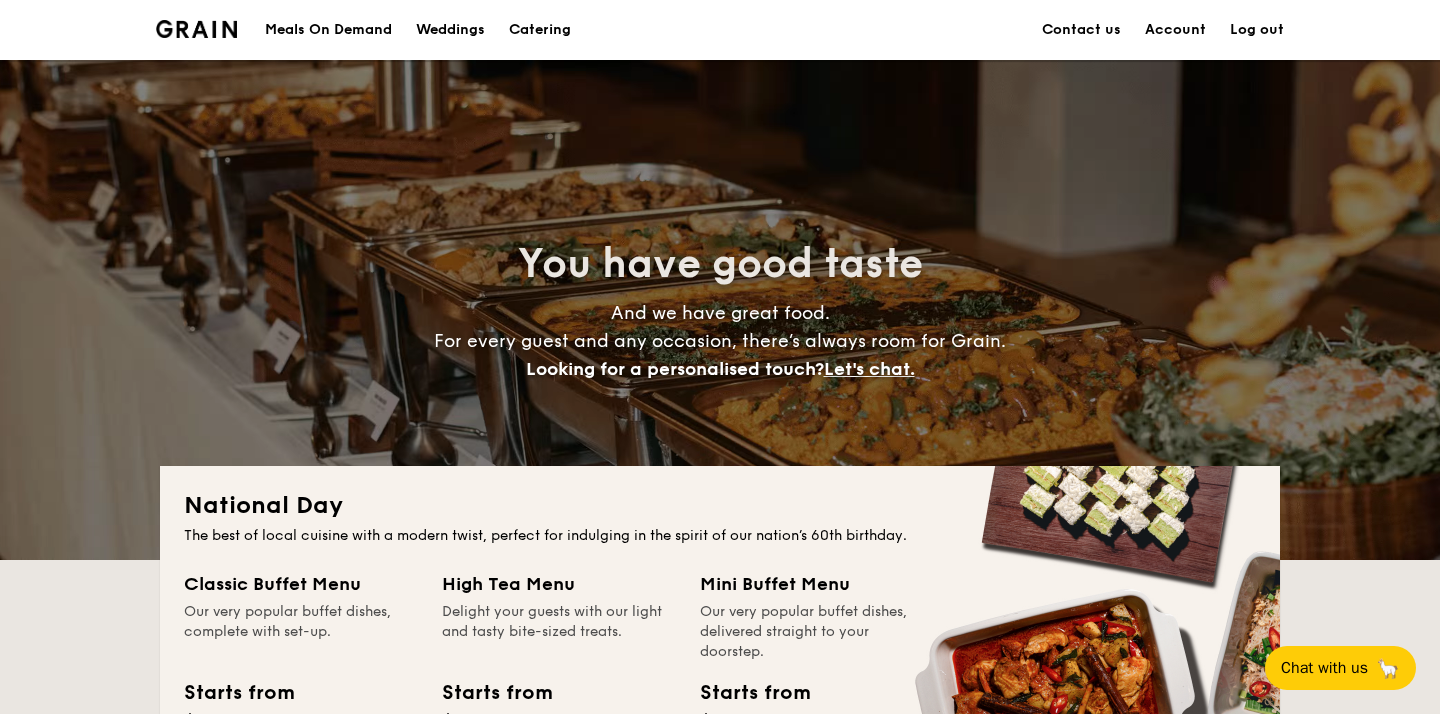 click on "Catering" at bounding box center [540, 30] 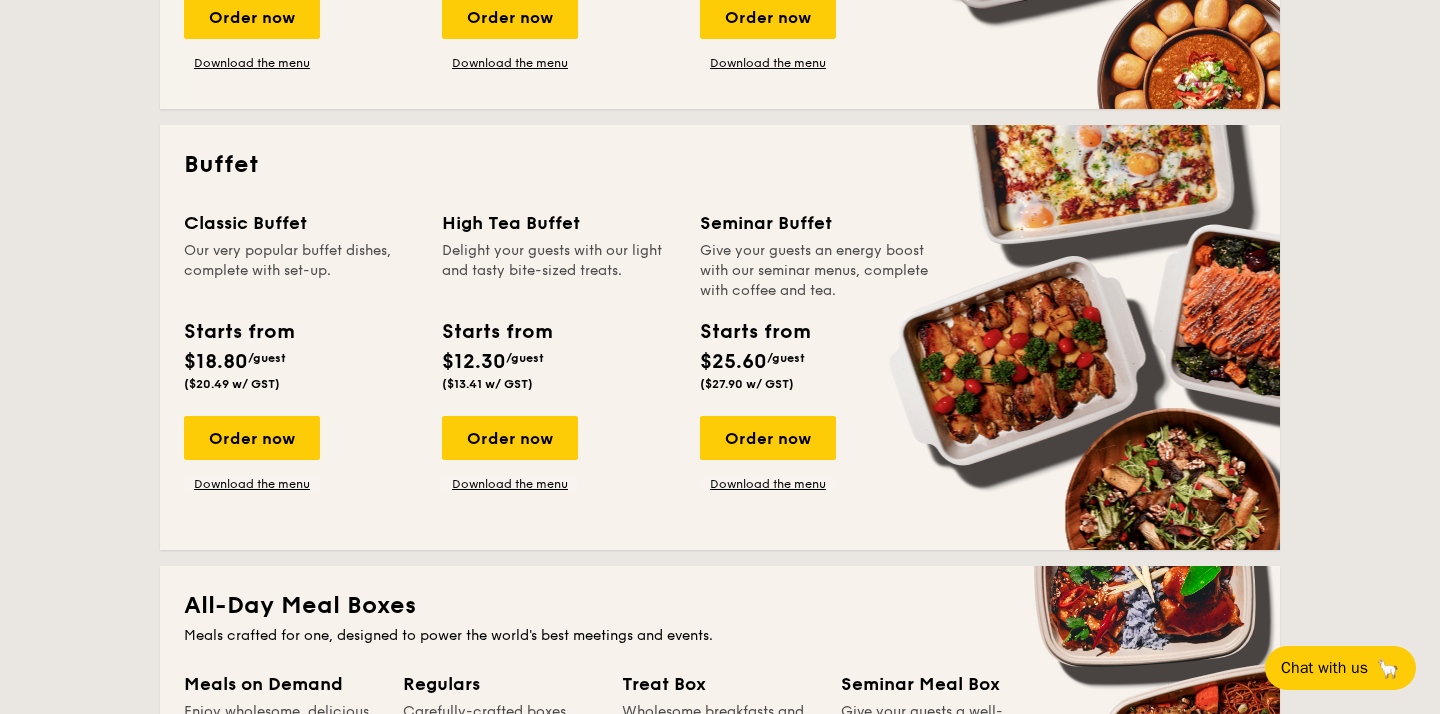 scroll, scrollTop: 783, scrollLeft: 0, axis: vertical 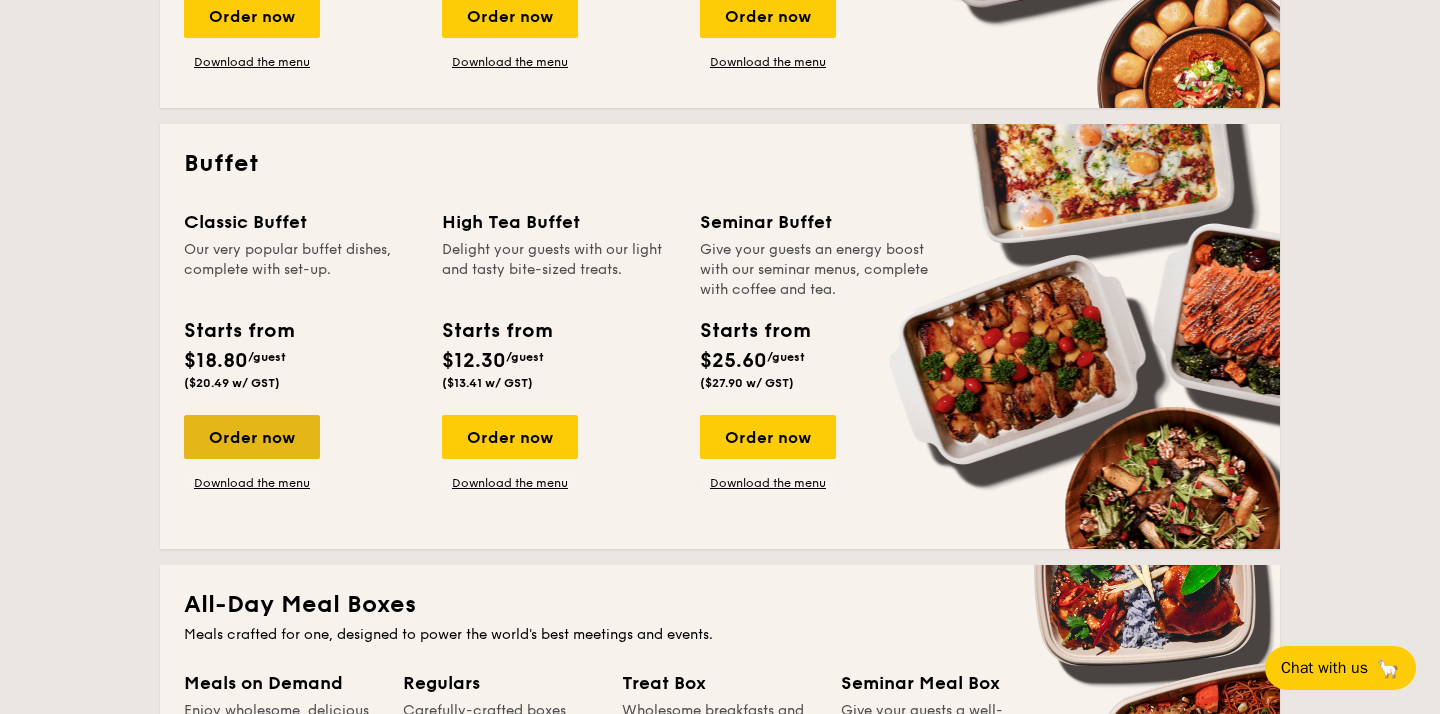 click on "Order now" at bounding box center (252, 437) 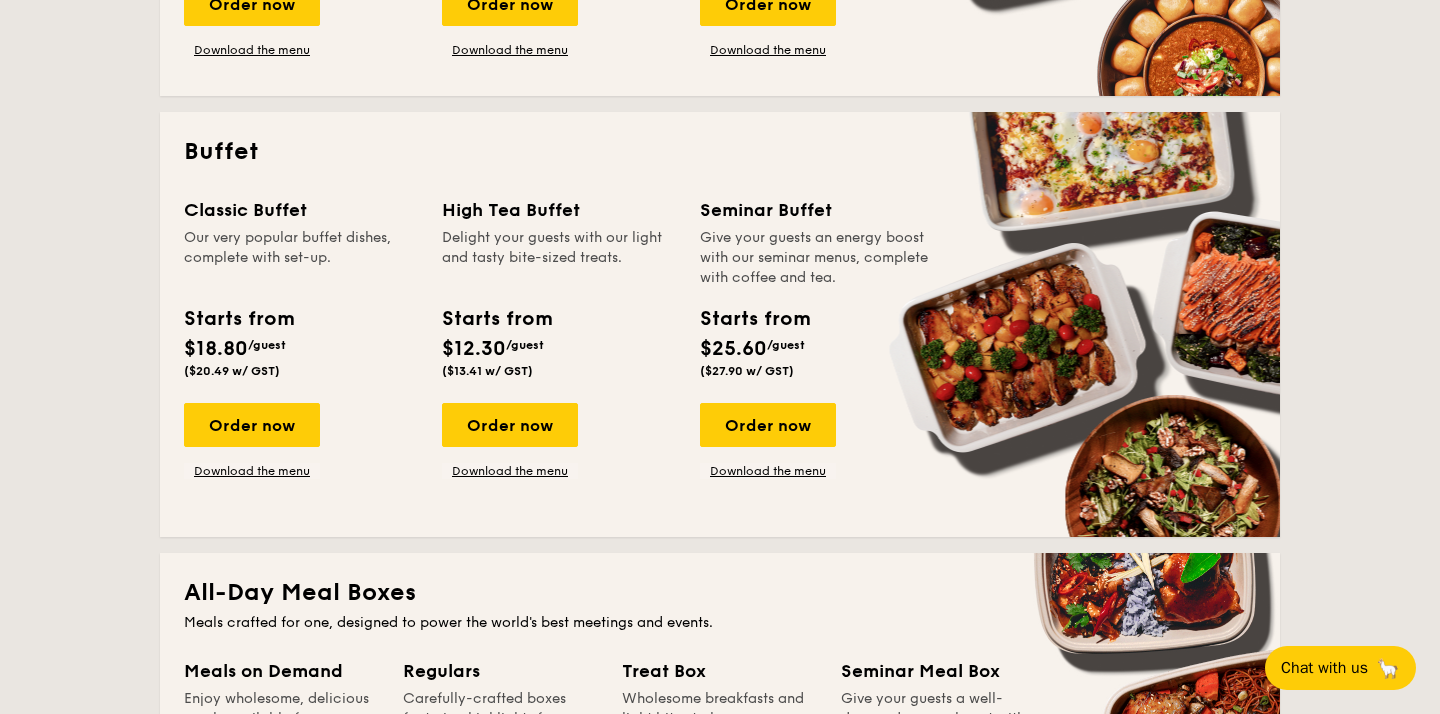 scroll, scrollTop: 854, scrollLeft: 0, axis: vertical 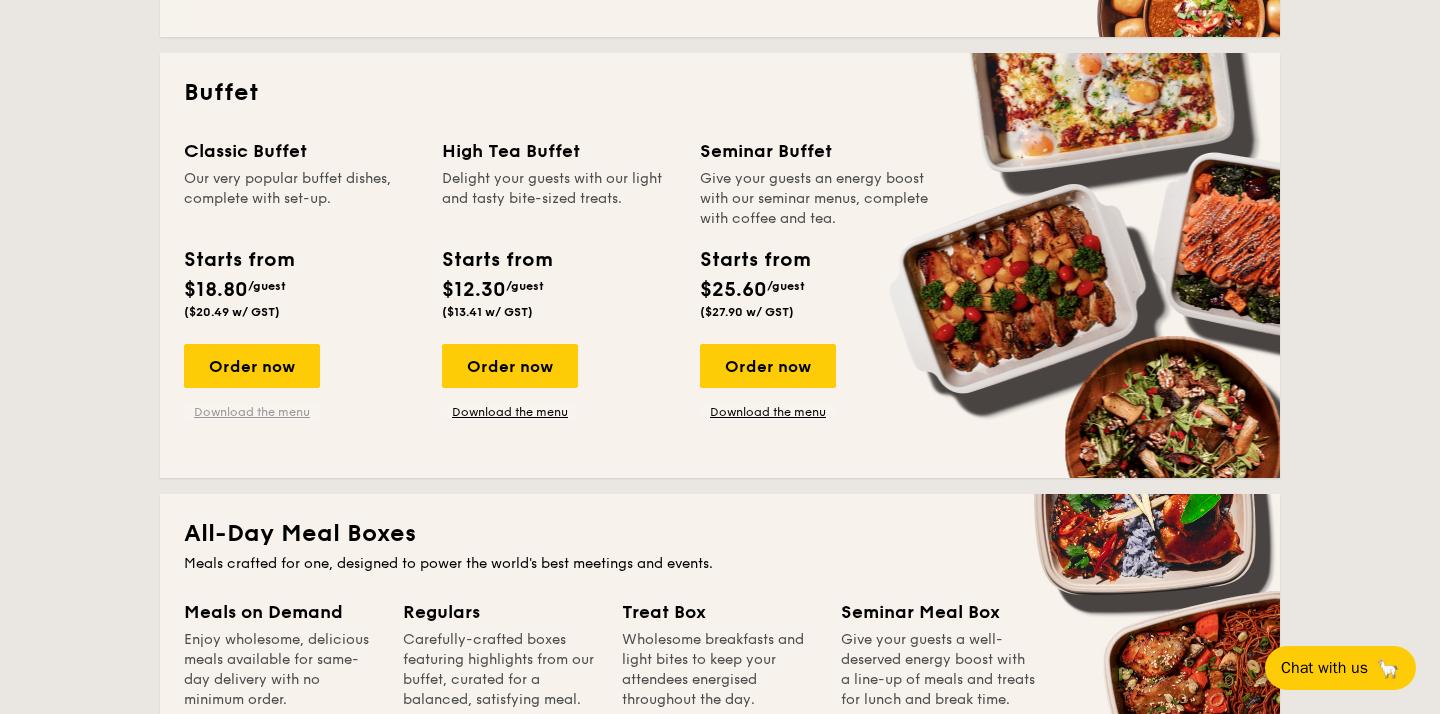 click on "Download the menu" at bounding box center (252, 412) 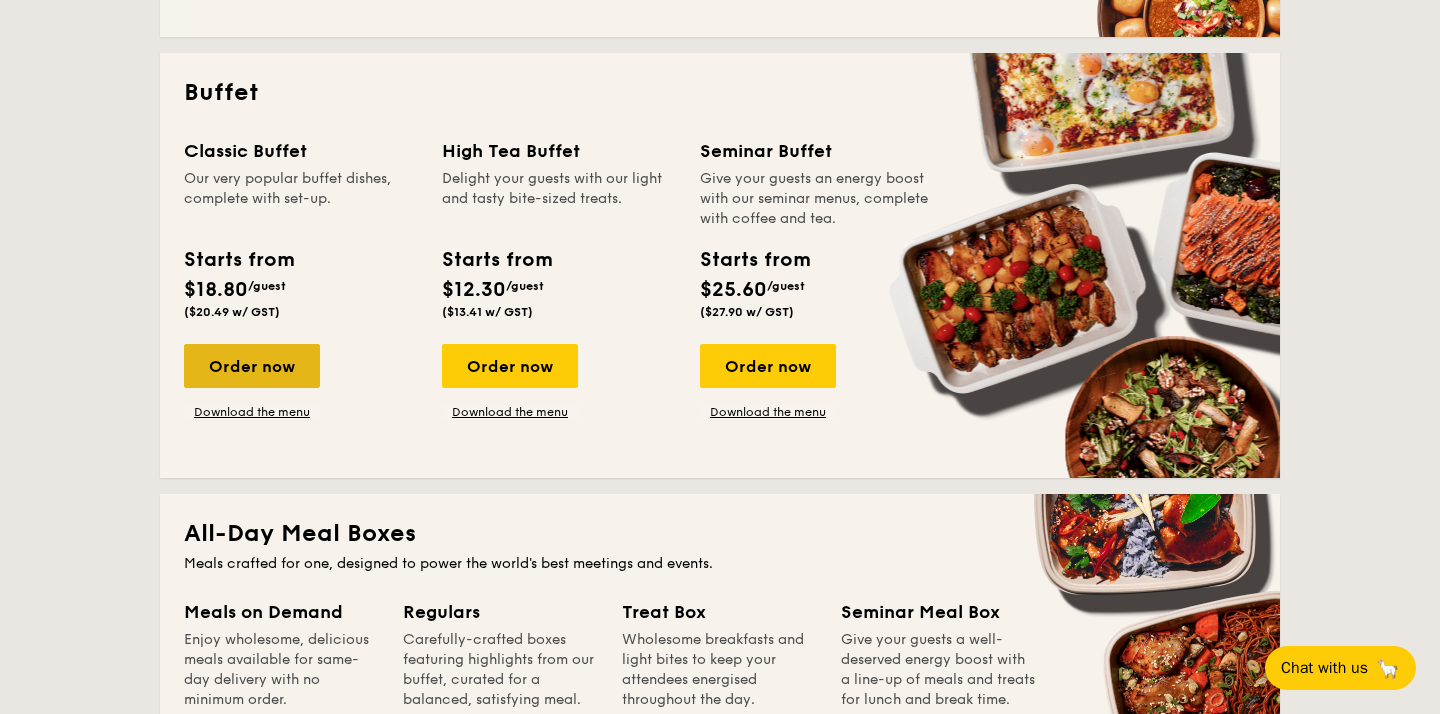 click on "Order now" at bounding box center (252, 366) 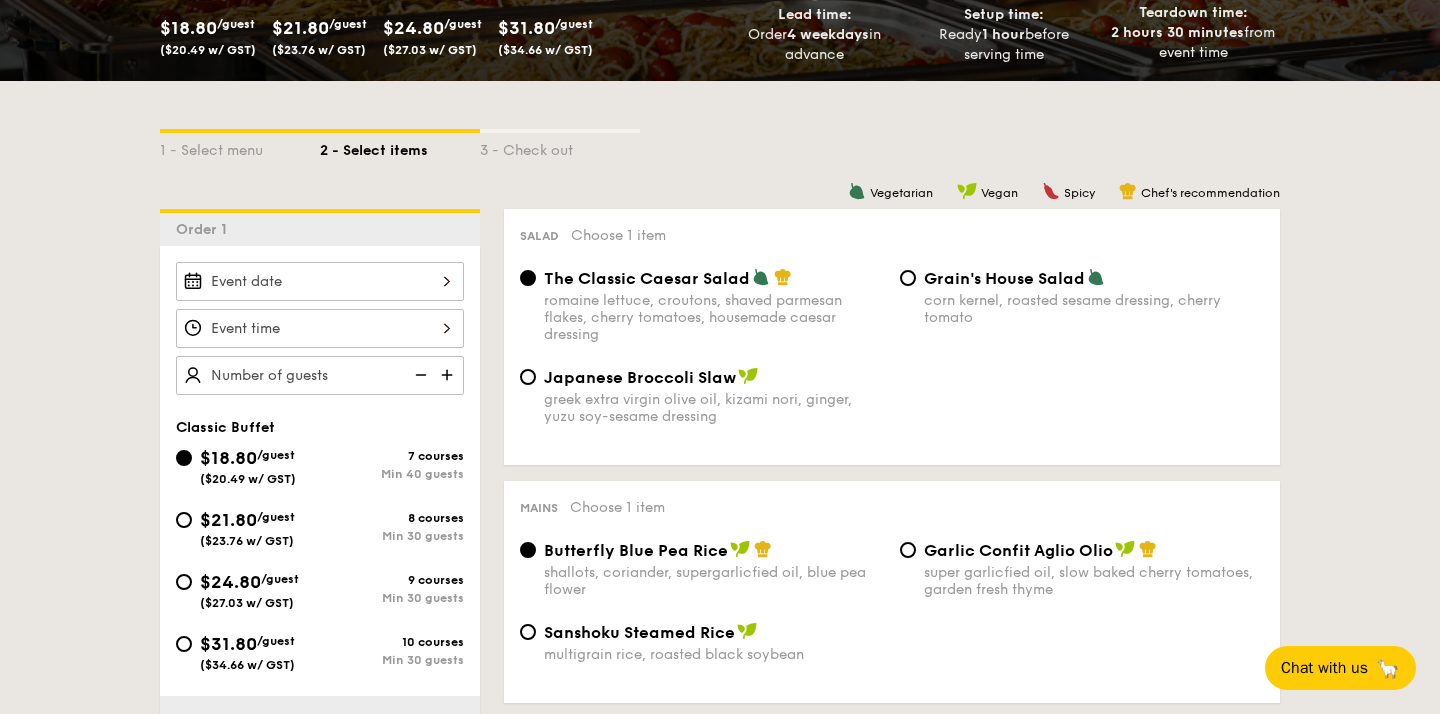 scroll, scrollTop: 359, scrollLeft: 0, axis: vertical 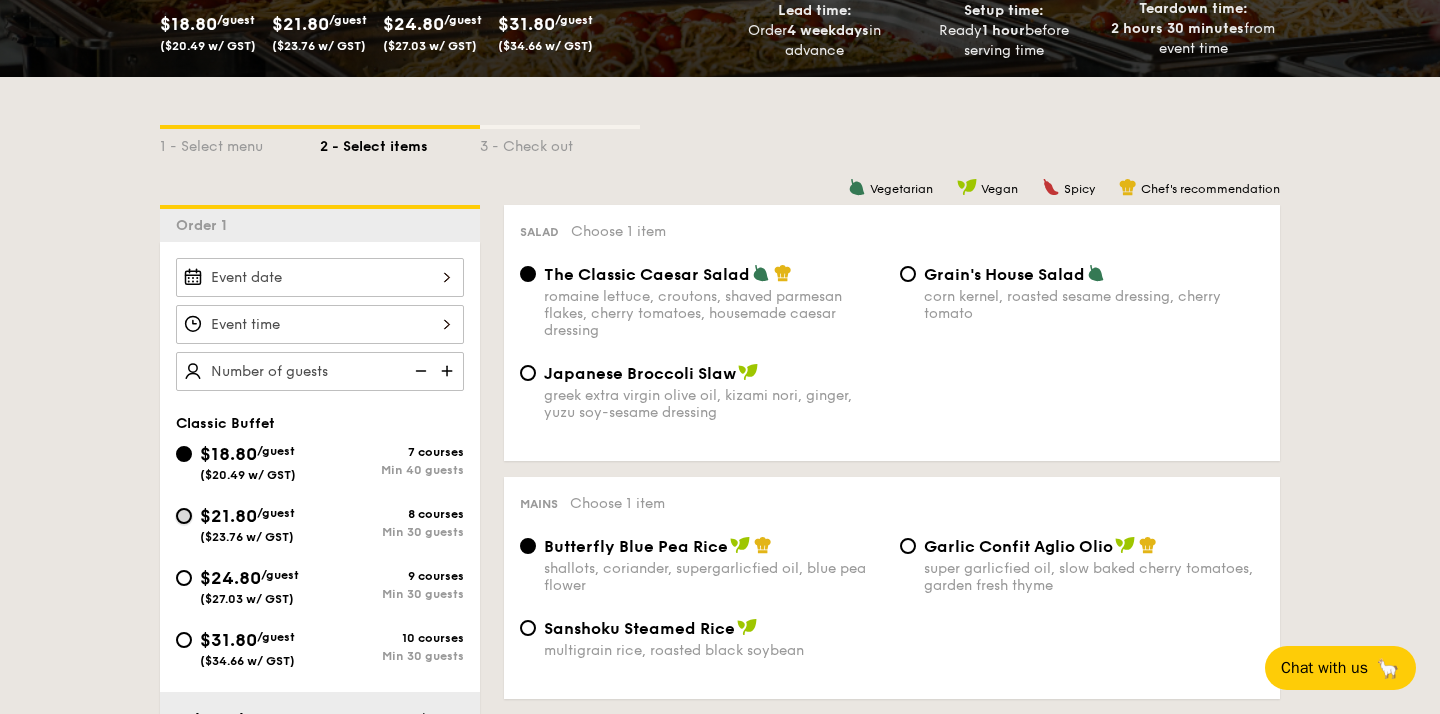 click on "$21.80
/guest
($23.76 w/ GST)
8 courses
Min 30 guests" at bounding box center (184, 516) 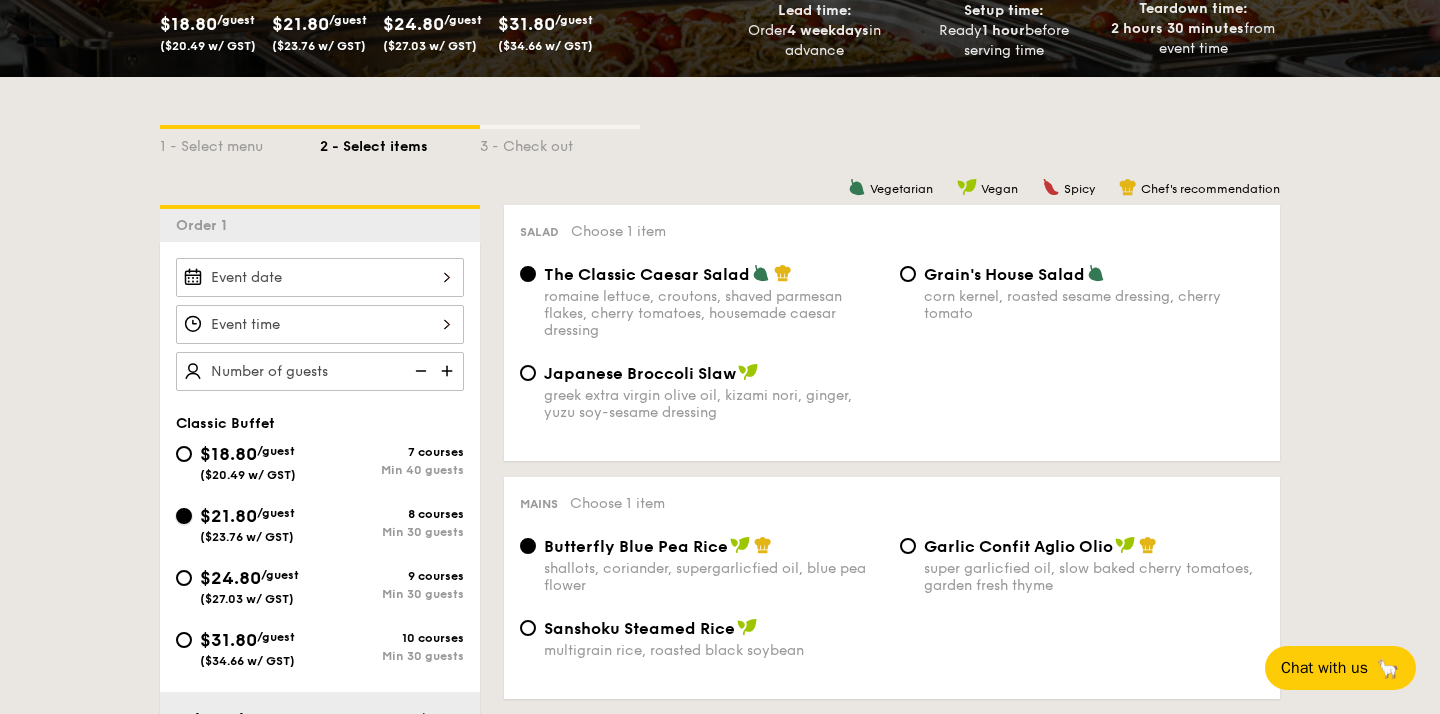 radio on "true" 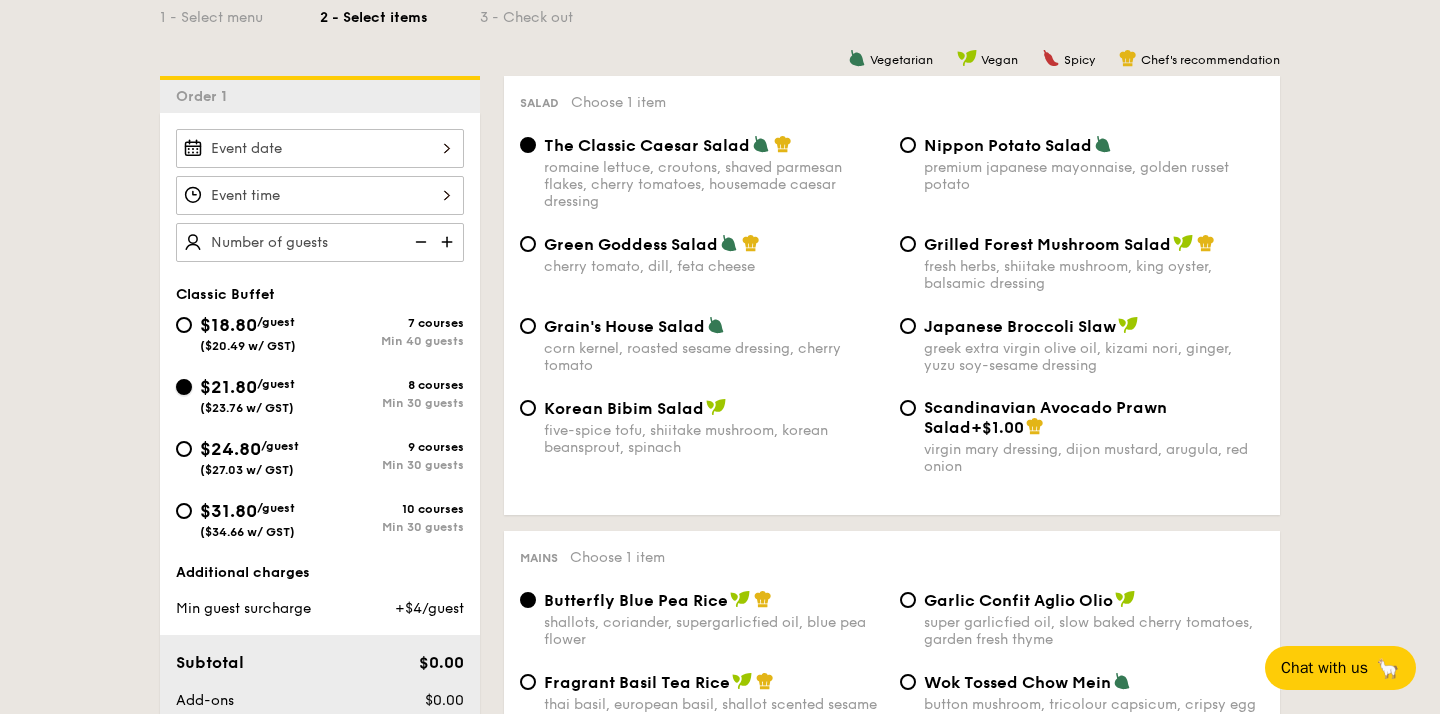 scroll, scrollTop: 505, scrollLeft: 0, axis: vertical 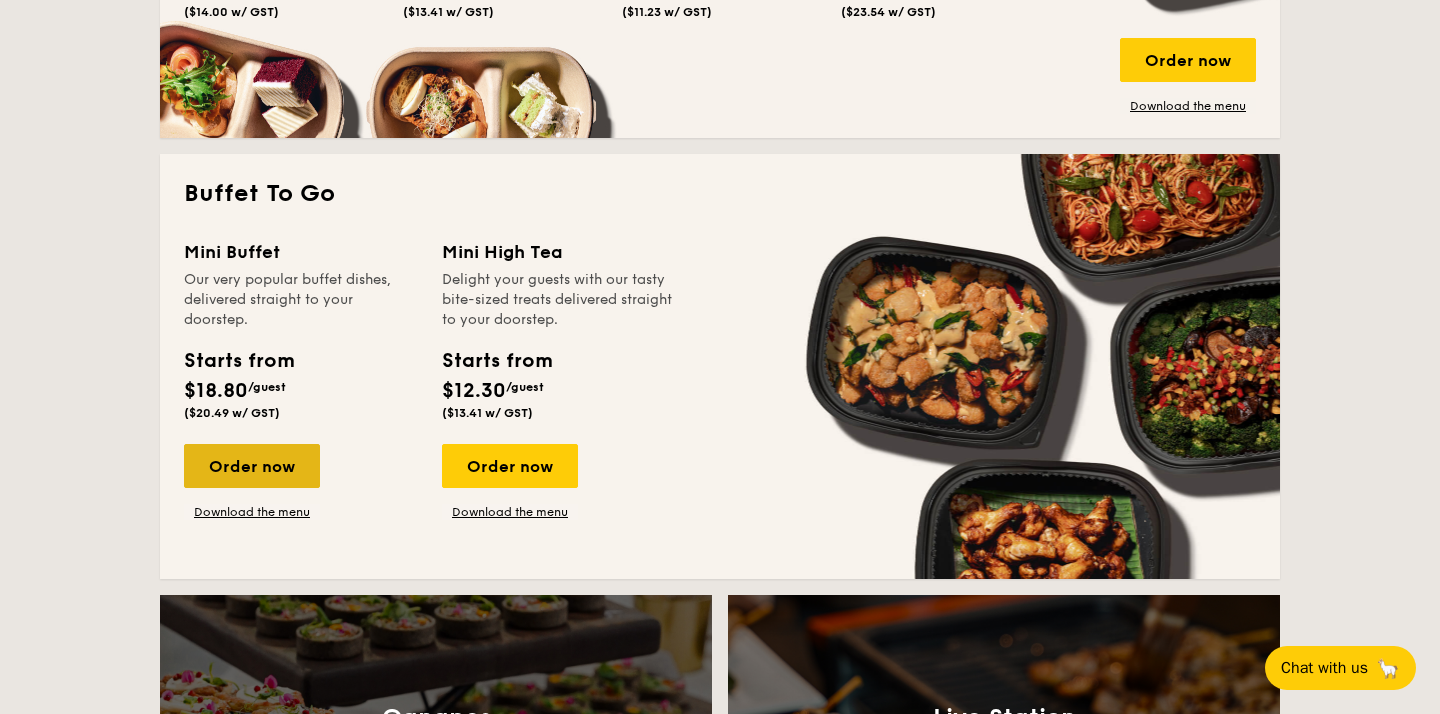 click on "Order now" at bounding box center (252, 466) 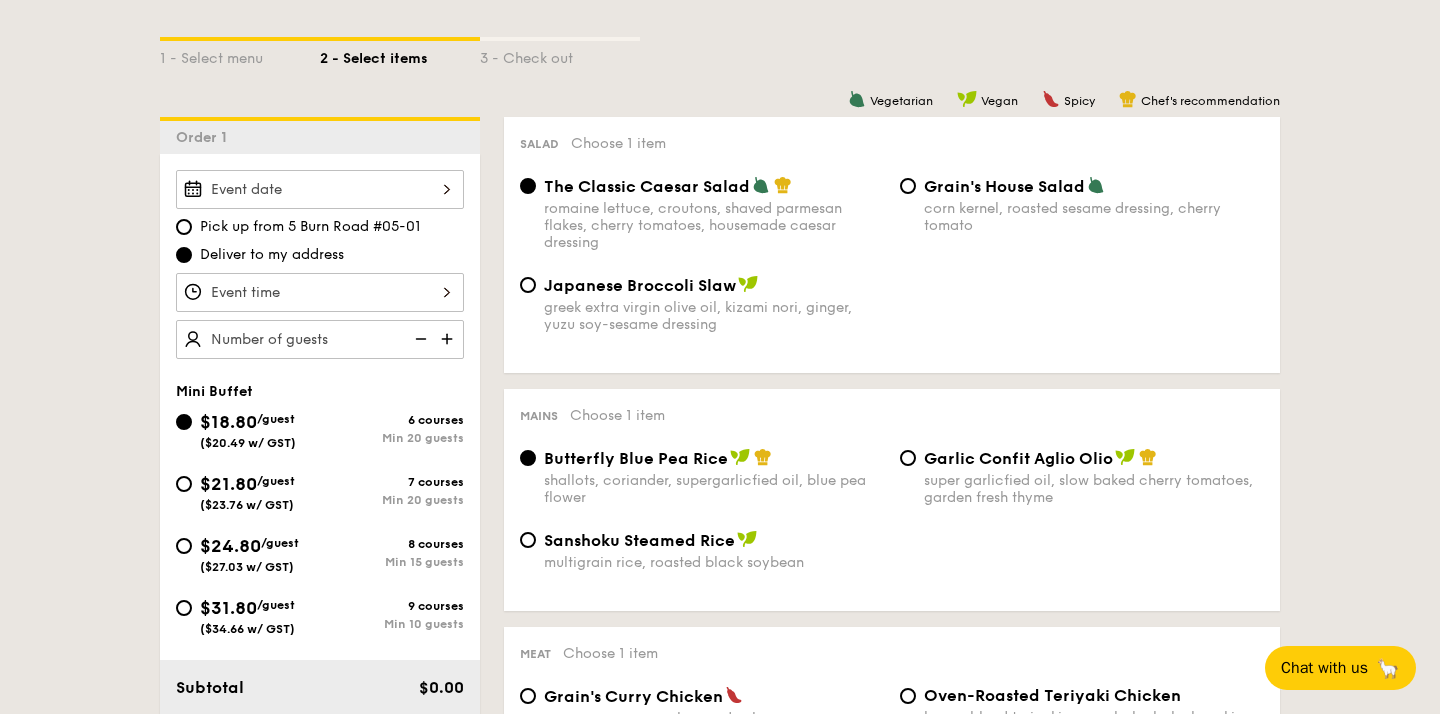 scroll, scrollTop: 479, scrollLeft: 0, axis: vertical 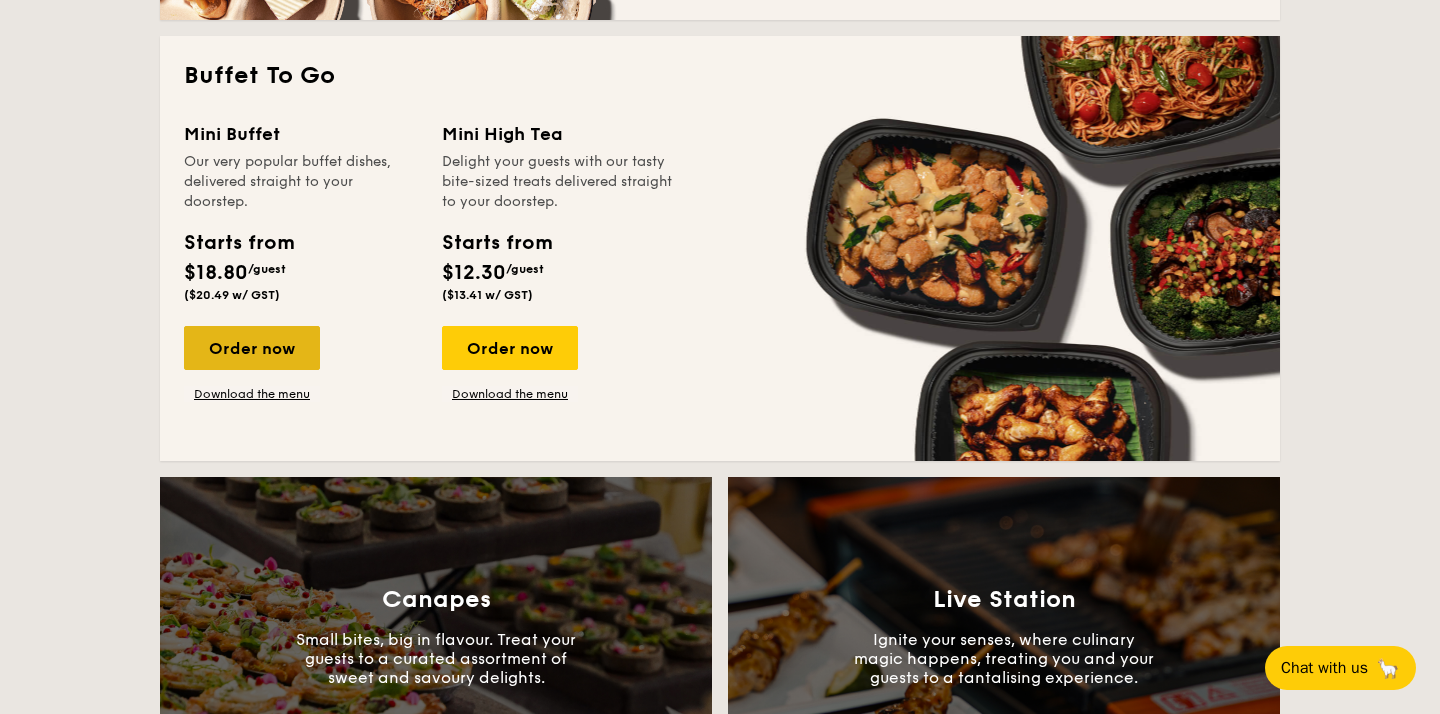 click on "Order now" at bounding box center (252, 348) 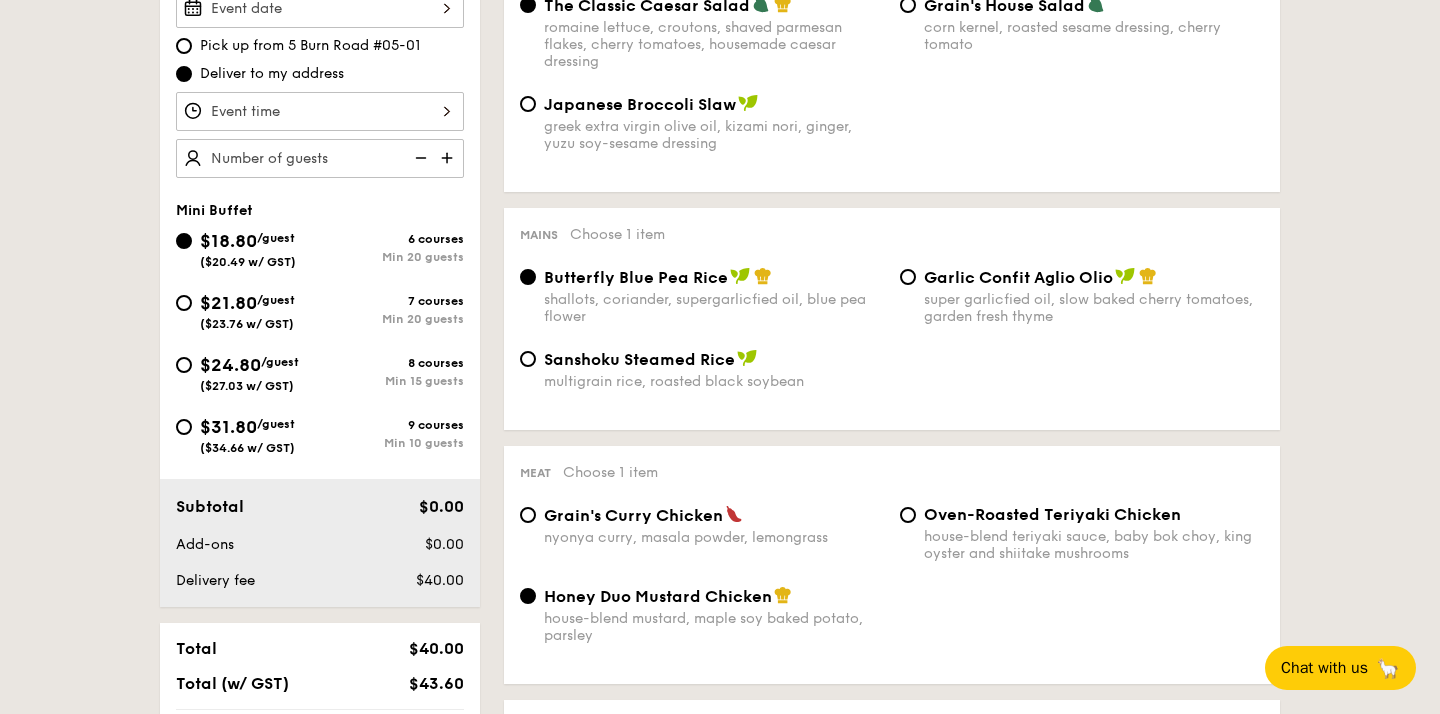 scroll, scrollTop: 630, scrollLeft: 0, axis: vertical 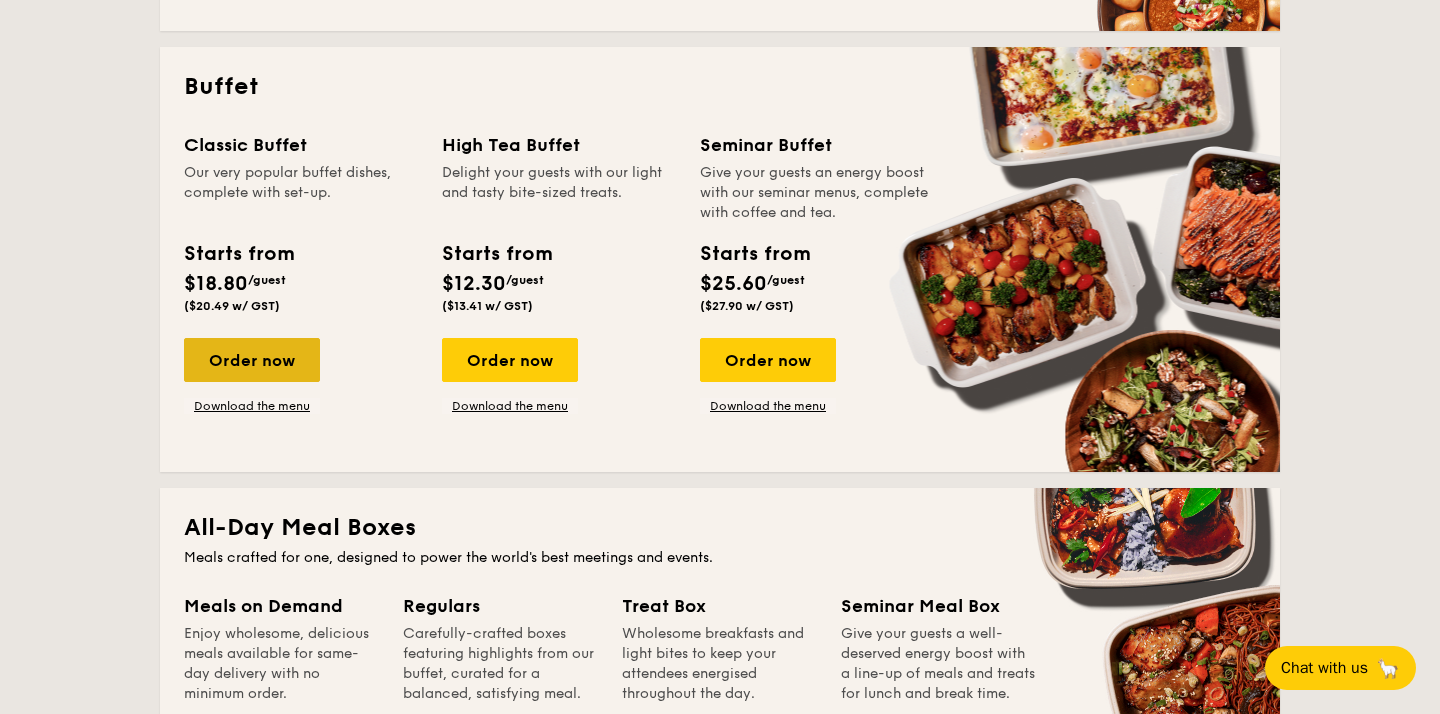 click on "Order now" at bounding box center [252, 360] 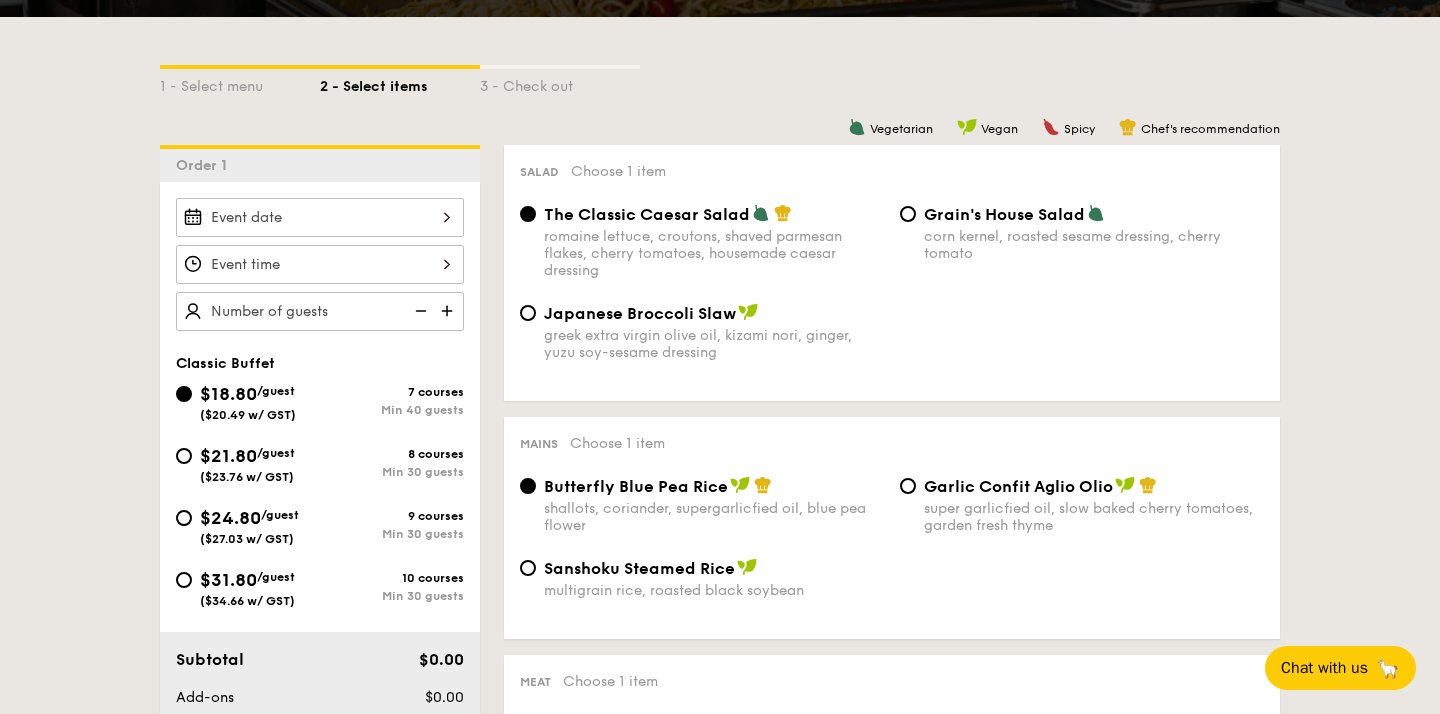 scroll, scrollTop: 487, scrollLeft: 0, axis: vertical 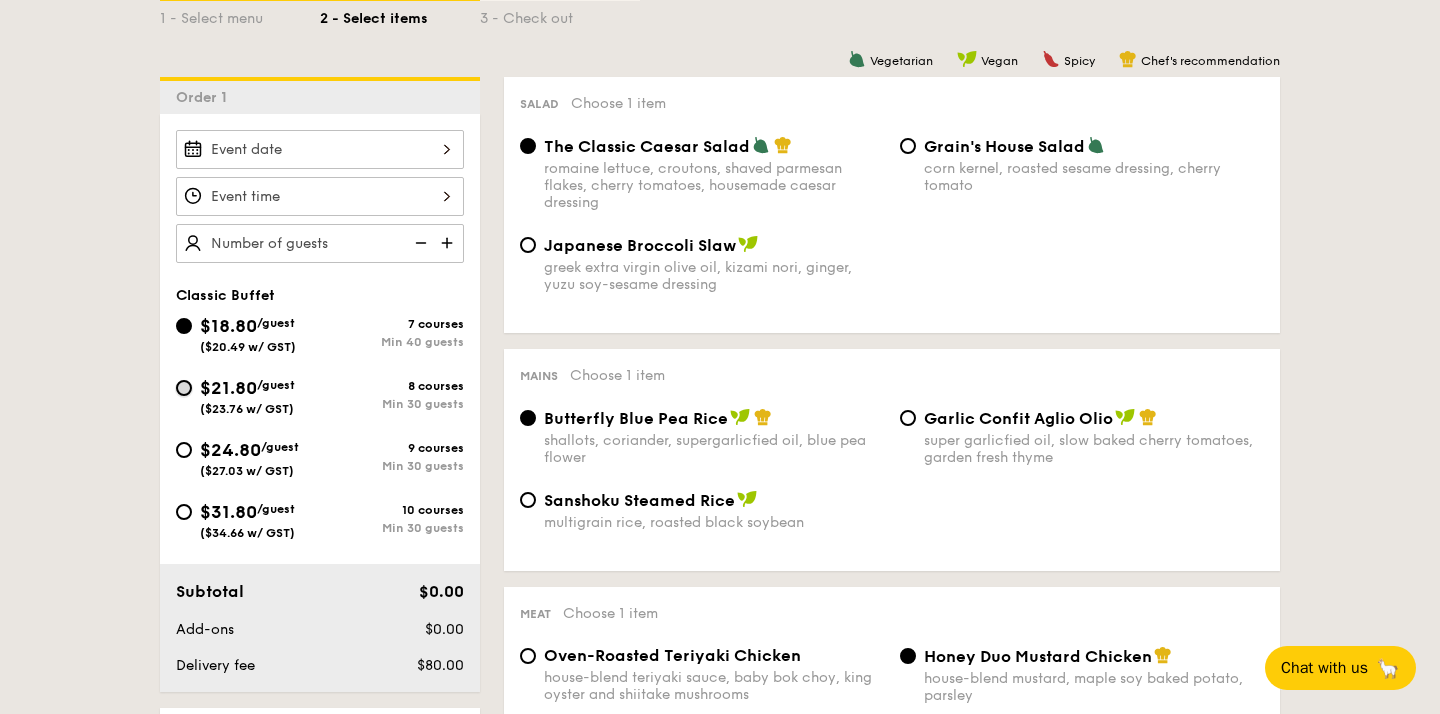 click on "$21.80
/guest
($23.76 w/ GST)
8 courses
Min 30 guests" at bounding box center [184, 388] 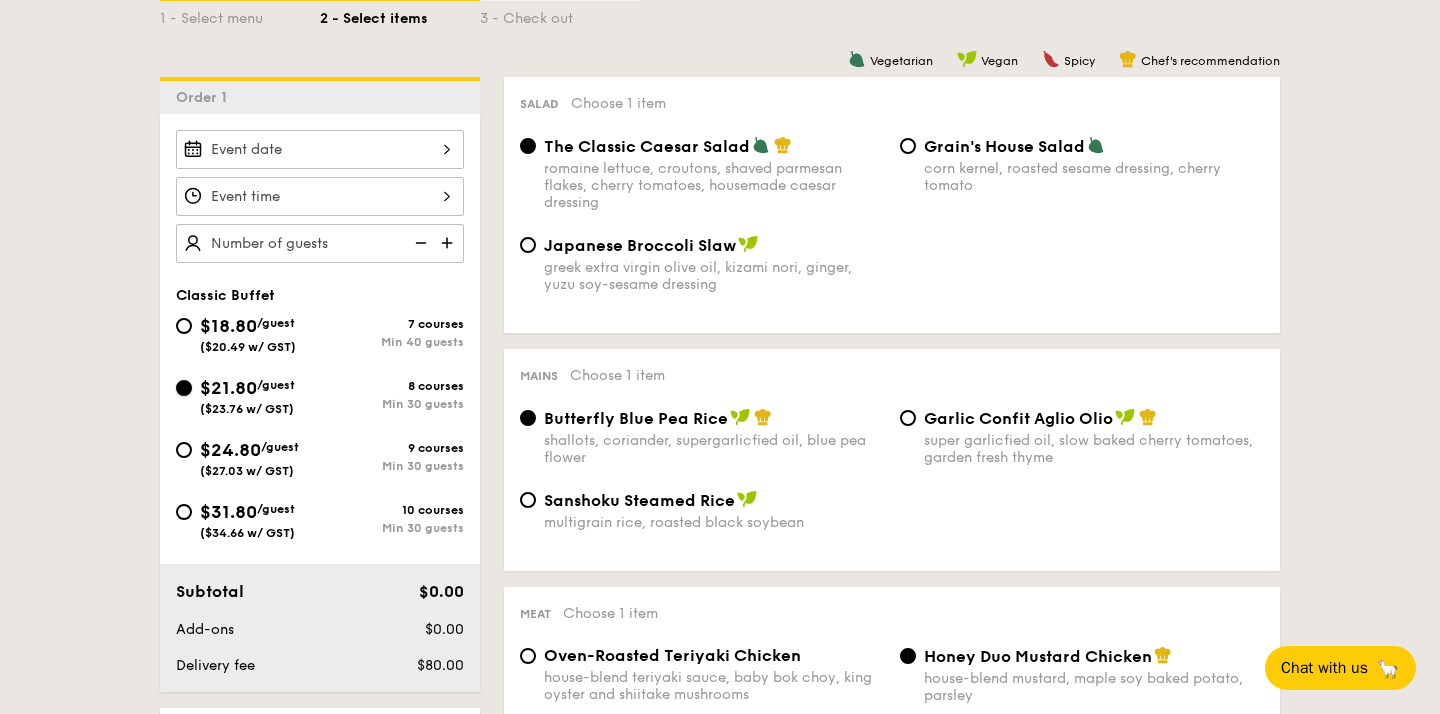 radio on "true" 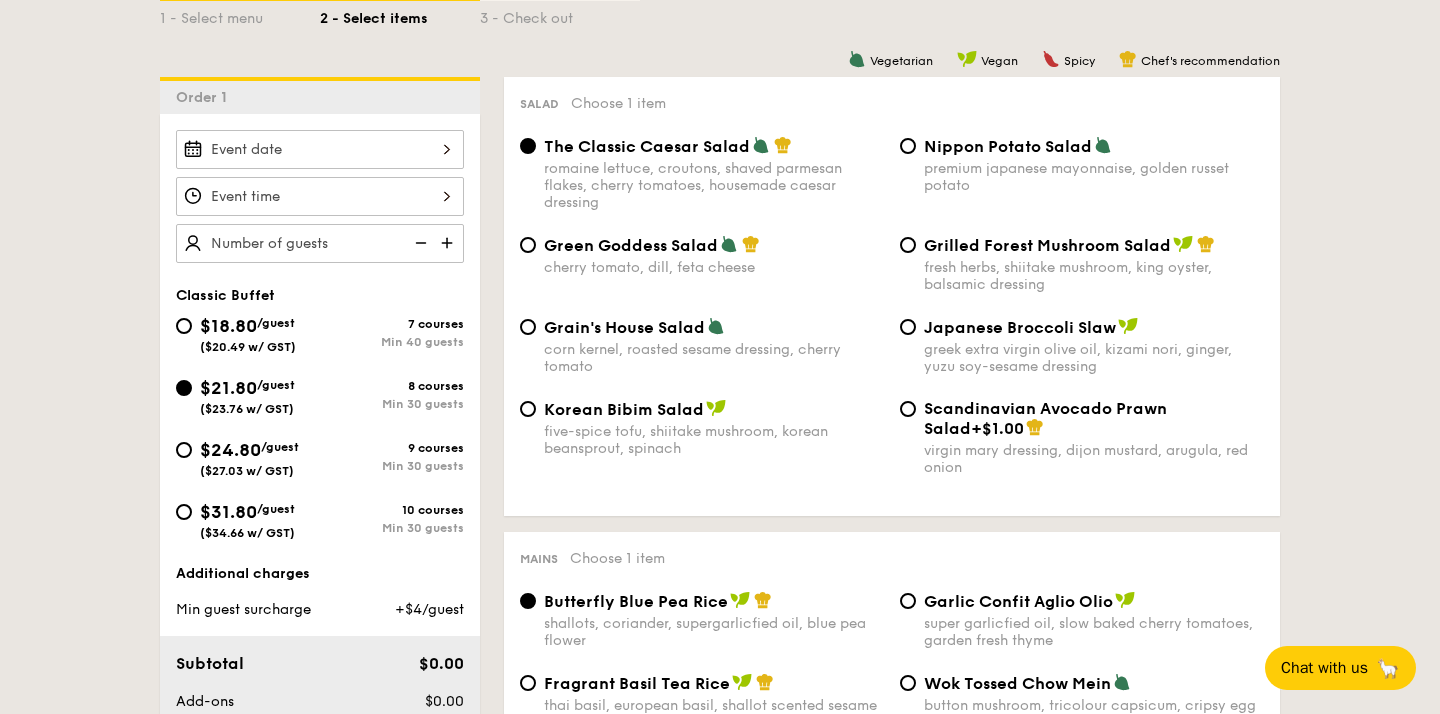 click at bounding box center (320, 149) 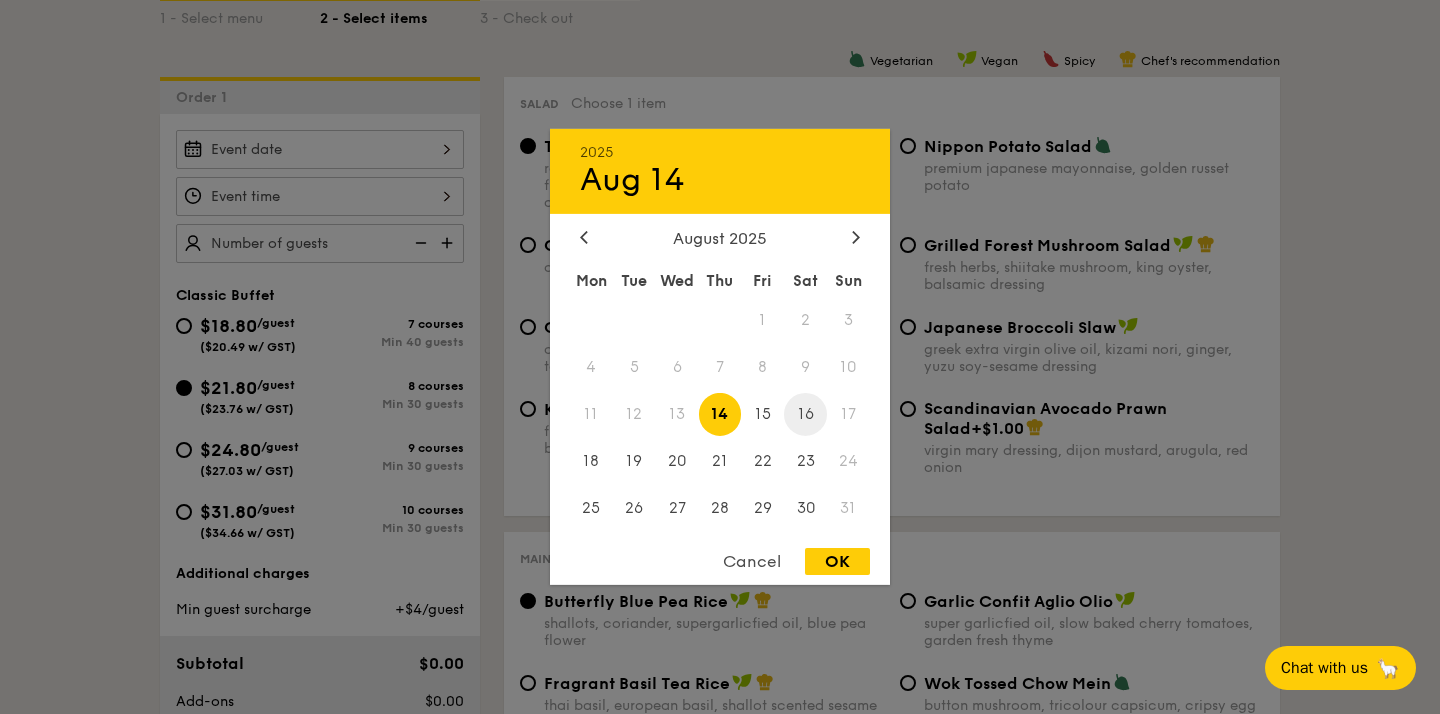 click on "16" at bounding box center (805, 414) 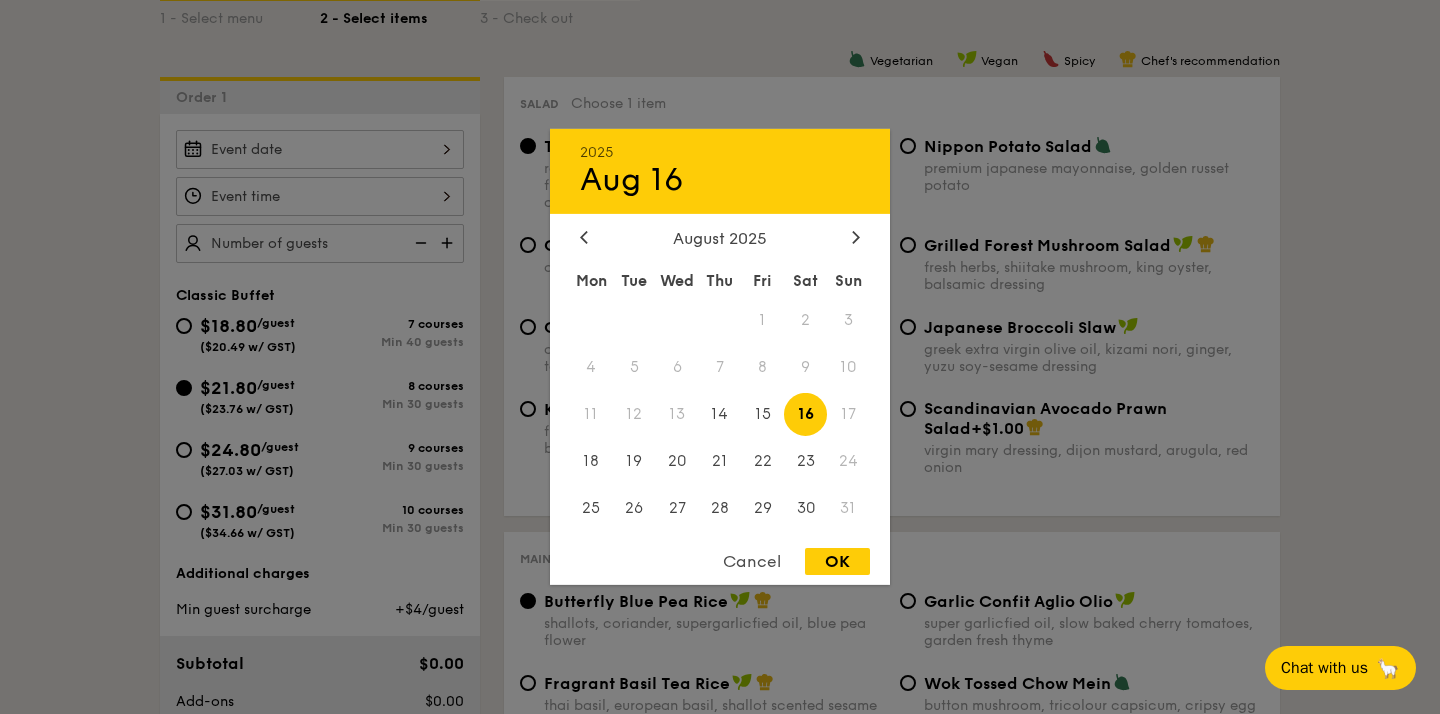 click on "OK" at bounding box center (837, 561) 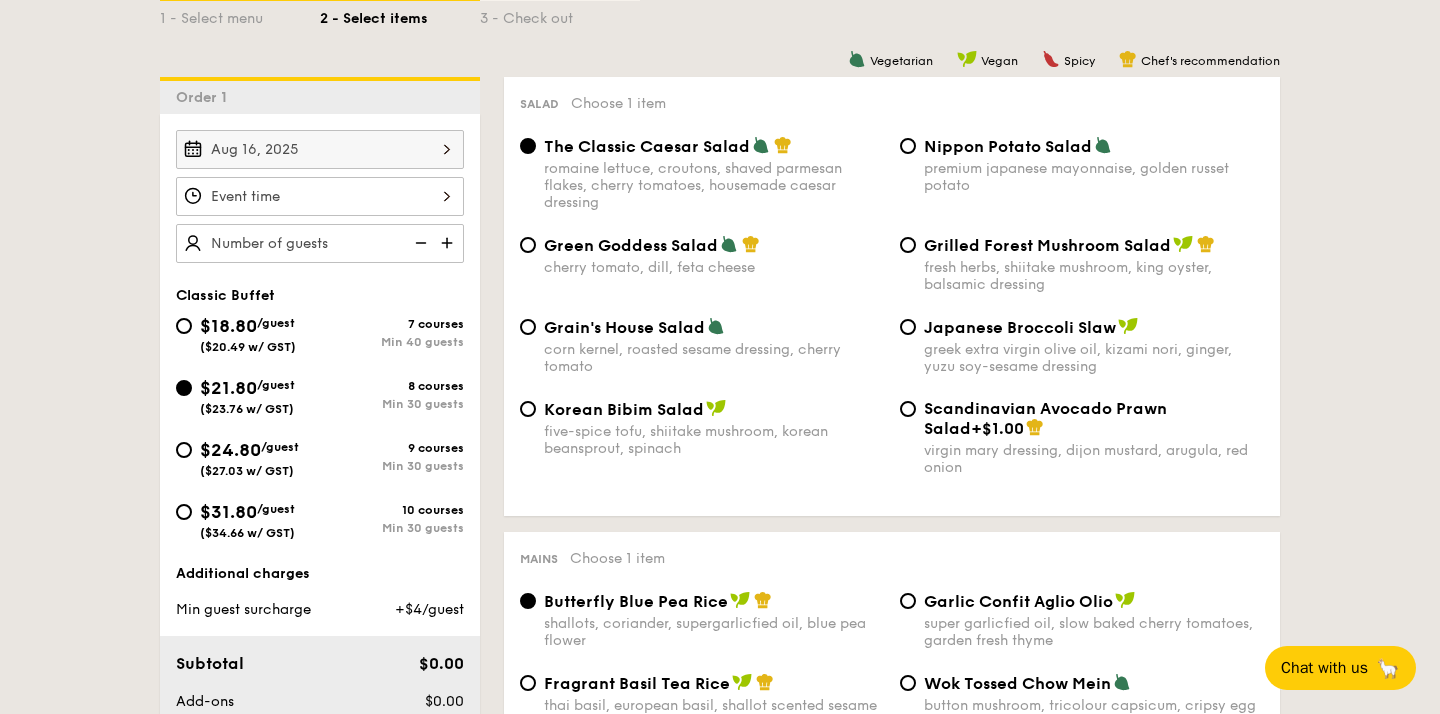 click at bounding box center [320, 196] 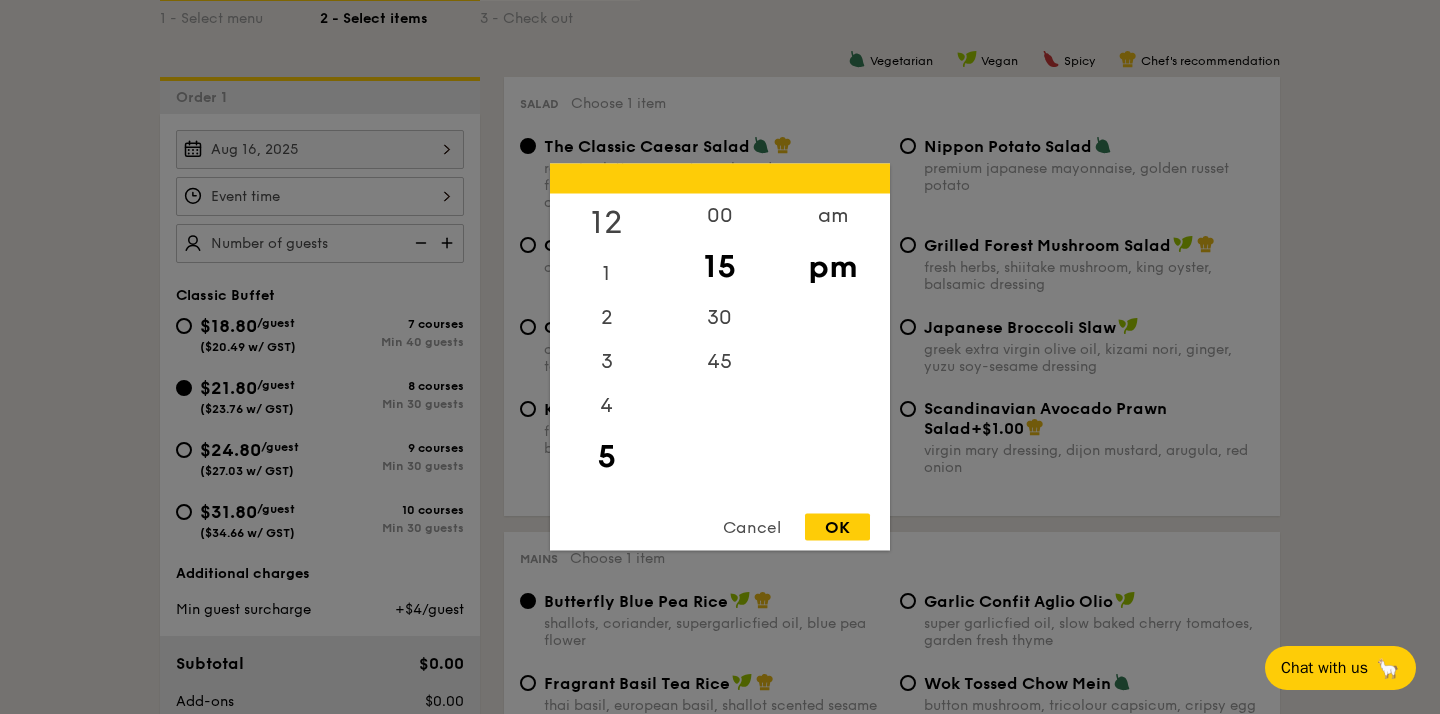 click on "12" at bounding box center [606, 223] 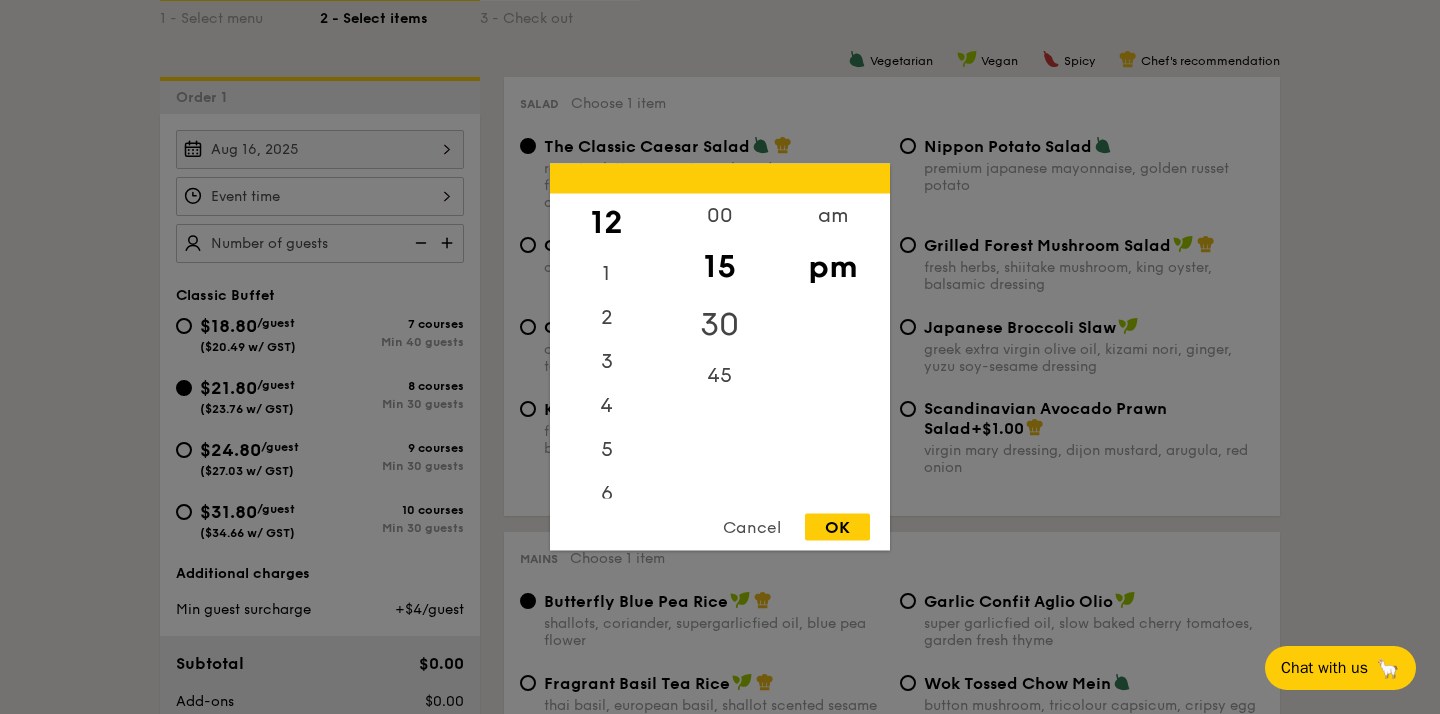 click on "30" at bounding box center (719, 325) 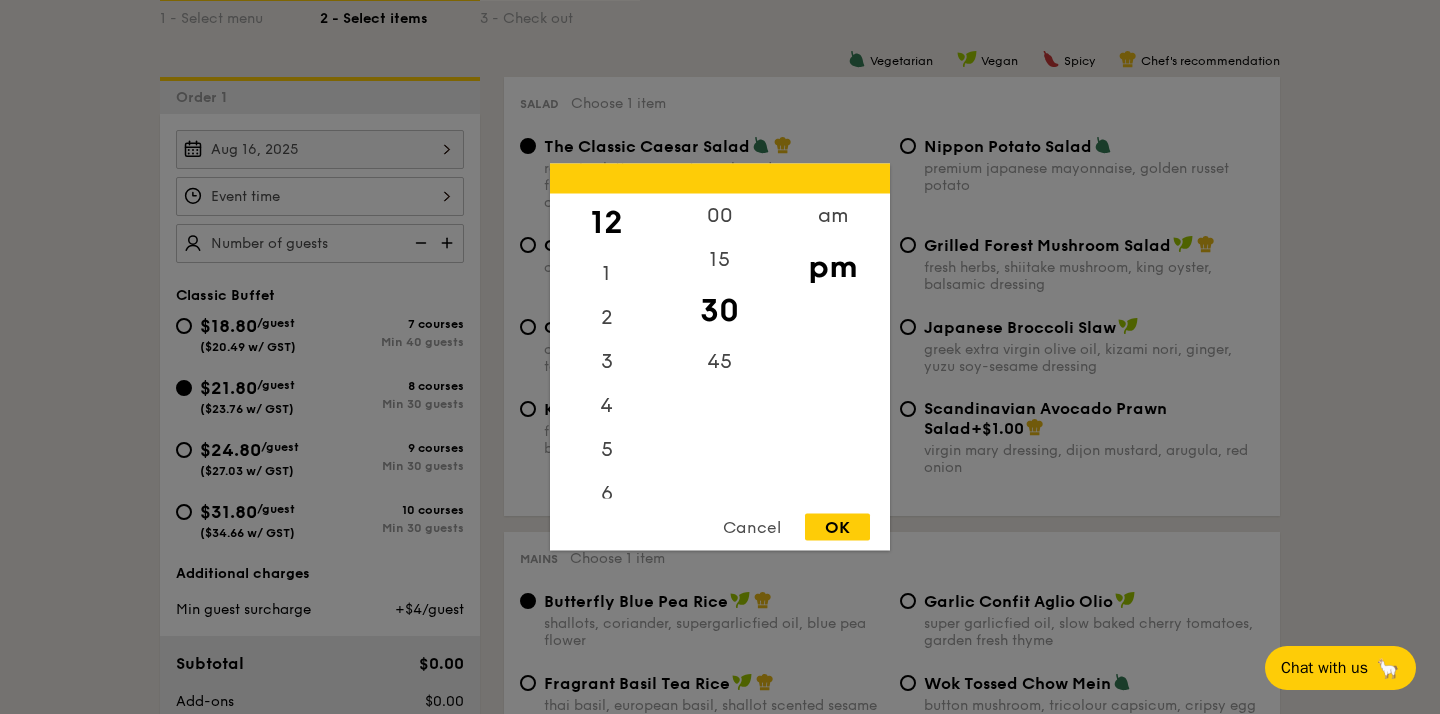 click on "OK" at bounding box center [837, 527] 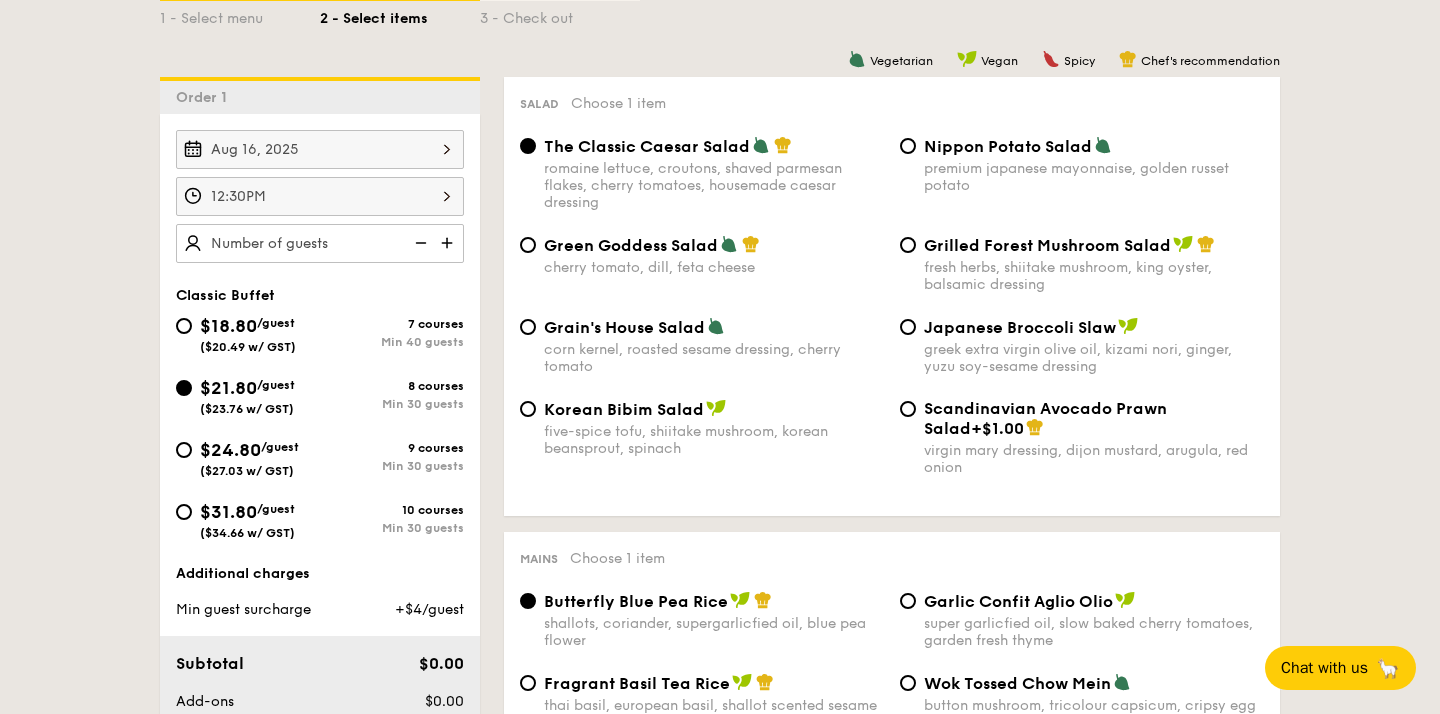 click at bounding box center [449, 243] 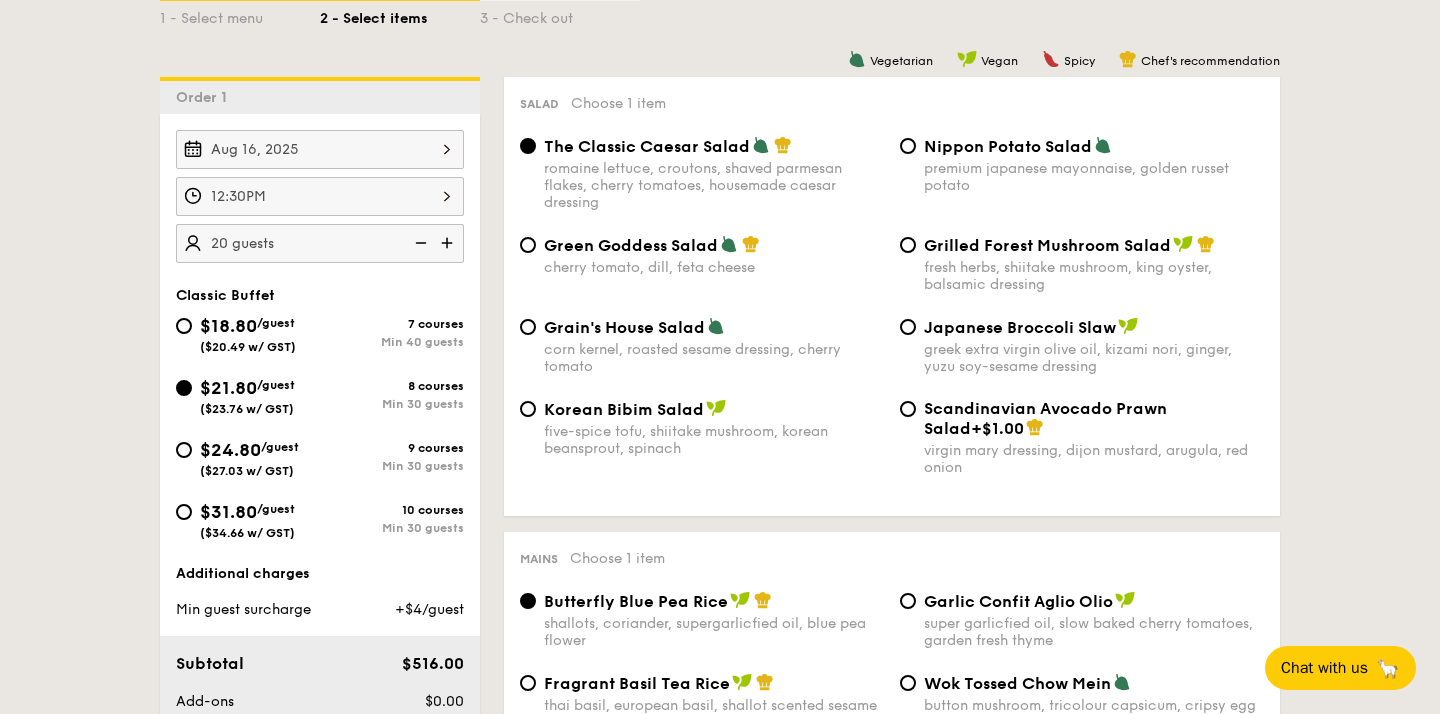 click at bounding box center (449, 243) 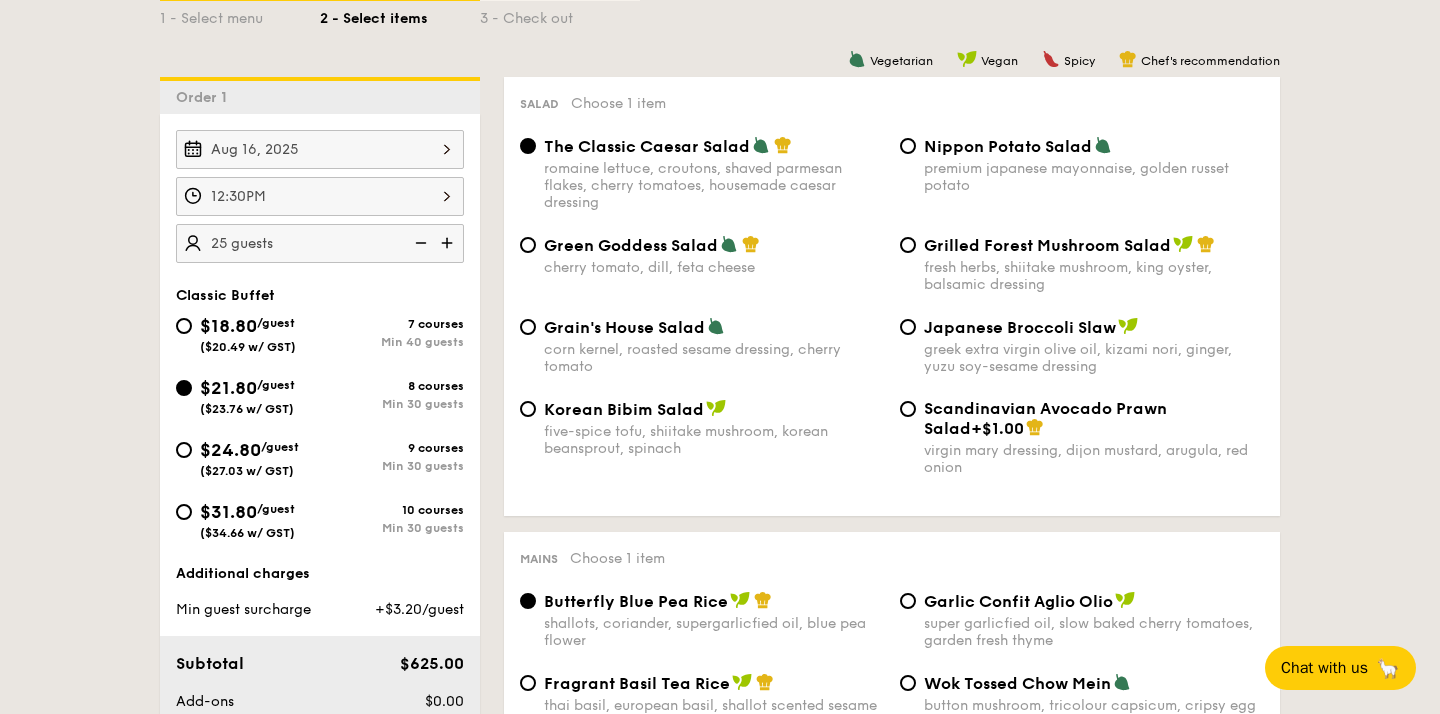 click at bounding box center (449, 243) 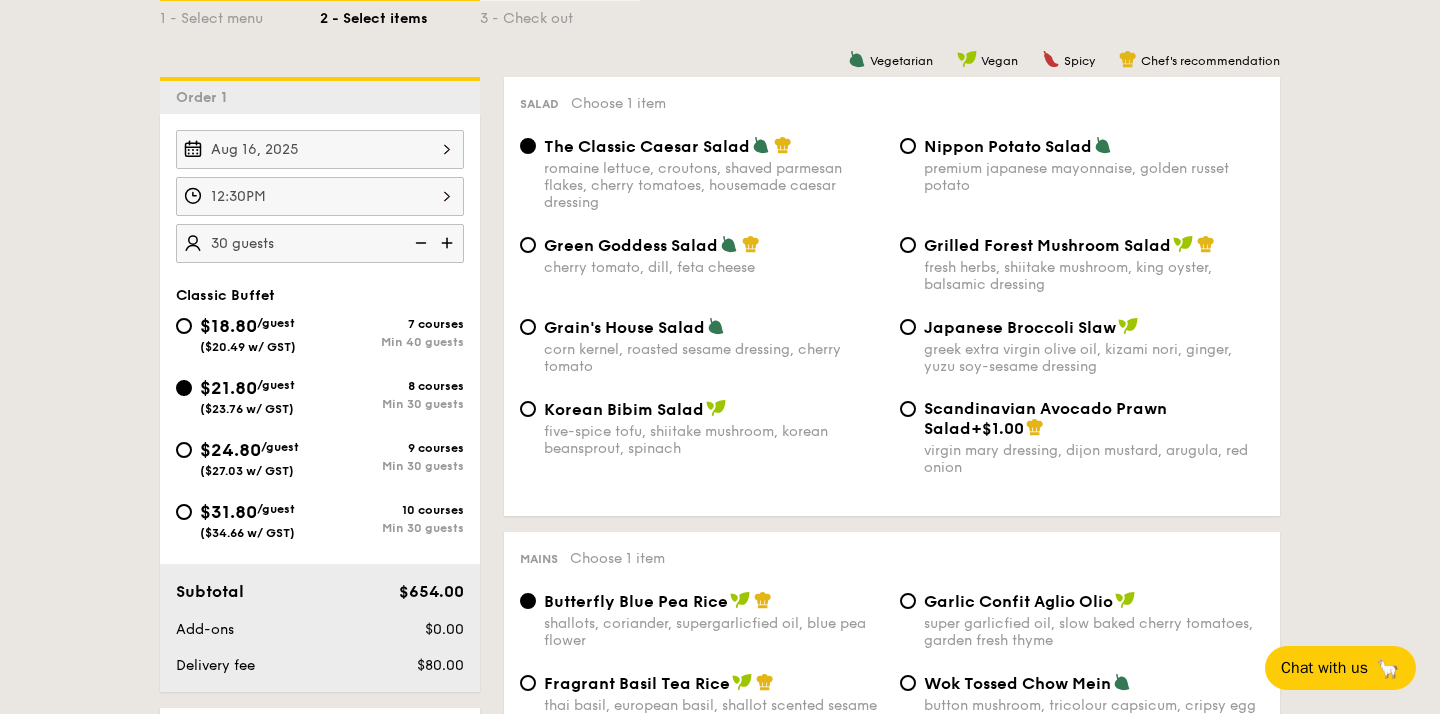 click at bounding box center (449, 243) 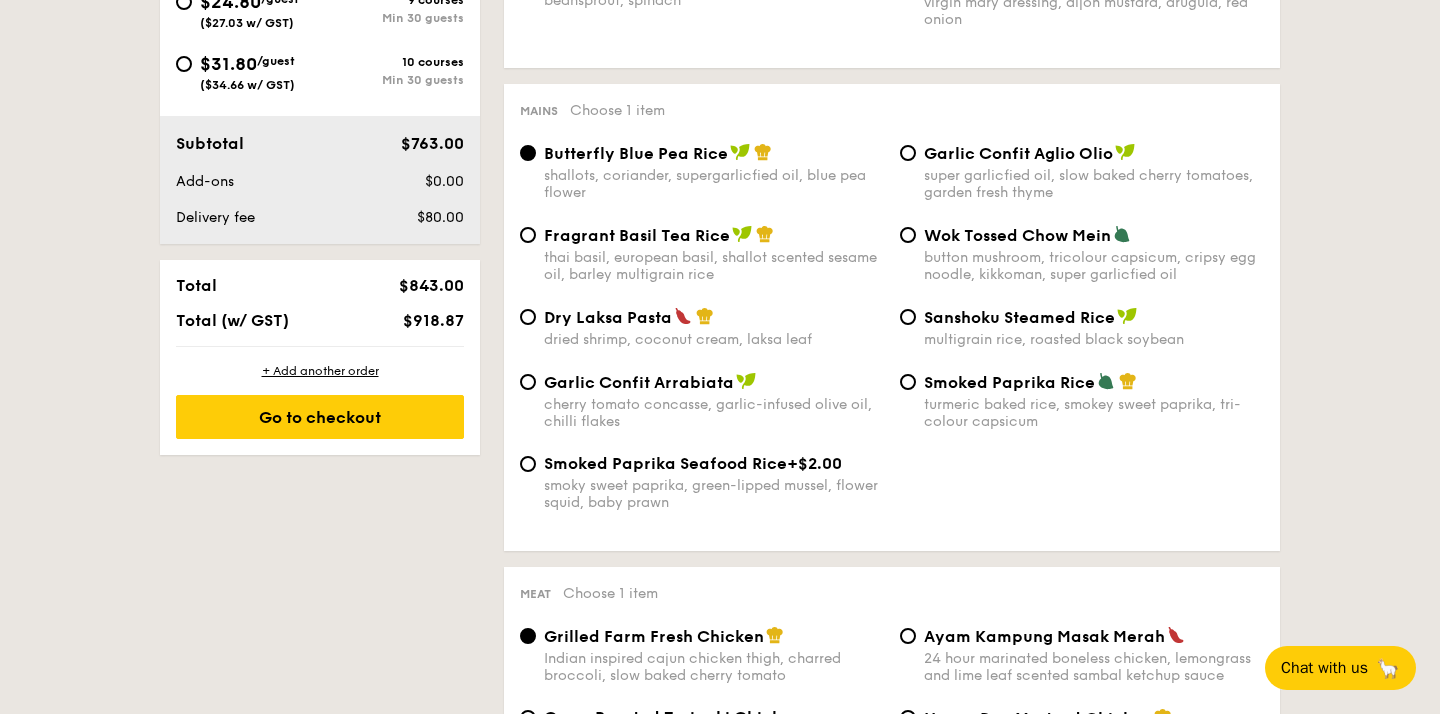 scroll, scrollTop: 937, scrollLeft: 0, axis: vertical 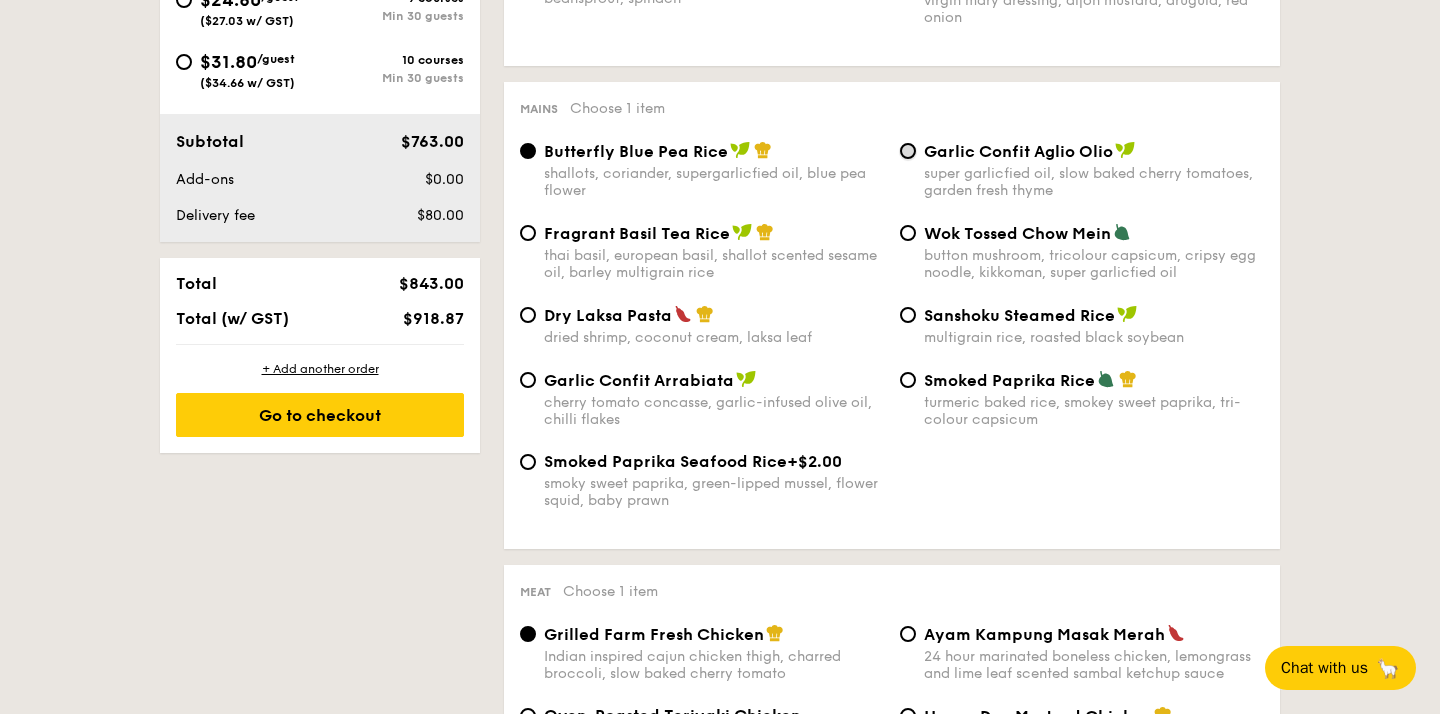 click on "Garlic Confit Aglio Olio super garlicfied oil, slow baked cherry tomatoes, garden fresh thyme" at bounding box center (908, 151) 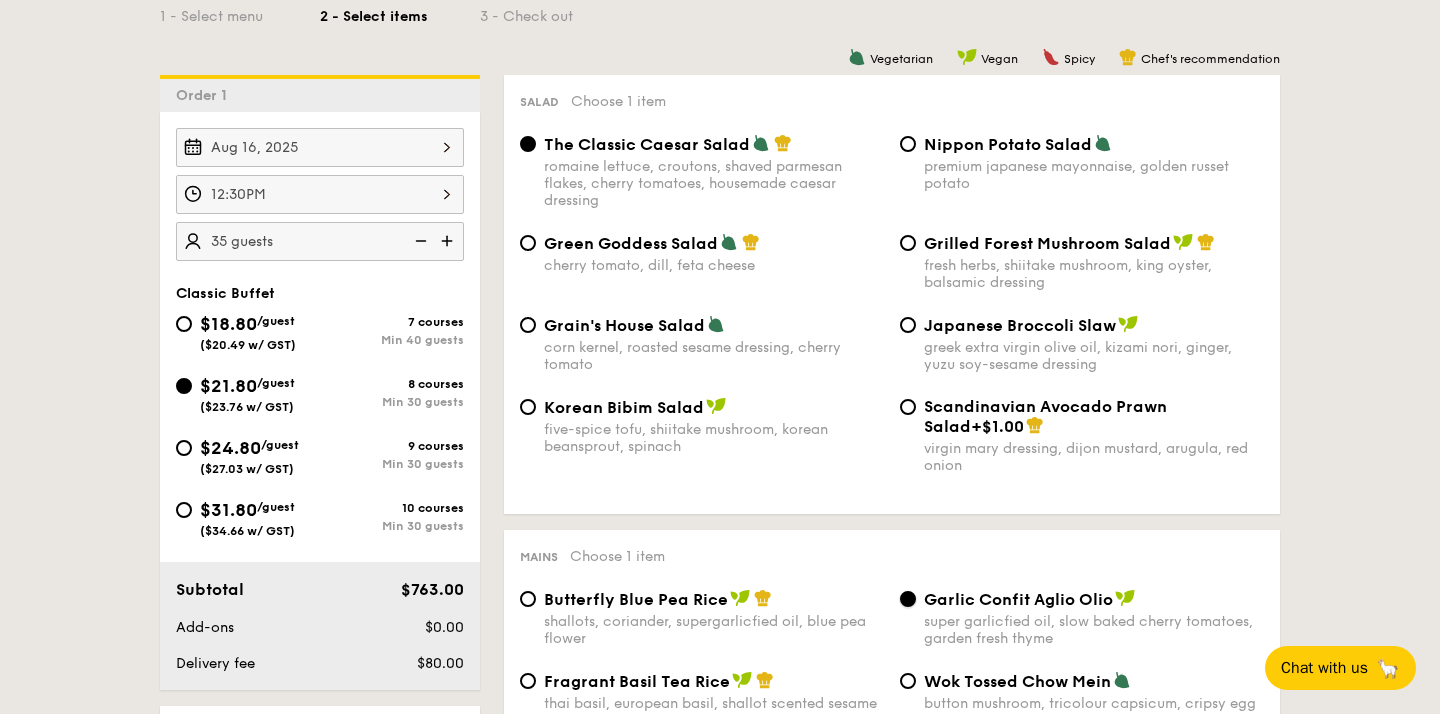 scroll, scrollTop: 468, scrollLeft: 0, axis: vertical 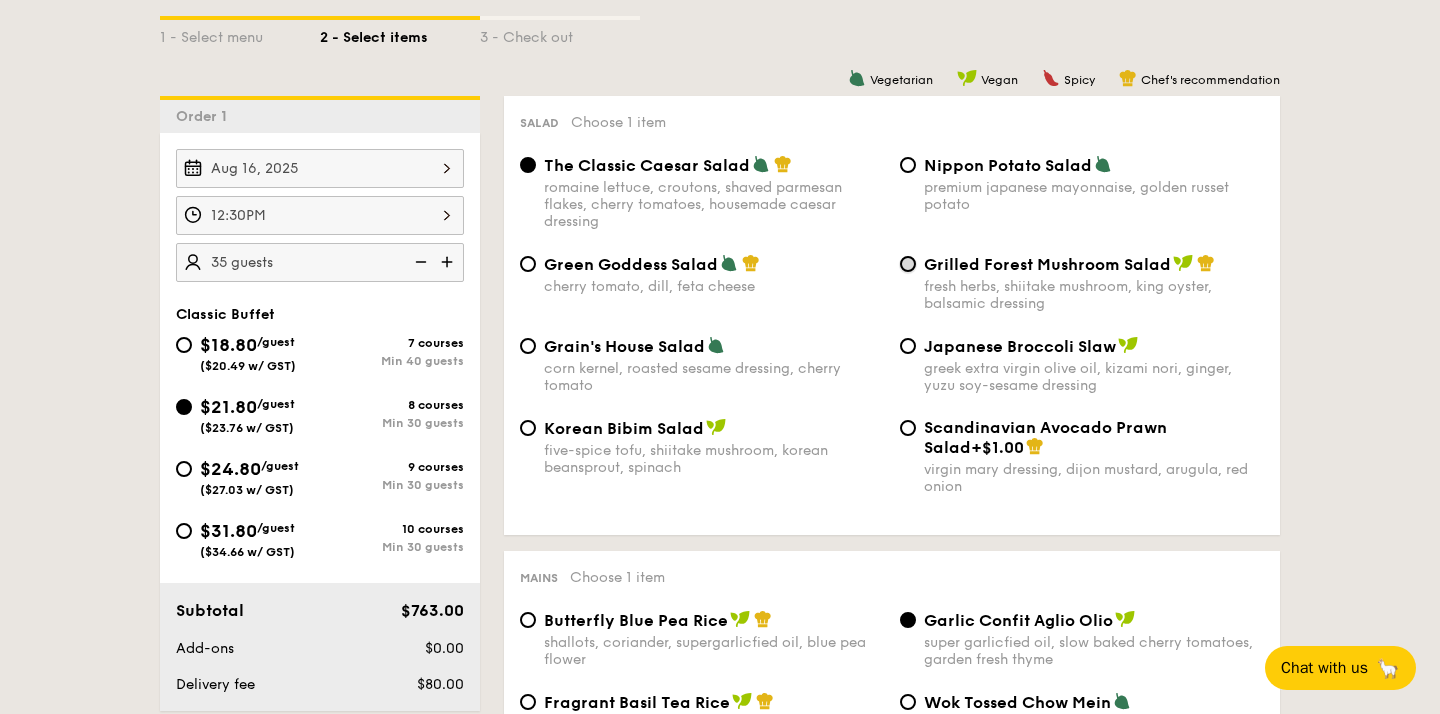 click on "Grilled Forest Mushroom Salad fresh herbs, shiitake mushroom, king oyster, balsamic dressing" at bounding box center [908, 264] 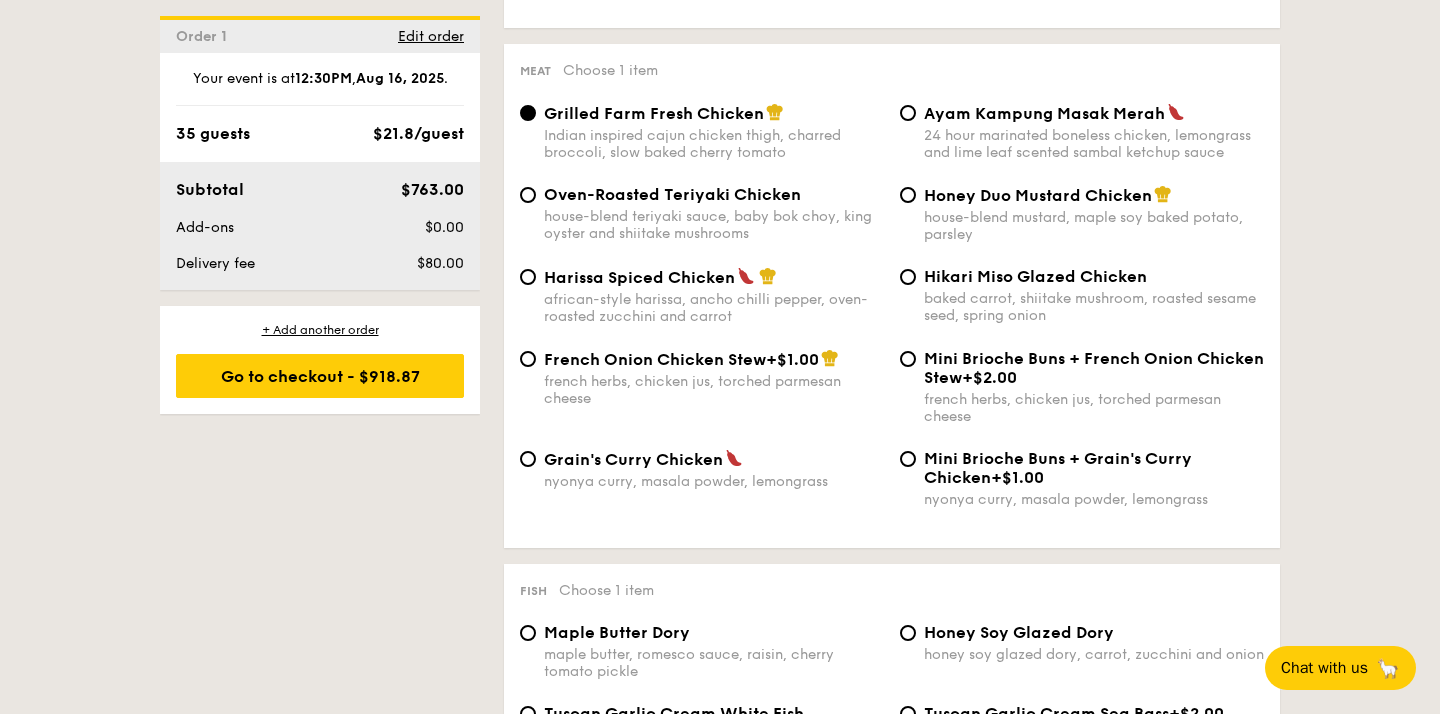 scroll, scrollTop: 1484, scrollLeft: 0, axis: vertical 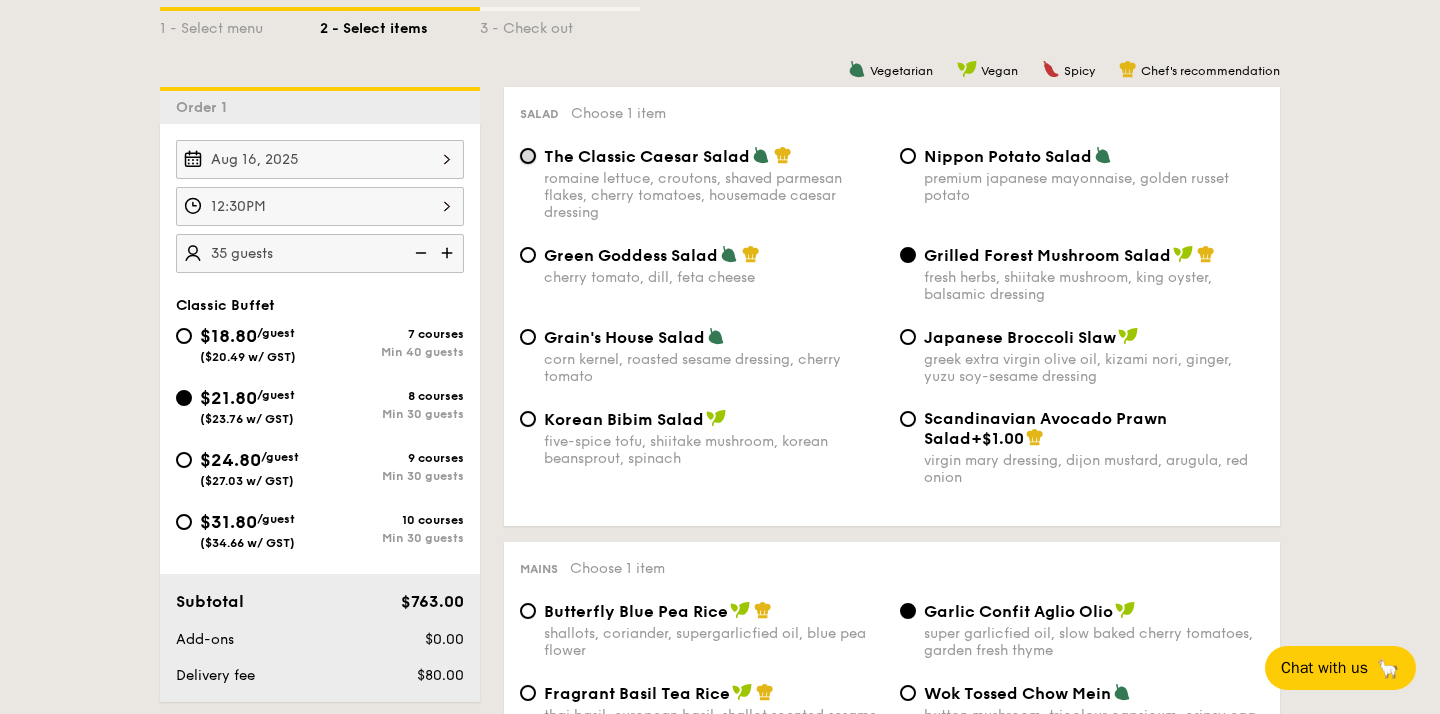 click on "The Classic Caesar Salad romaine lettuce, croutons, shaved parmesan flakes, cherry tomatoes, housemade caesar dressing" at bounding box center [528, 156] 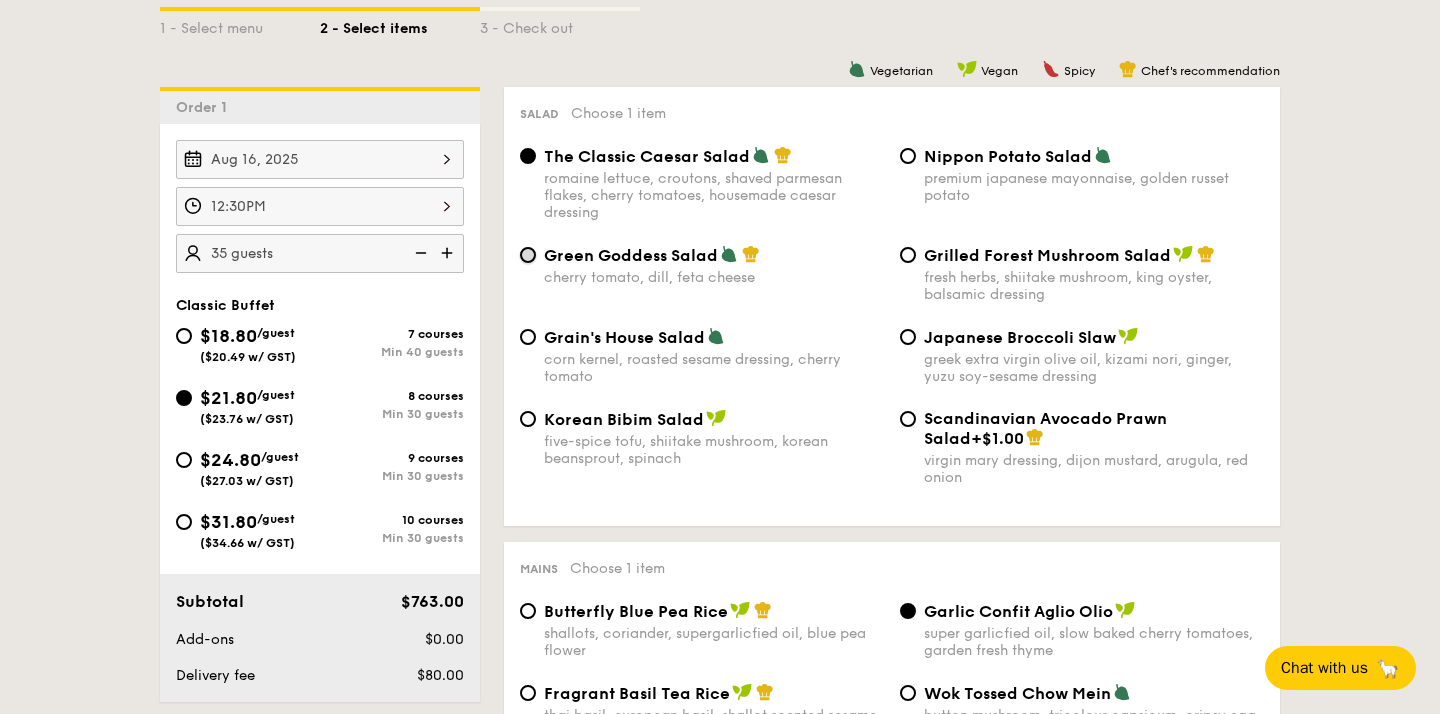 click on "Green Goddess Salad cherry tomato, dill, feta cheese" at bounding box center [528, 255] 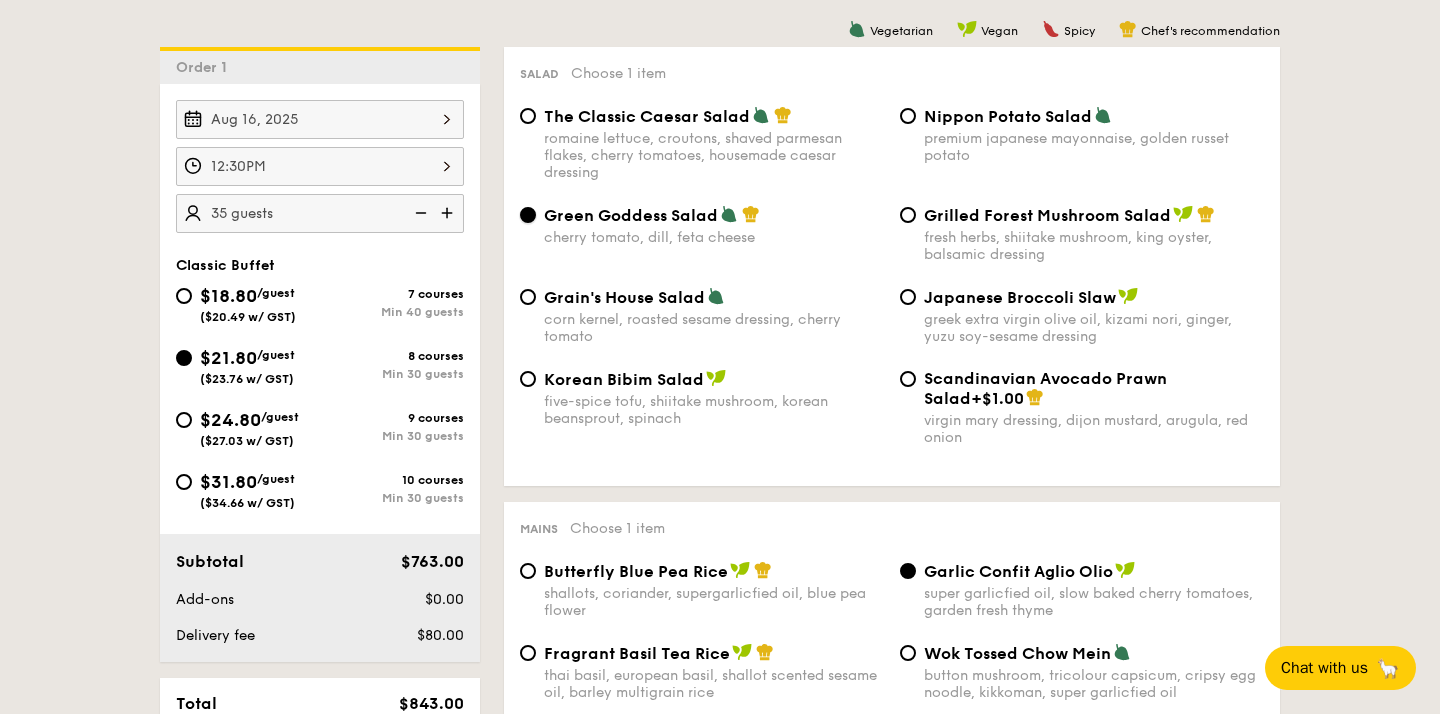 scroll, scrollTop: 523, scrollLeft: 0, axis: vertical 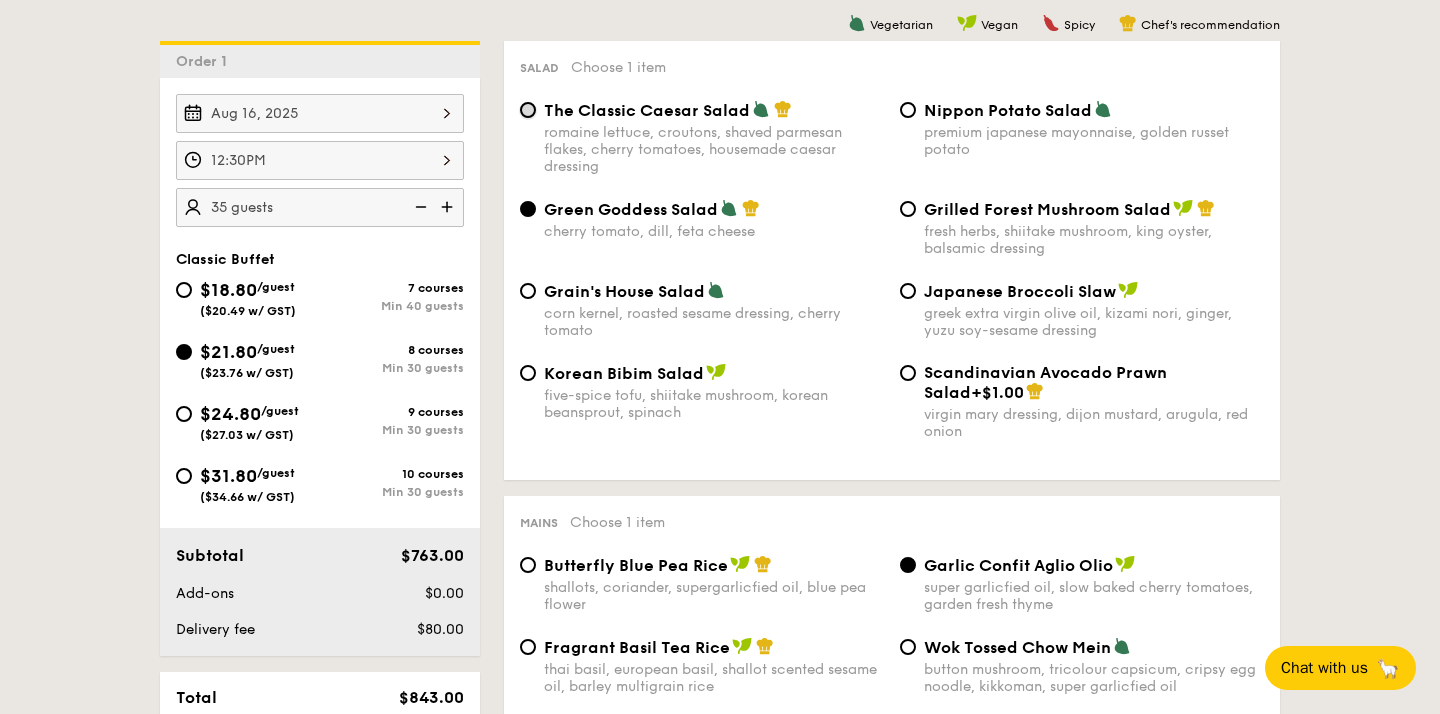 click on "The Classic Caesar Salad romaine lettuce, croutons, shaved parmesan flakes, cherry tomatoes, housemade caesar dressing" at bounding box center (528, 110) 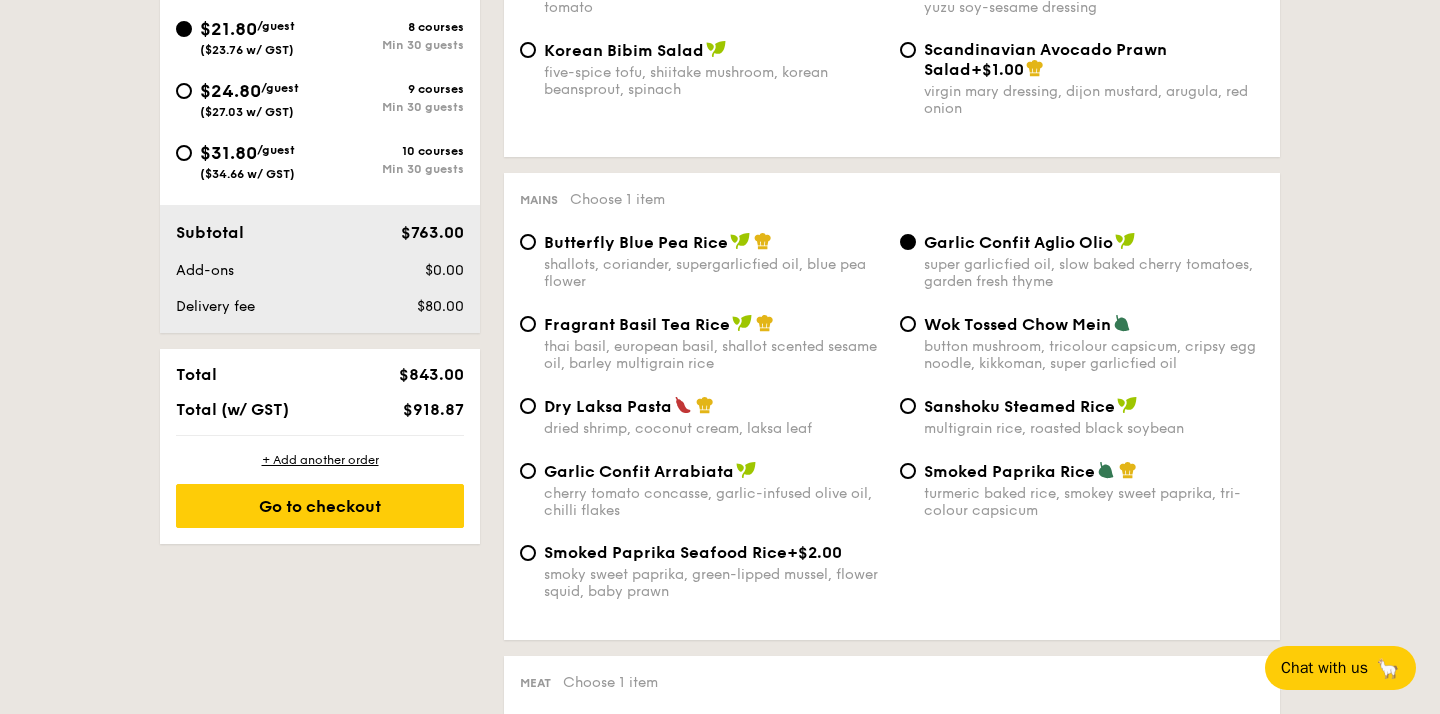 scroll, scrollTop: 850, scrollLeft: 0, axis: vertical 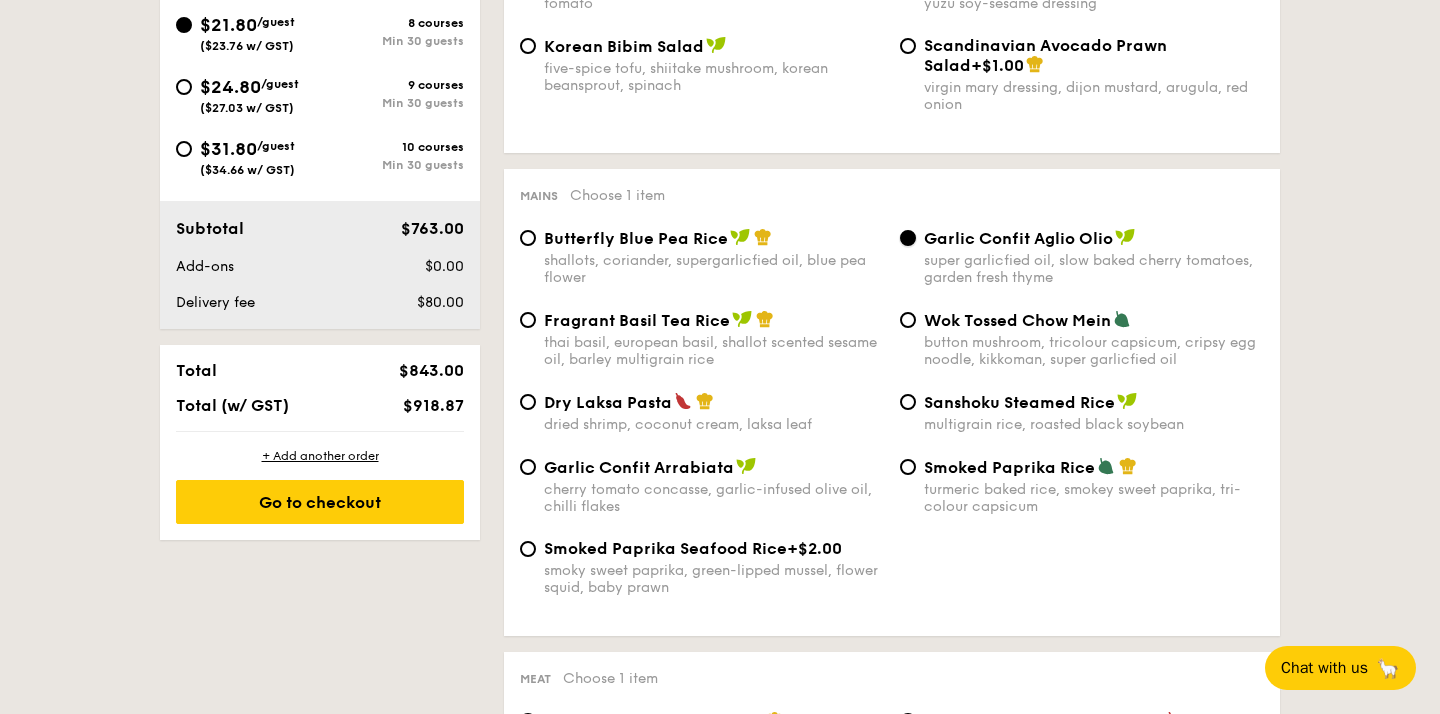 click on "Garlic Confit Aglio Olio super garlicfied oil, slow baked cherry tomatoes, garden fresh thyme" at bounding box center [908, 238] 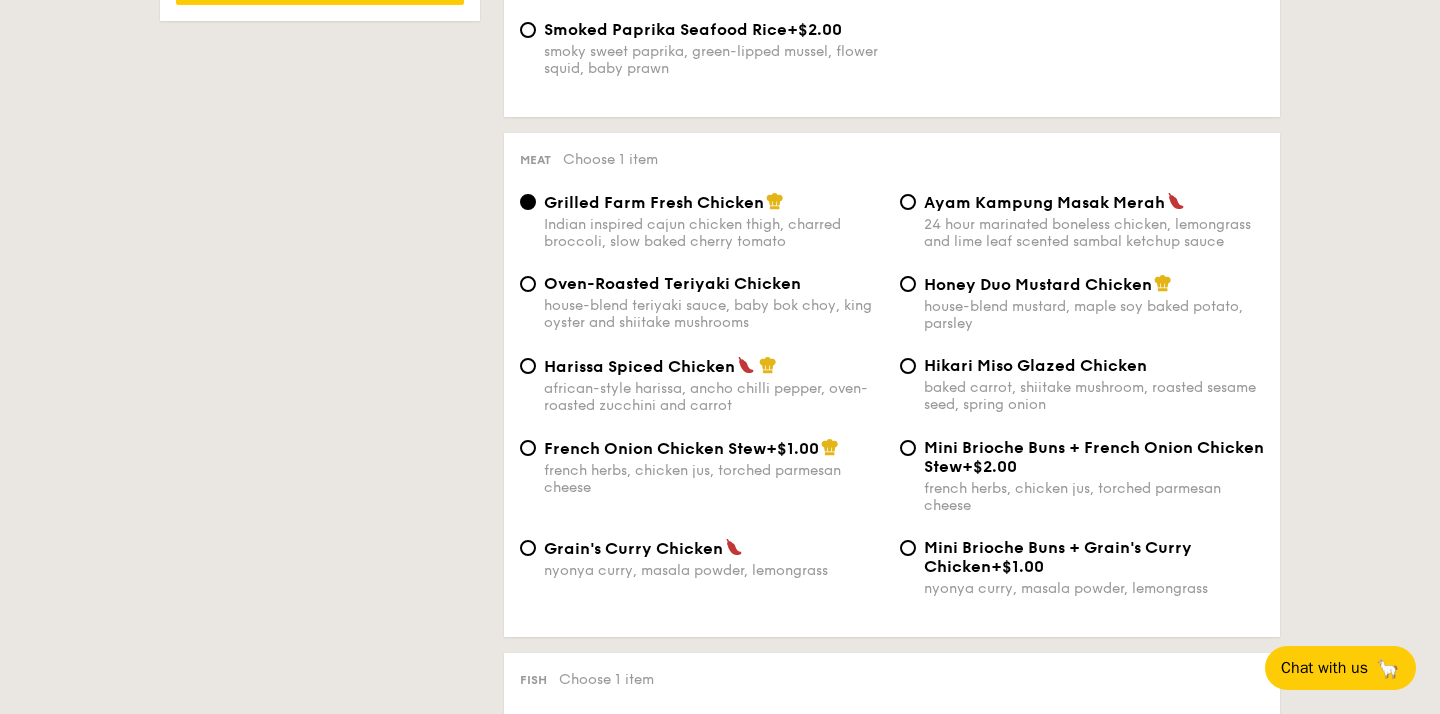 scroll, scrollTop: 1374, scrollLeft: 0, axis: vertical 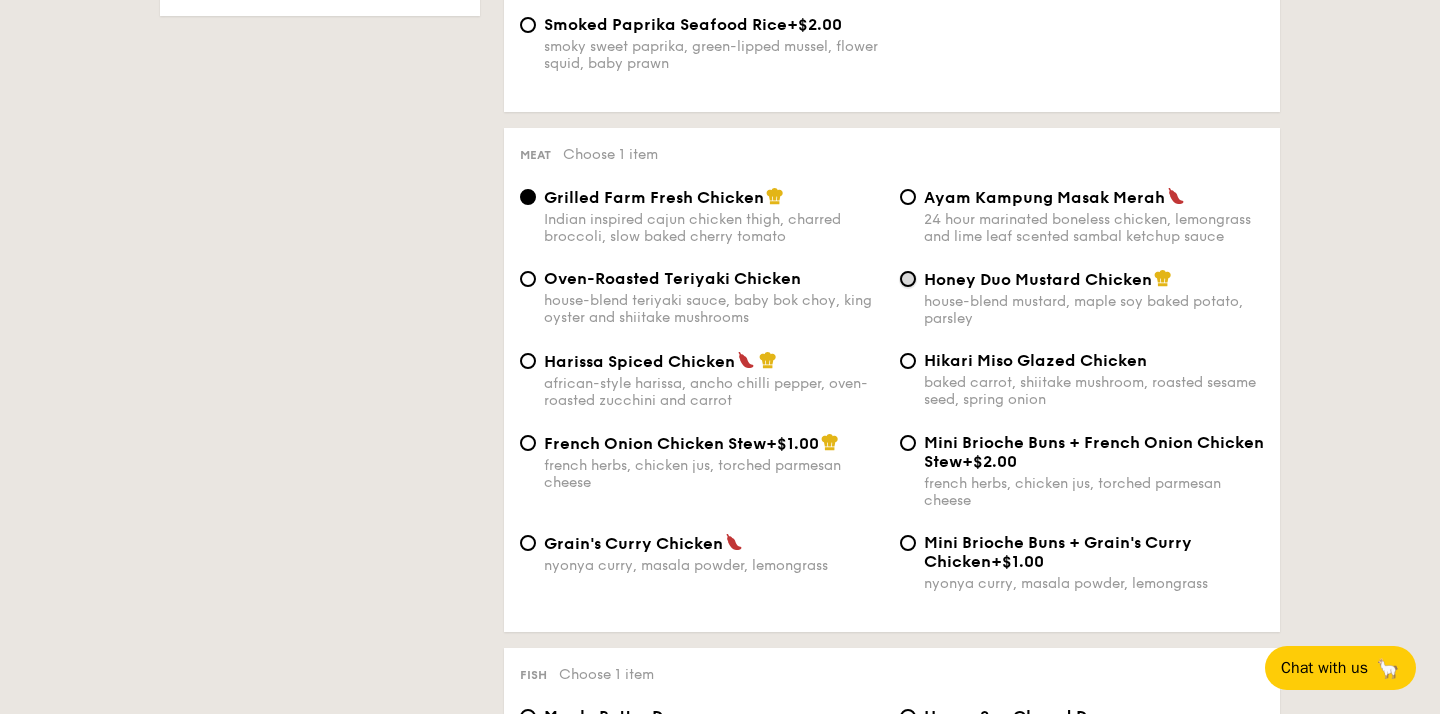 click on "Honey Duo Mustard Chicken house-blend mustard, maple soy baked potato, parsley" at bounding box center [908, 279] 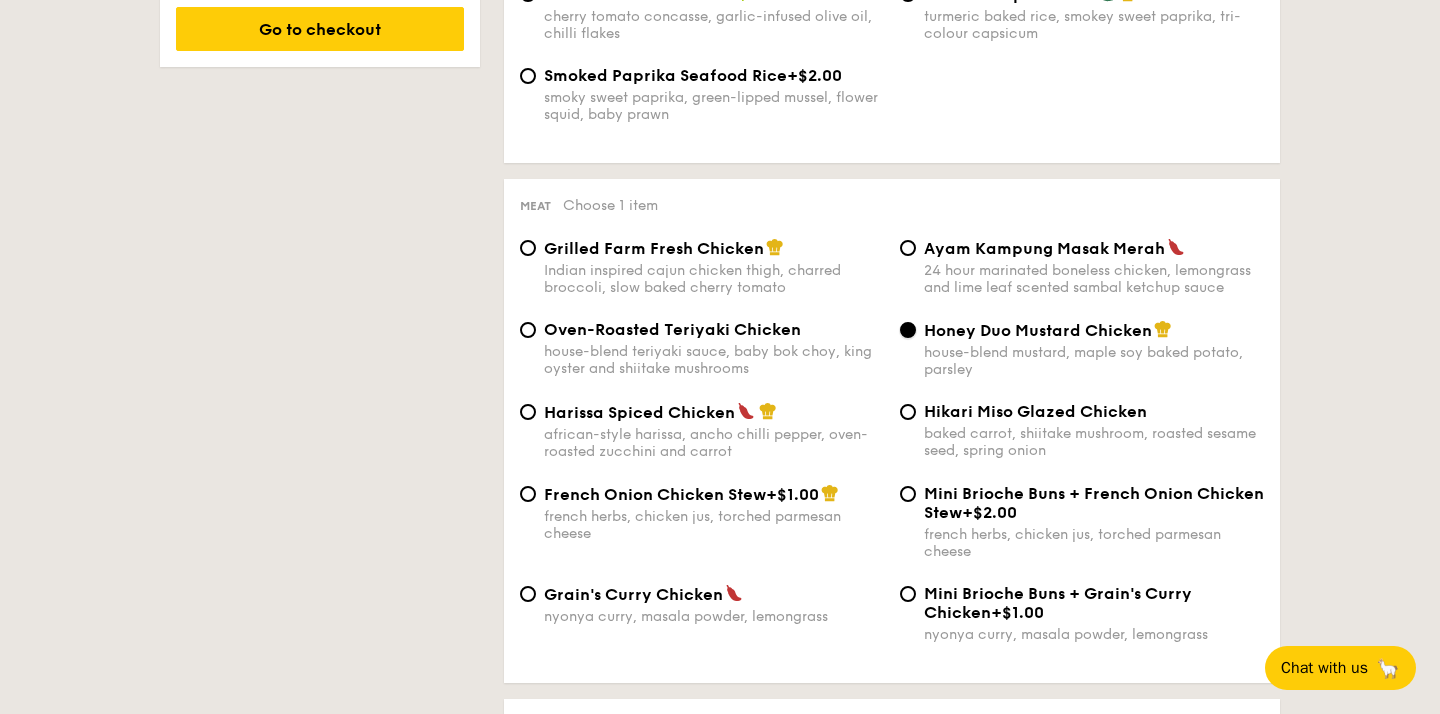 scroll, scrollTop: 1322, scrollLeft: 0, axis: vertical 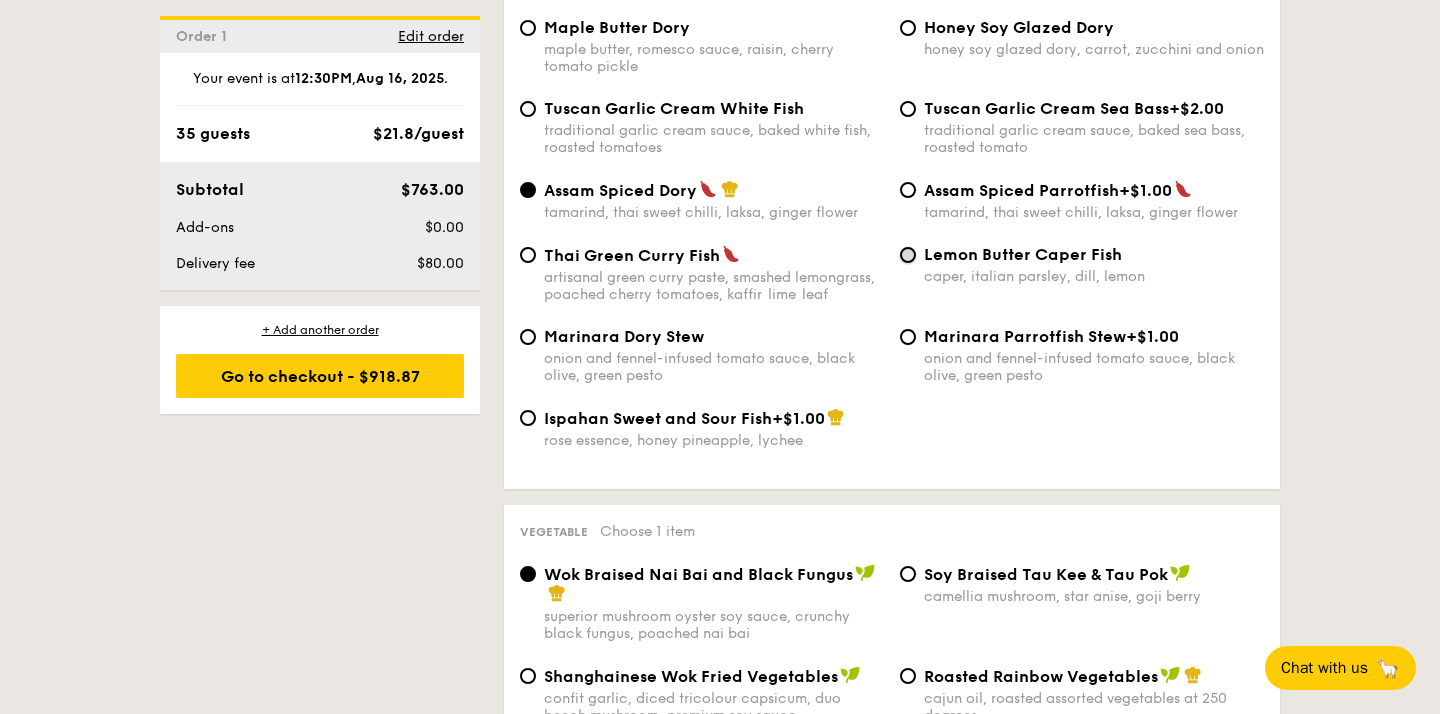 click on "Lemon Butter Caper Fish caper, italian parsley, dill, lemon" at bounding box center [908, 255] 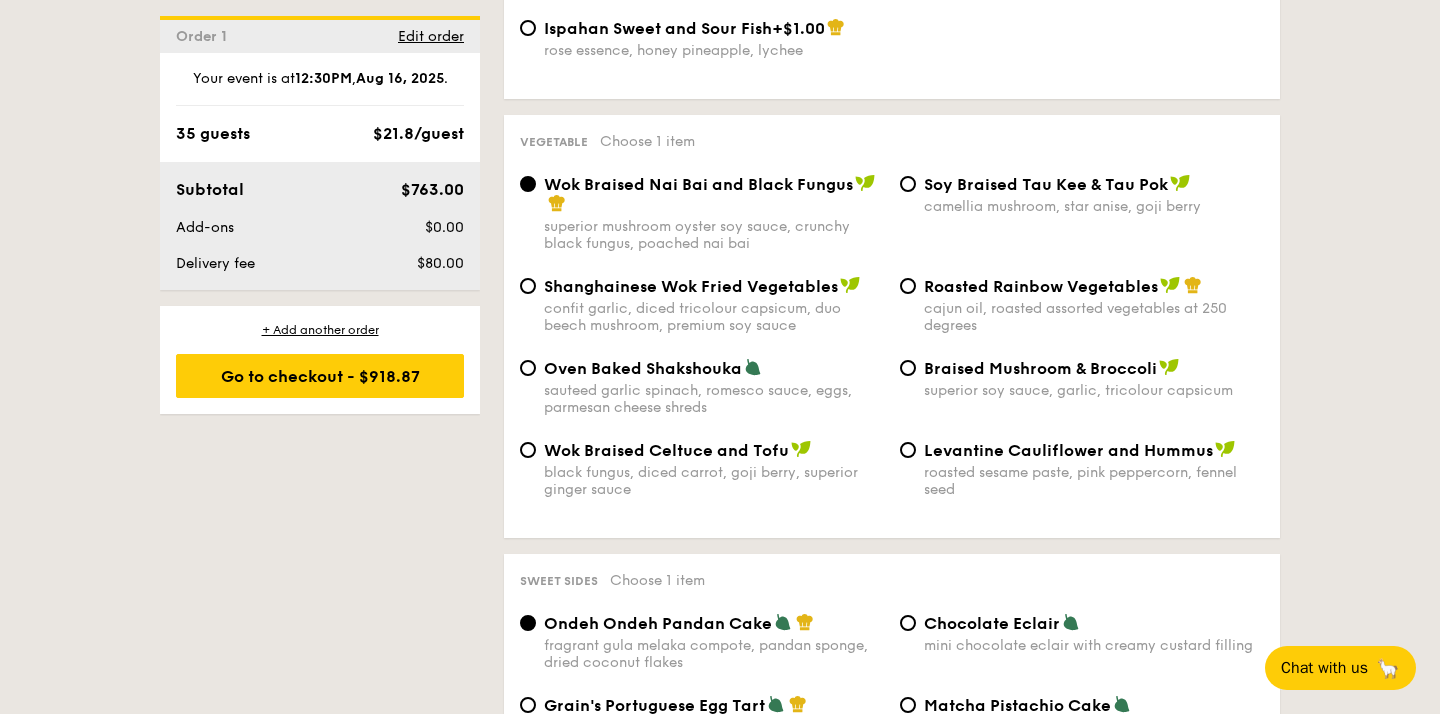 scroll, scrollTop: 2491, scrollLeft: 0, axis: vertical 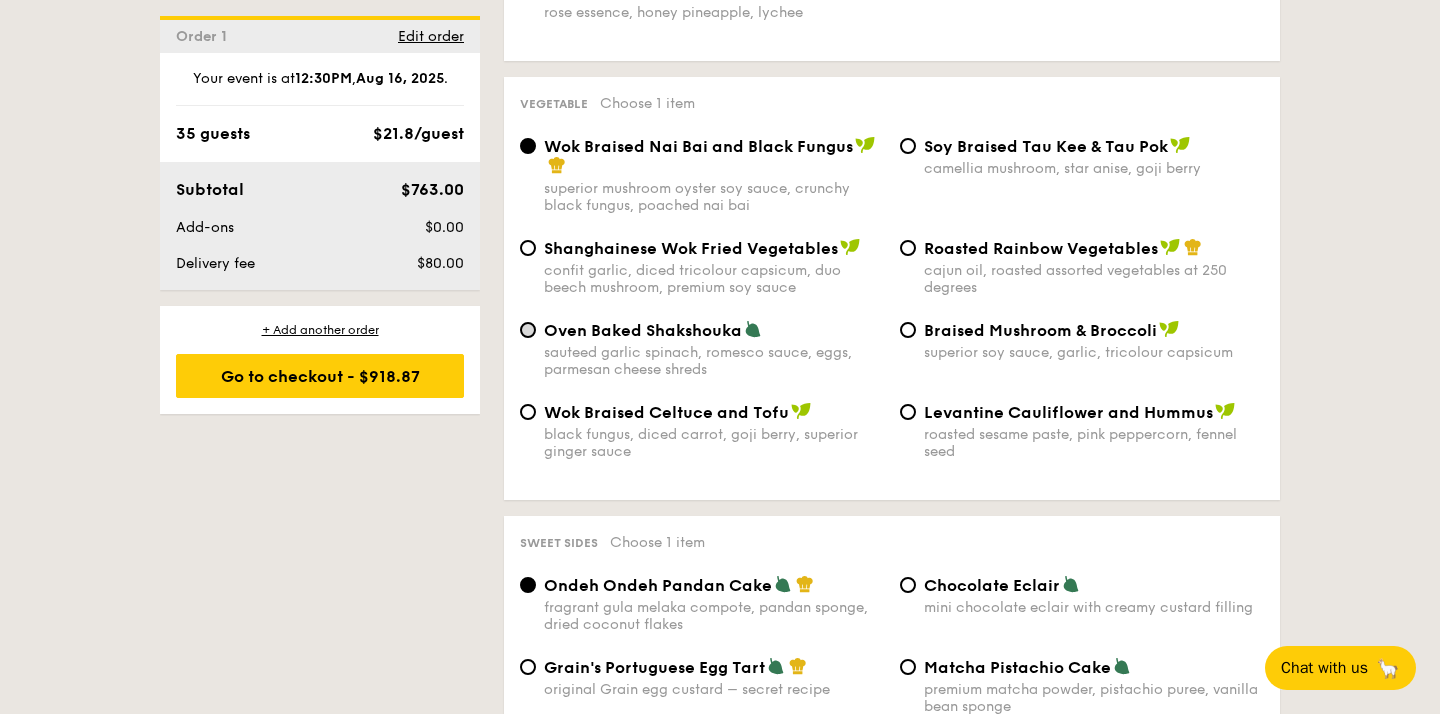 click on "Oven Baked Shakshouka sauteed garlic spinach, romesco sauce, eggs, parmesan cheese shreds" at bounding box center [702, 349] 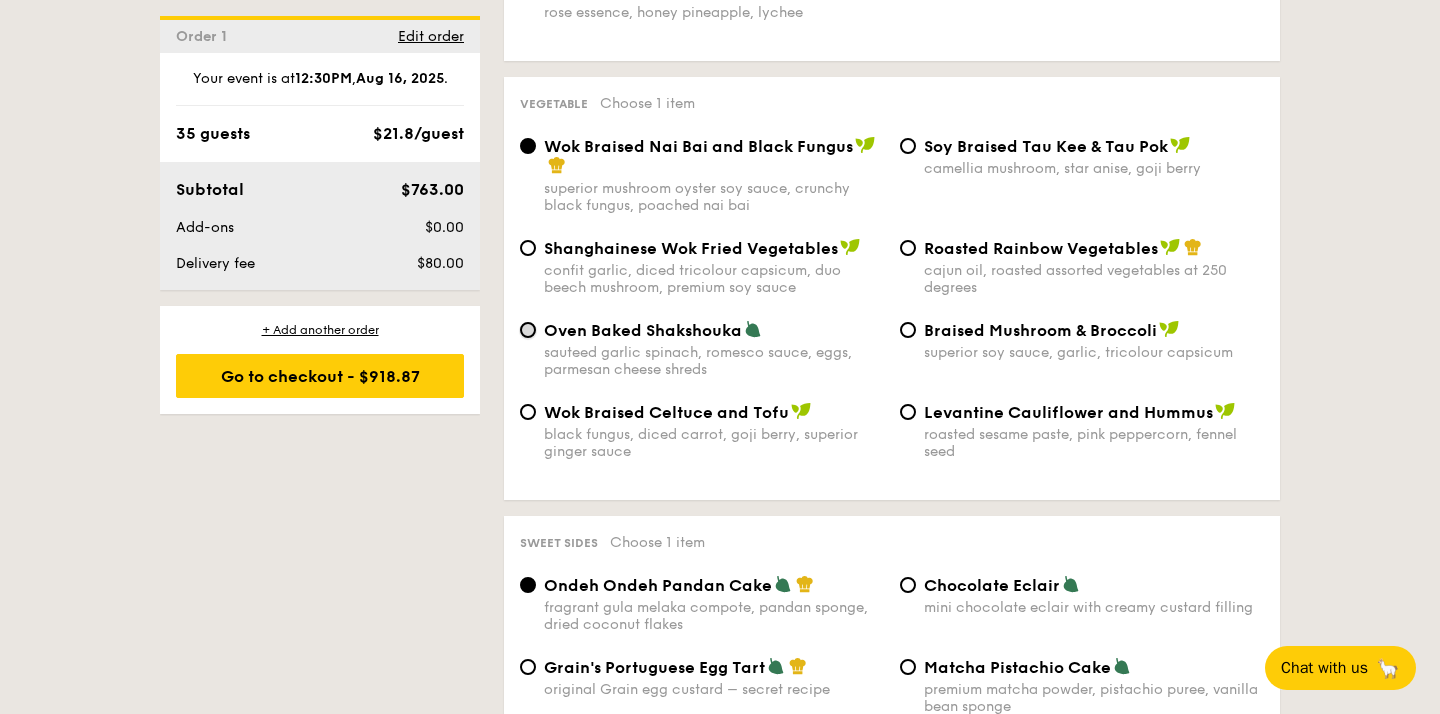 click on "Oven Baked Shakshouka sauteed garlic spinach, romesco sauce, eggs, parmesan cheese shreds" at bounding box center [528, 330] 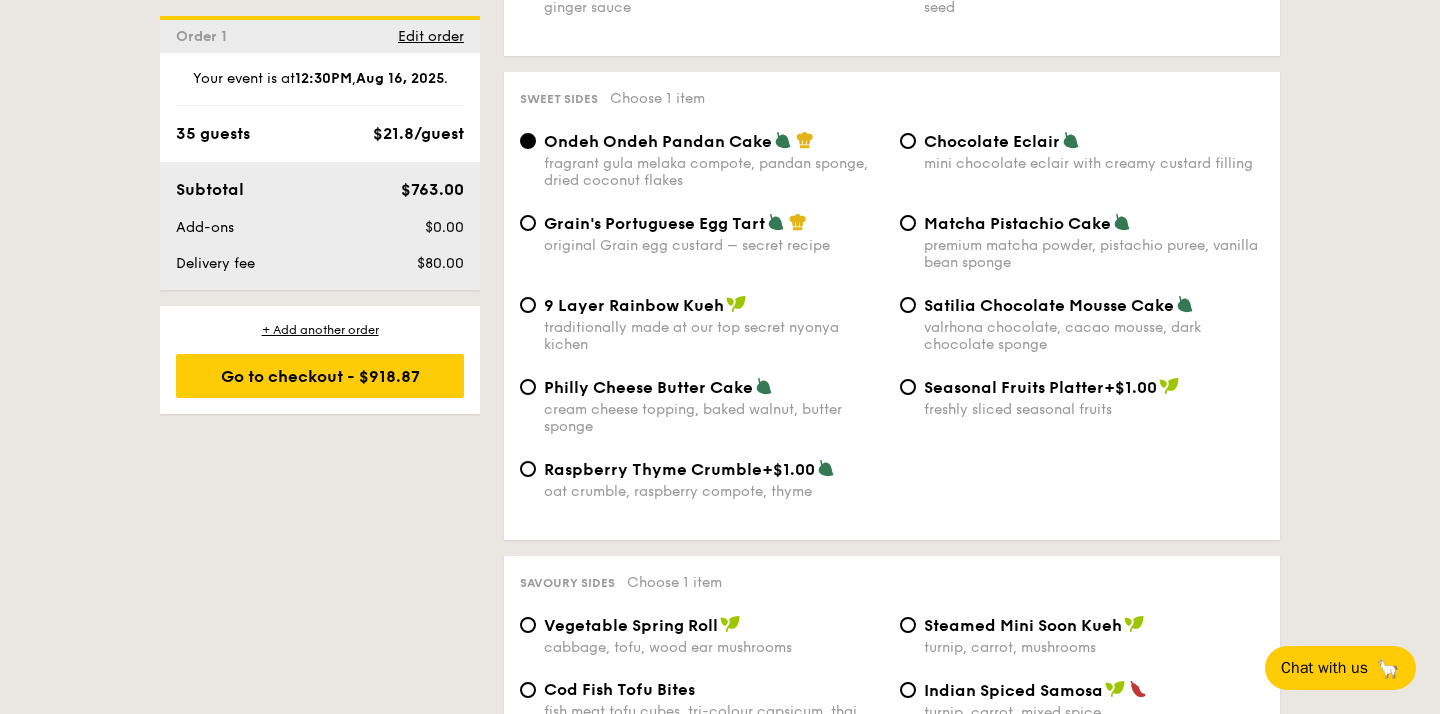 scroll, scrollTop: 2942, scrollLeft: 0, axis: vertical 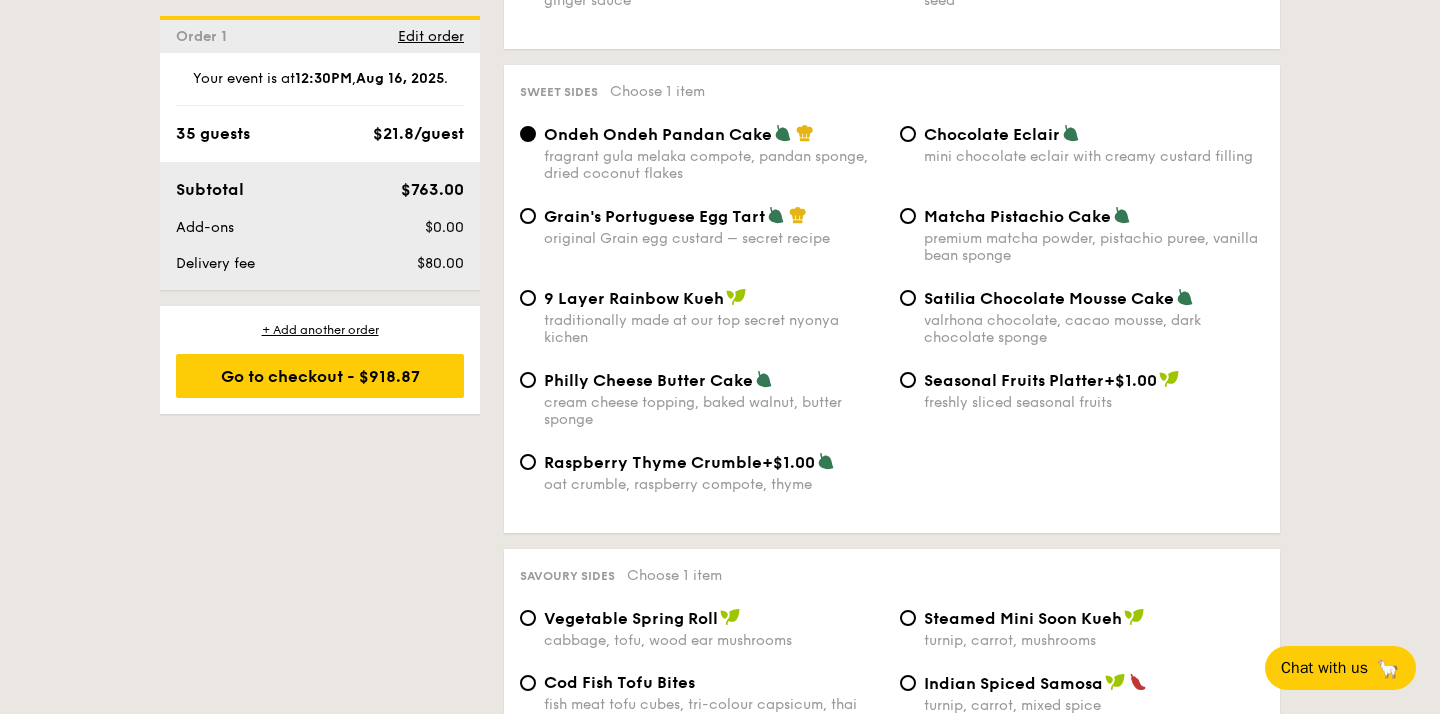 click on "Grain's Portuguese Egg Tart" at bounding box center (654, 216) 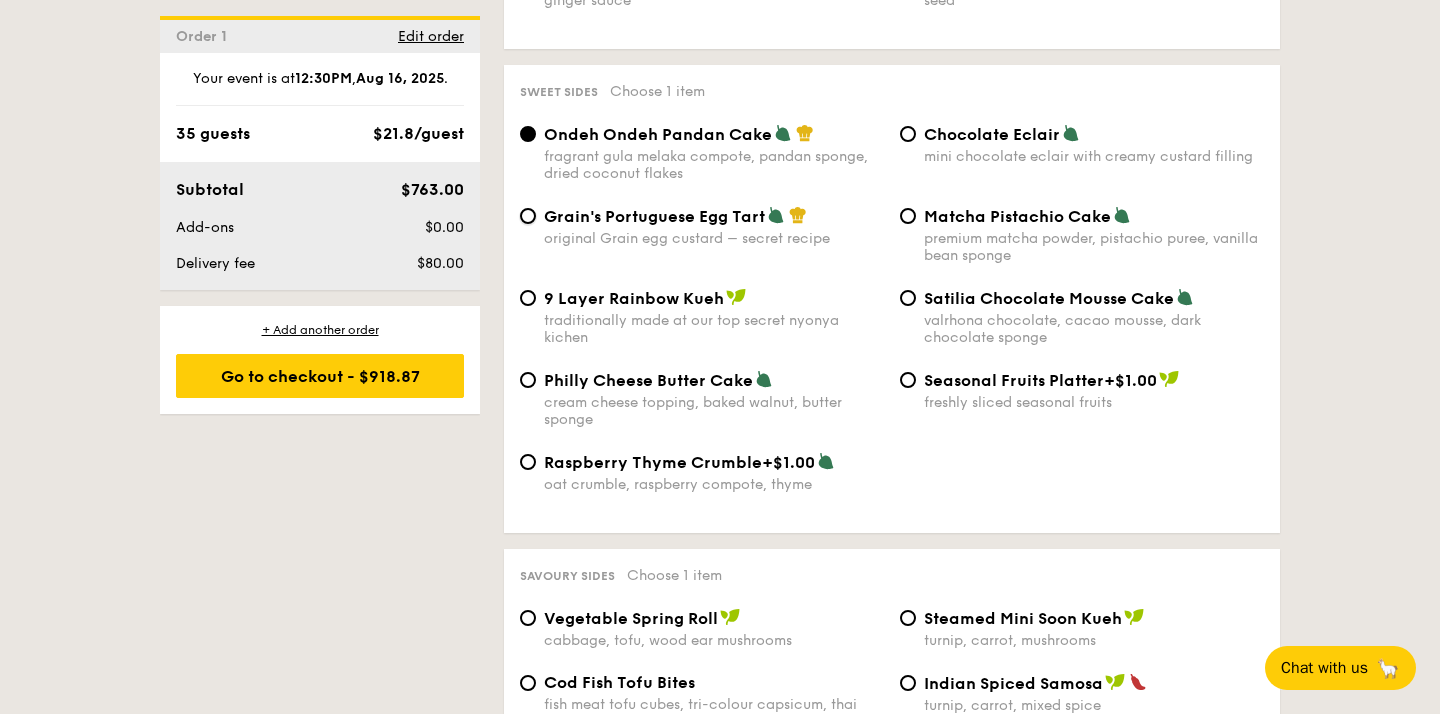 click on "Grain's Portuguese Egg Tart original Grain egg custard – secret recipe" at bounding box center [528, 216] 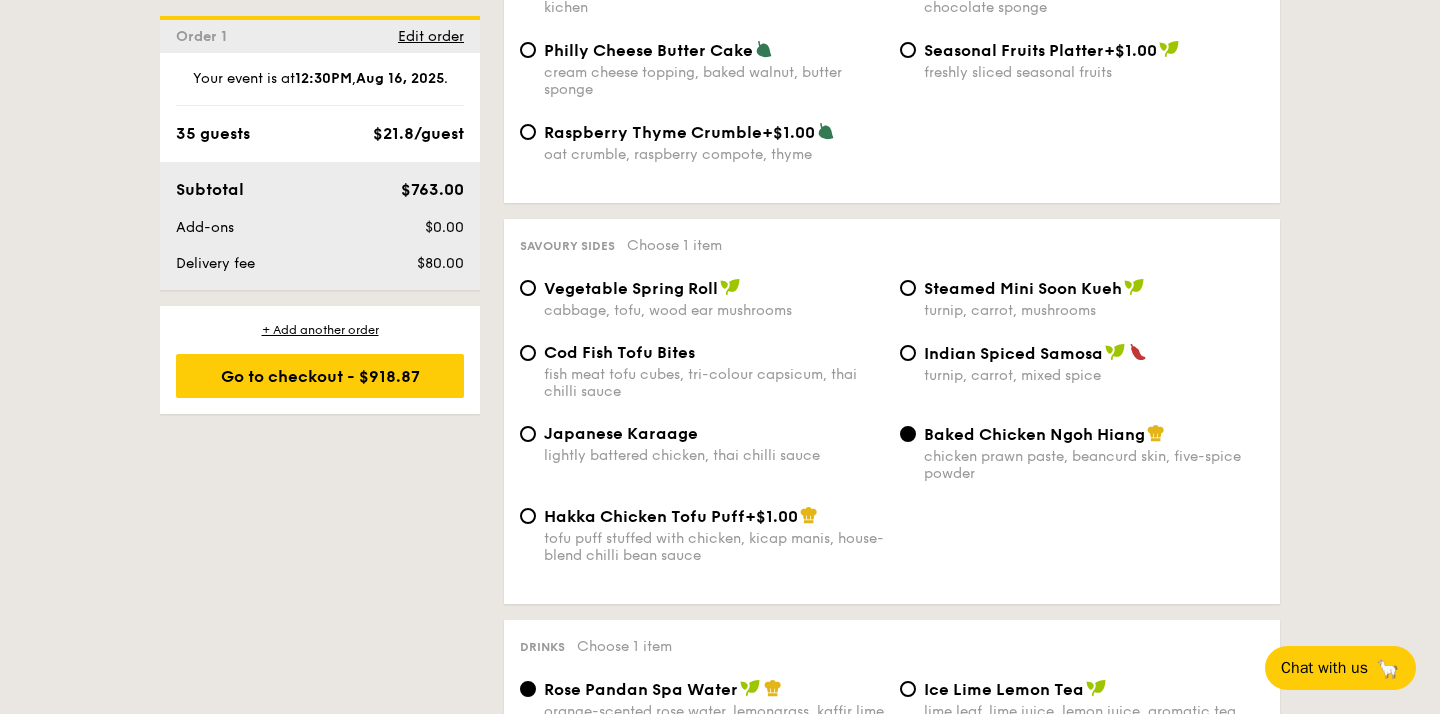 scroll, scrollTop: 3273, scrollLeft: 0, axis: vertical 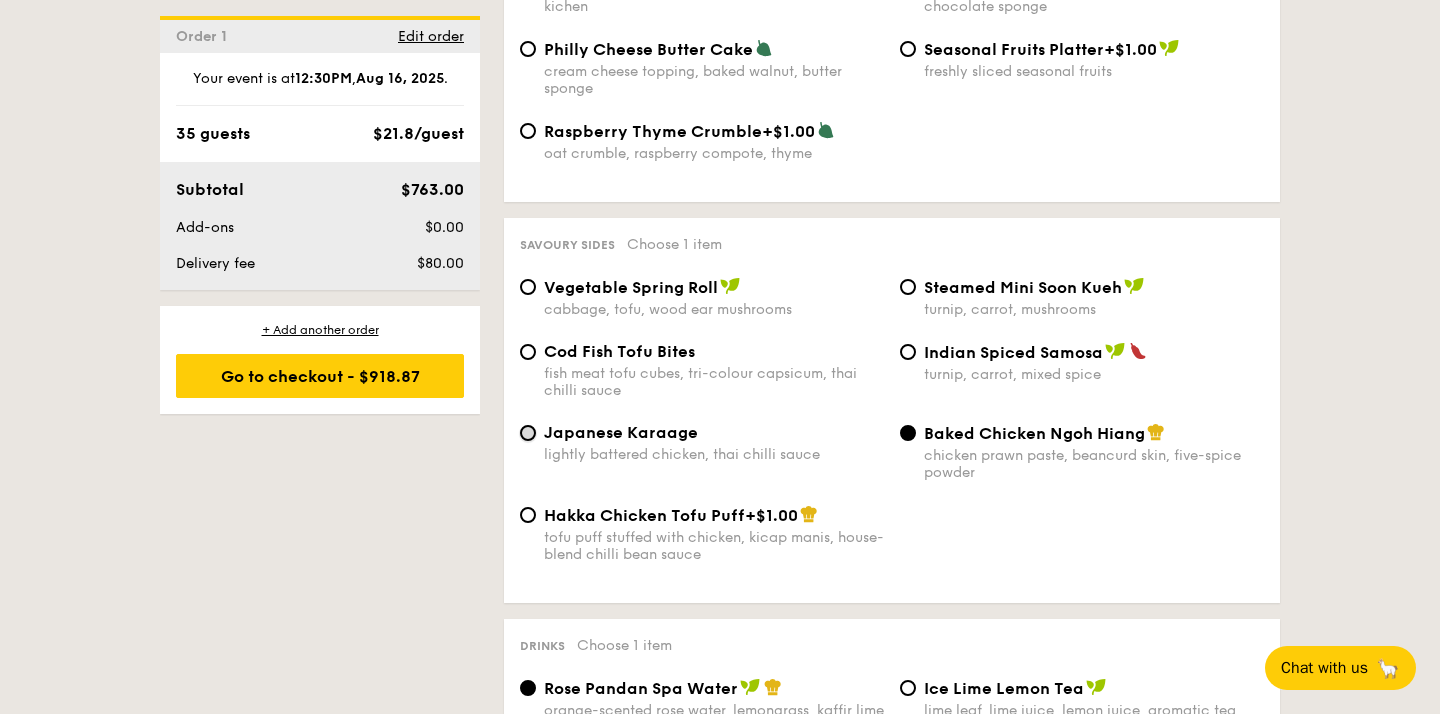 click on "Japanese Karaage lightly battered chicken, thai chilli sauce" at bounding box center (528, 433) 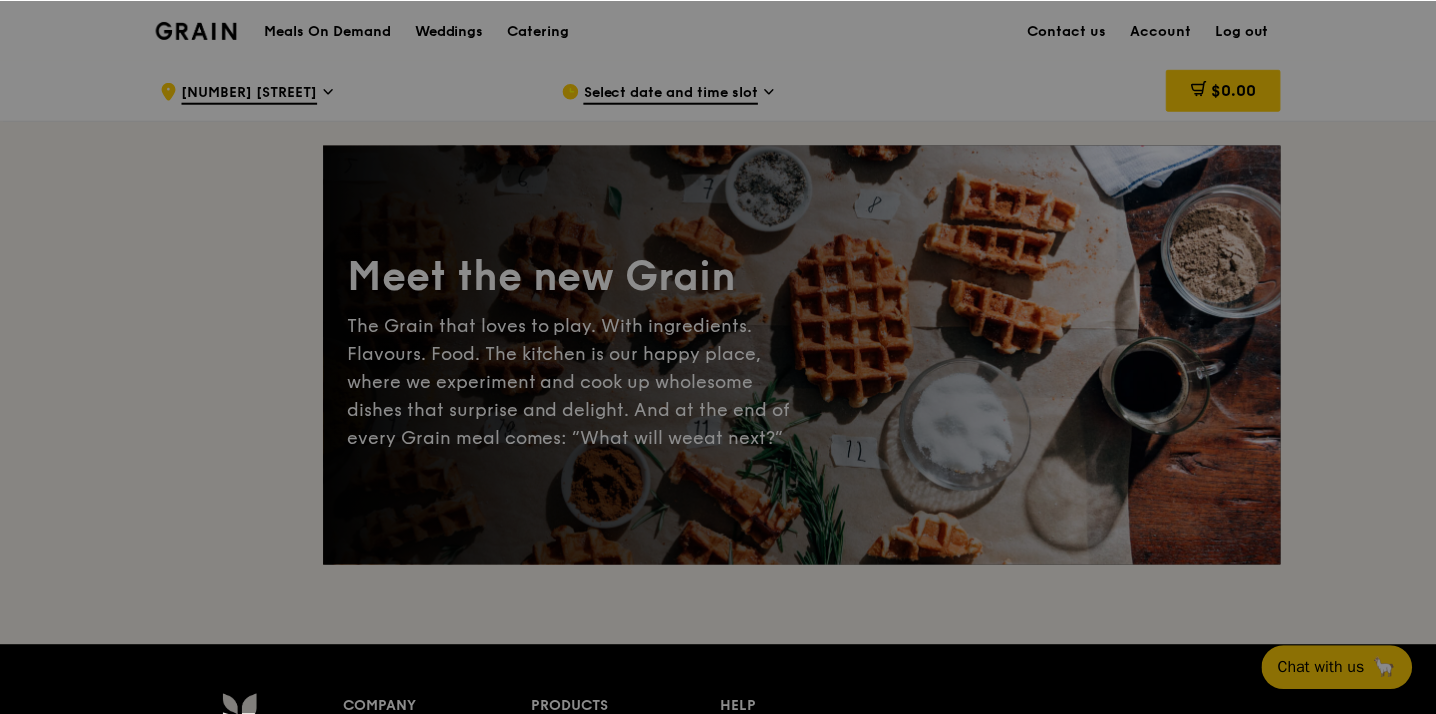 scroll, scrollTop: 0, scrollLeft: 0, axis: both 